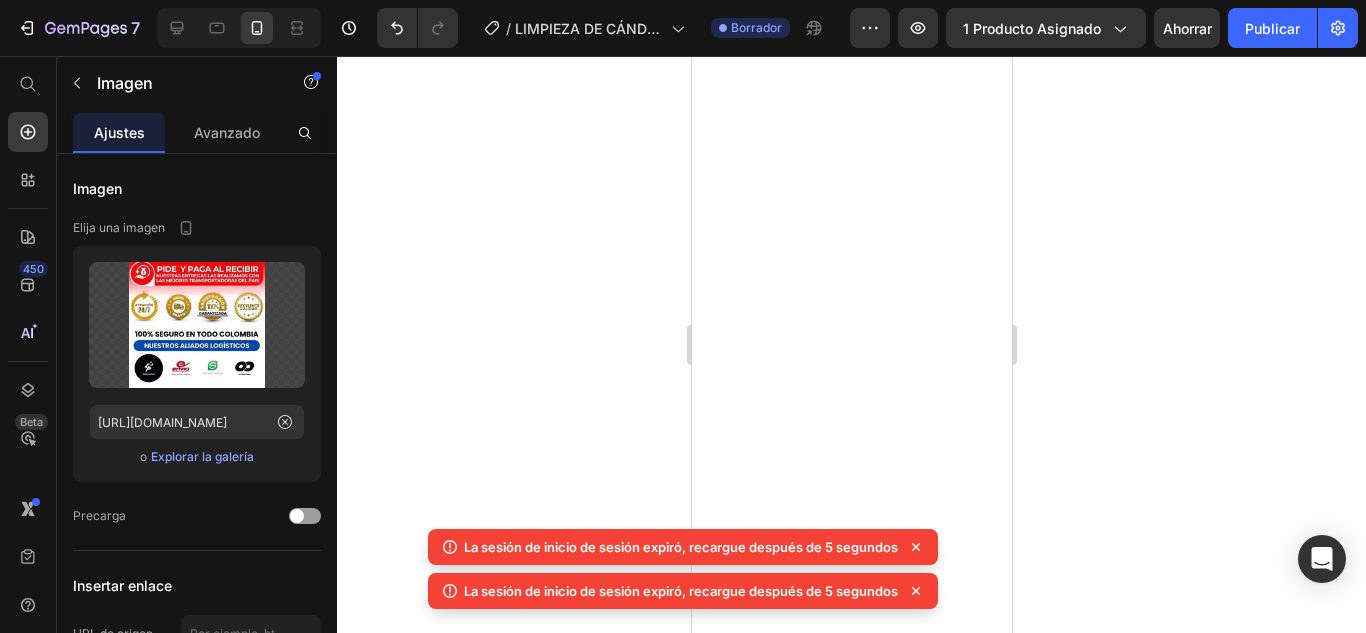 scroll, scrollTop: 0, scrollLeft: 0, axis: both 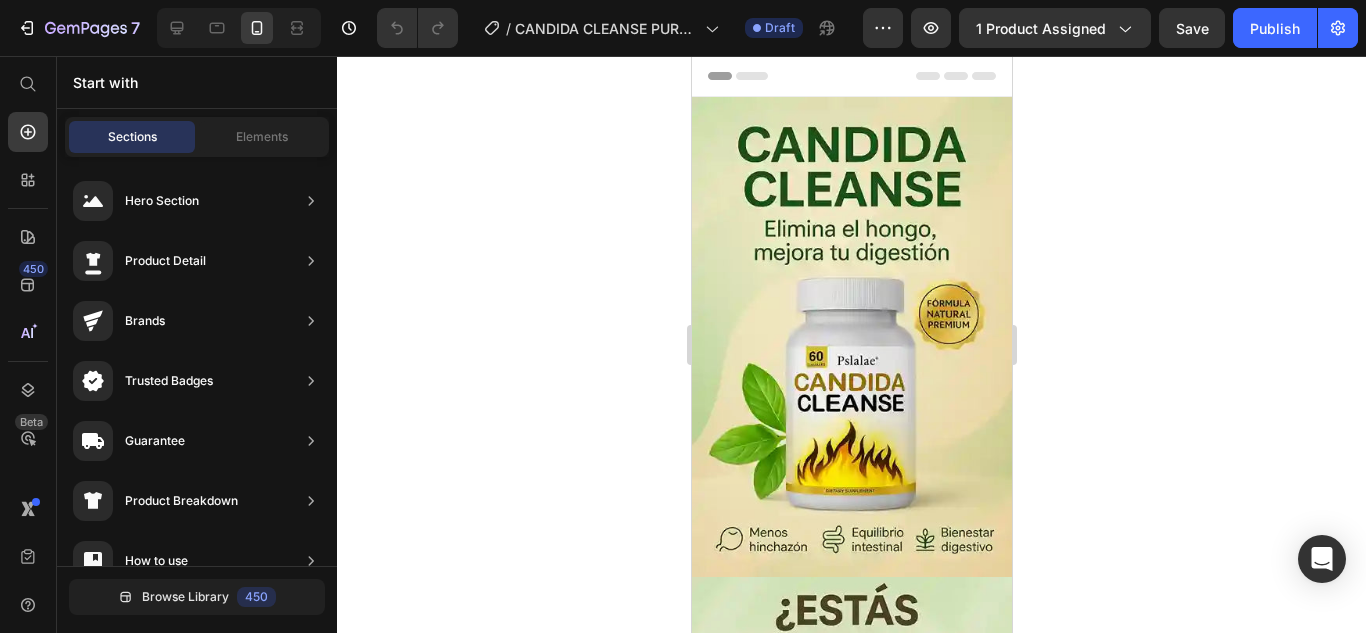 click 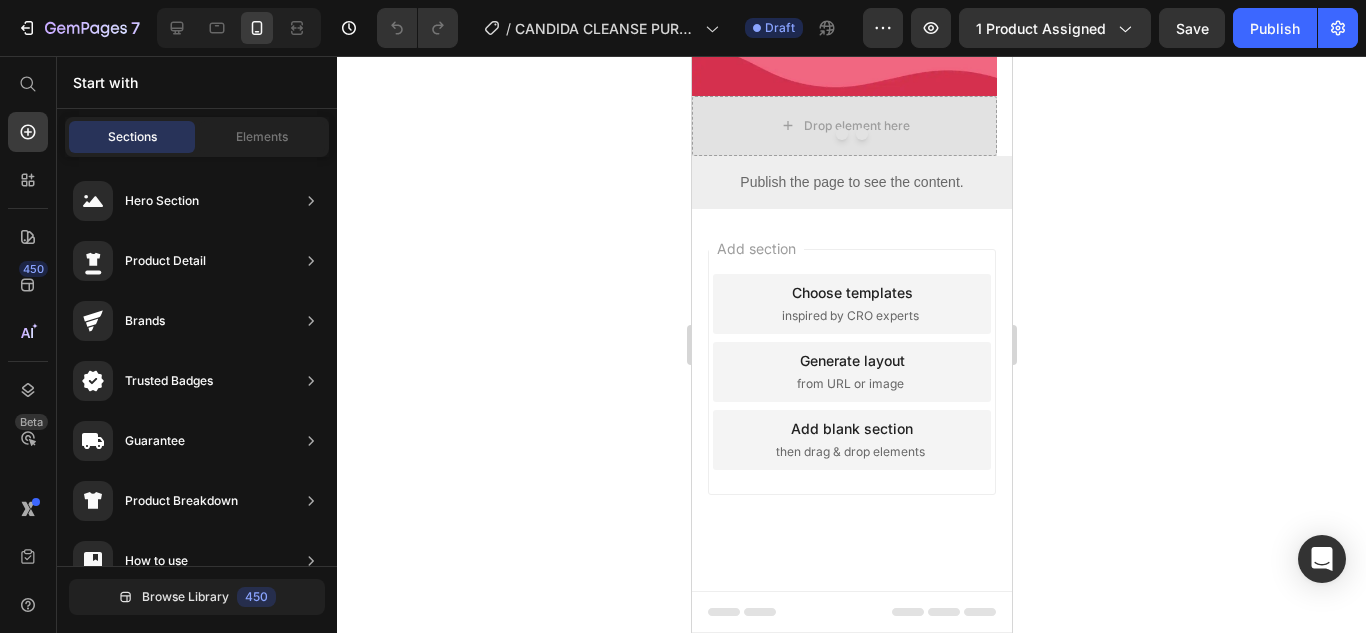 scroll, scrollTop: 4800, scrollLeft: 0, axis: vertical 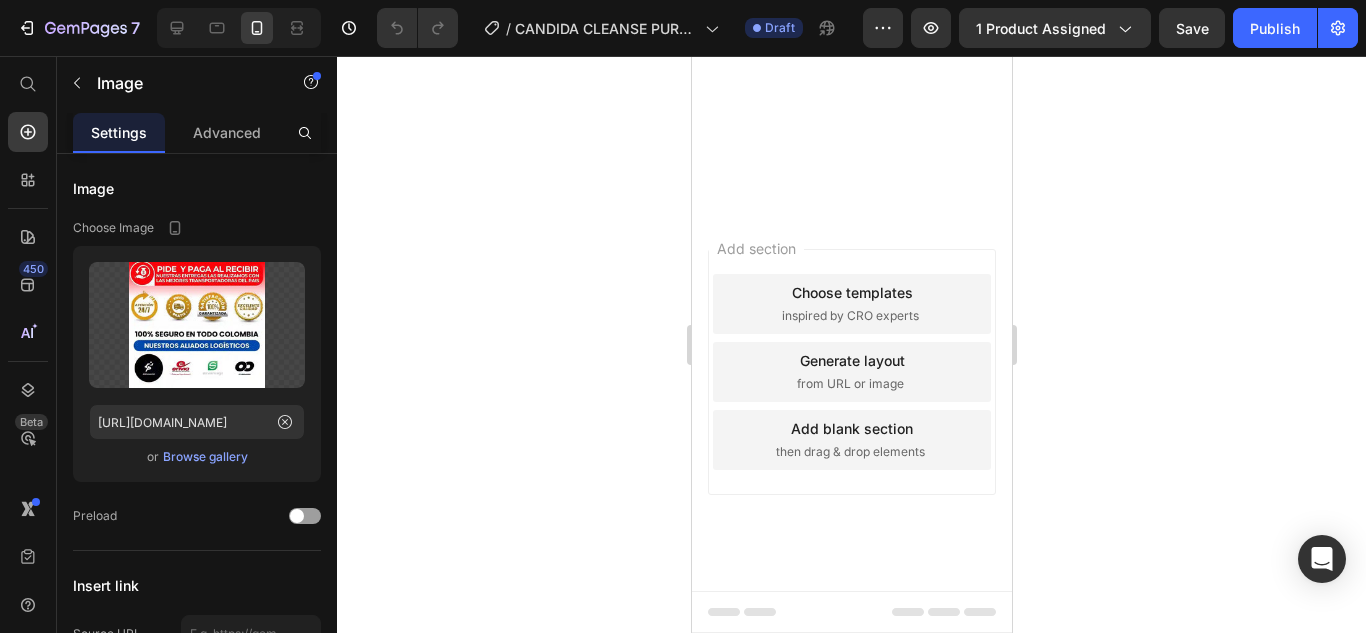 click at bounding box center [851, -511] 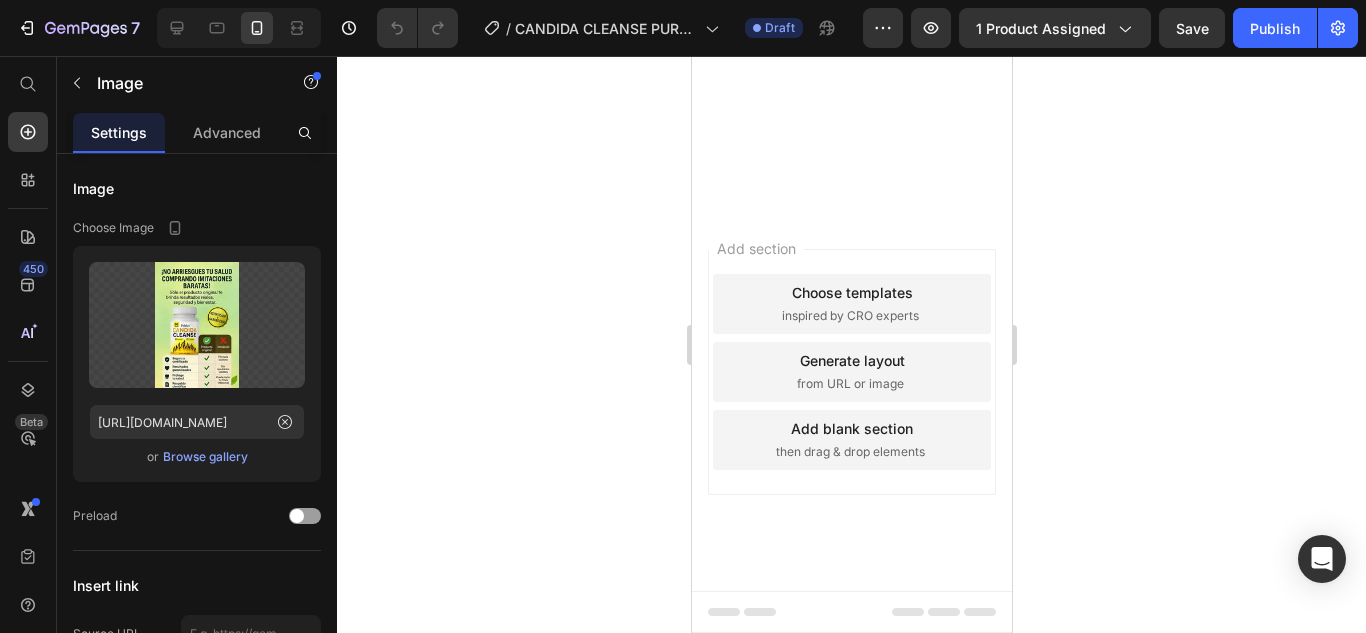 click 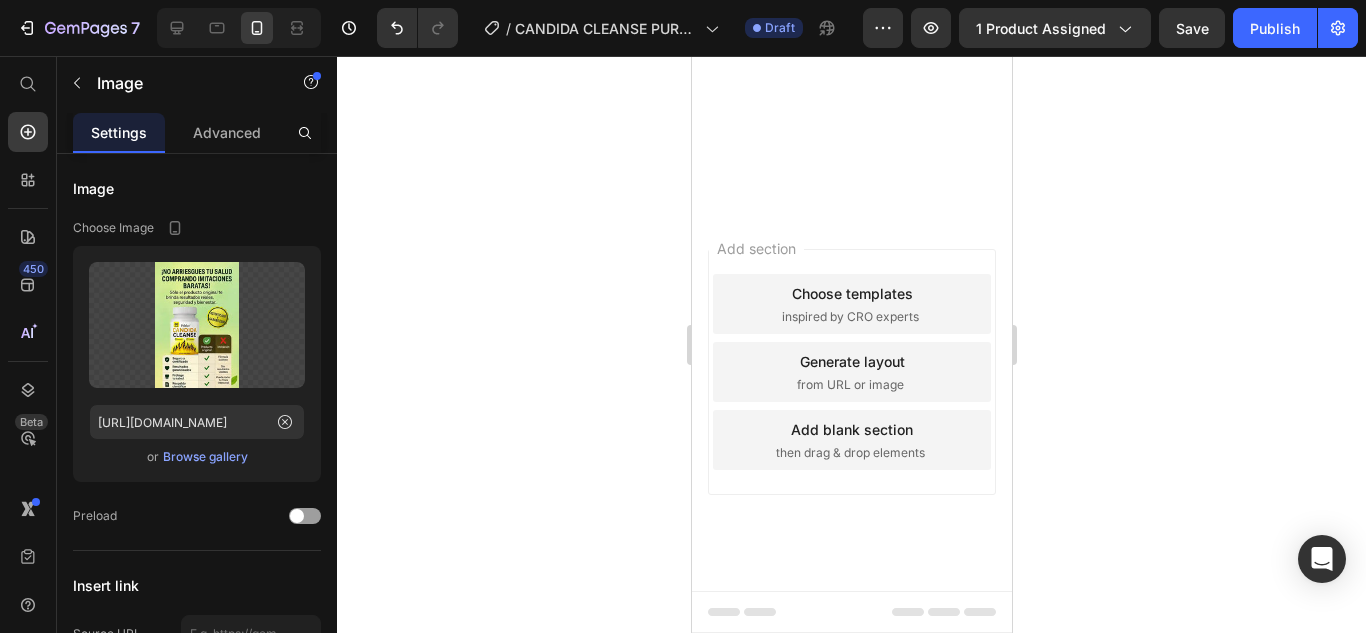 scroll, scrollTop: 5028, scrollLeft: 0, axis: vertical 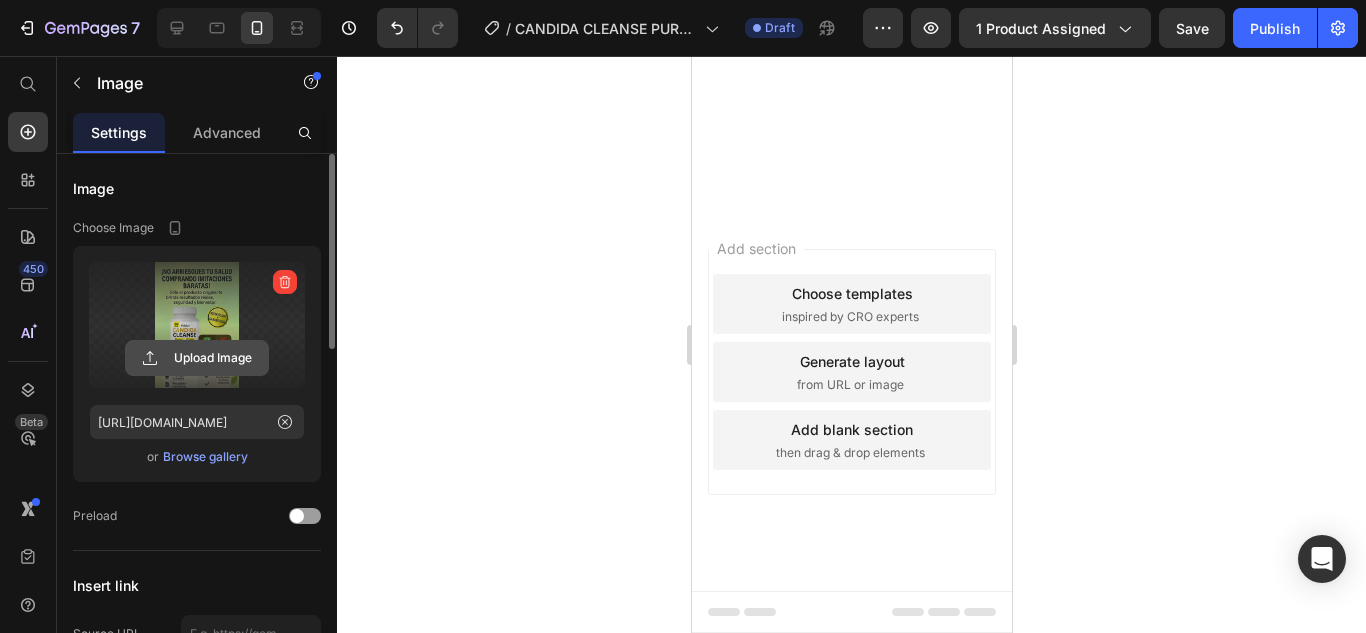 click 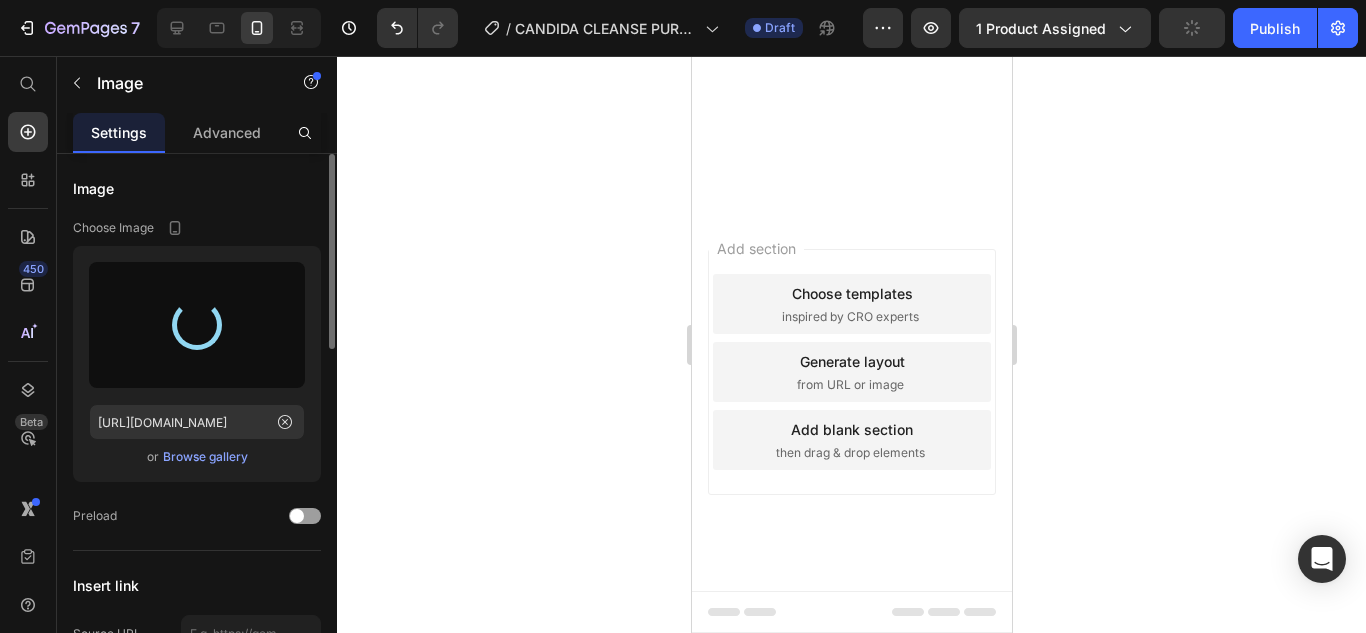 type on "https://cdn.shopify.com/s/files/1/0617/5916/0401/files/gempages_551826084442669953-8c91f15c-d37f-4b16-8dea-f5cea5fe1f04.webp" 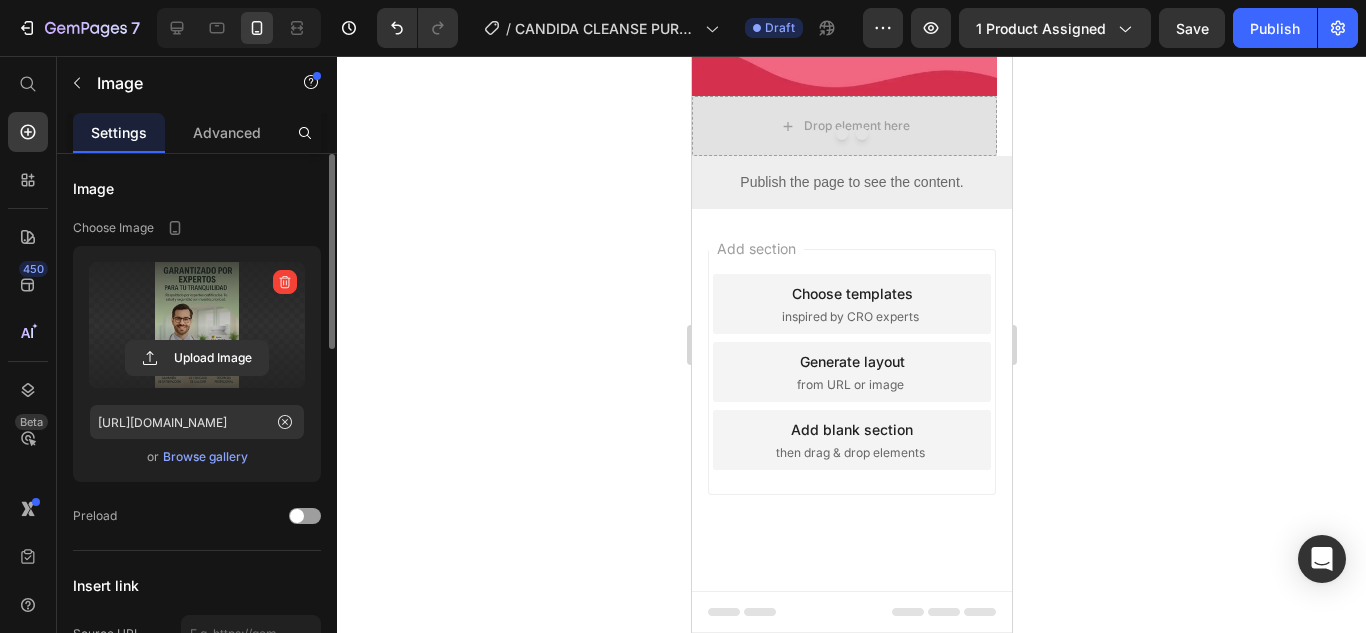 scroll, scrollTop: 5528, scrollLeft: 0, axis: vertical 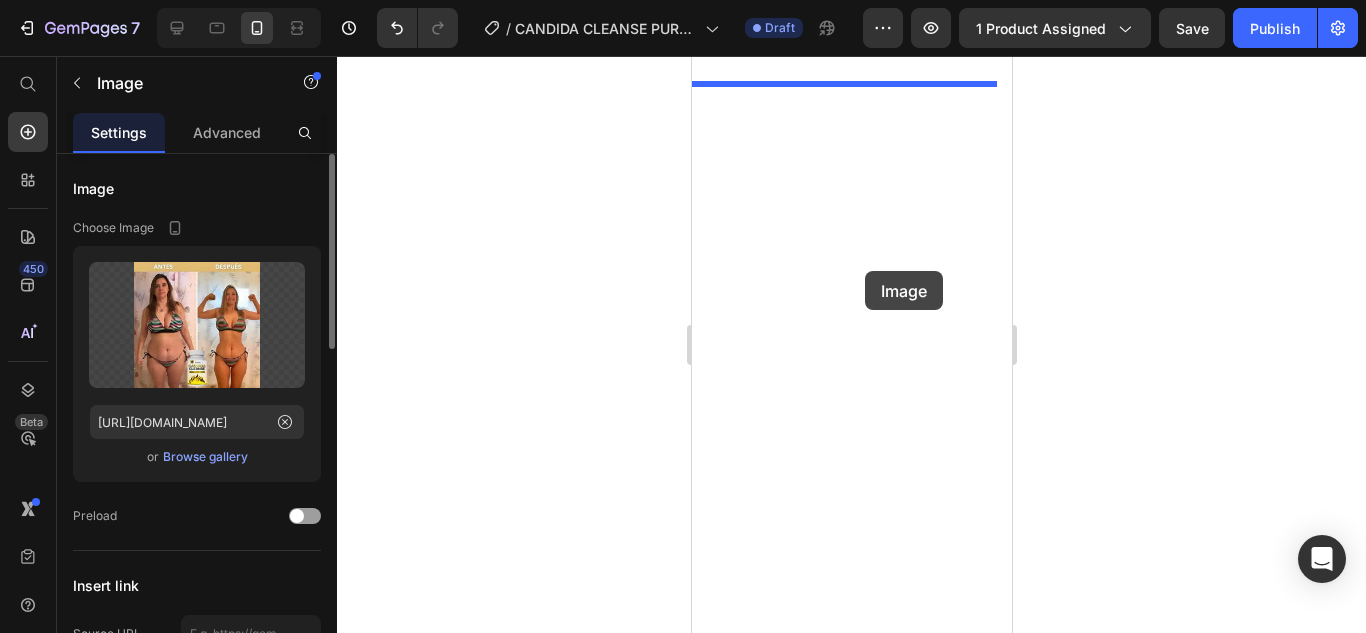 drag, startPoint x: 847, startPoint y: 488, endPoint x: 864, endPoint y: 271, distance: 217.66489 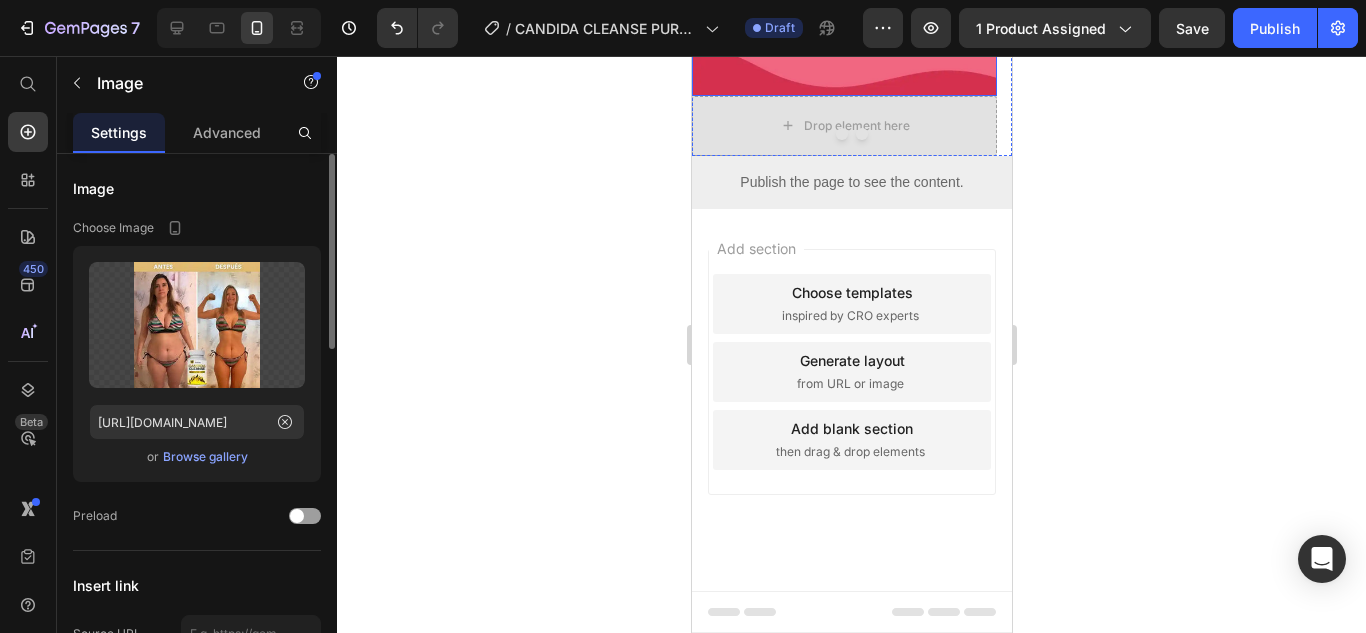 scroll, scrollTop: 5928, scrollLeft: 0, axis: vertical 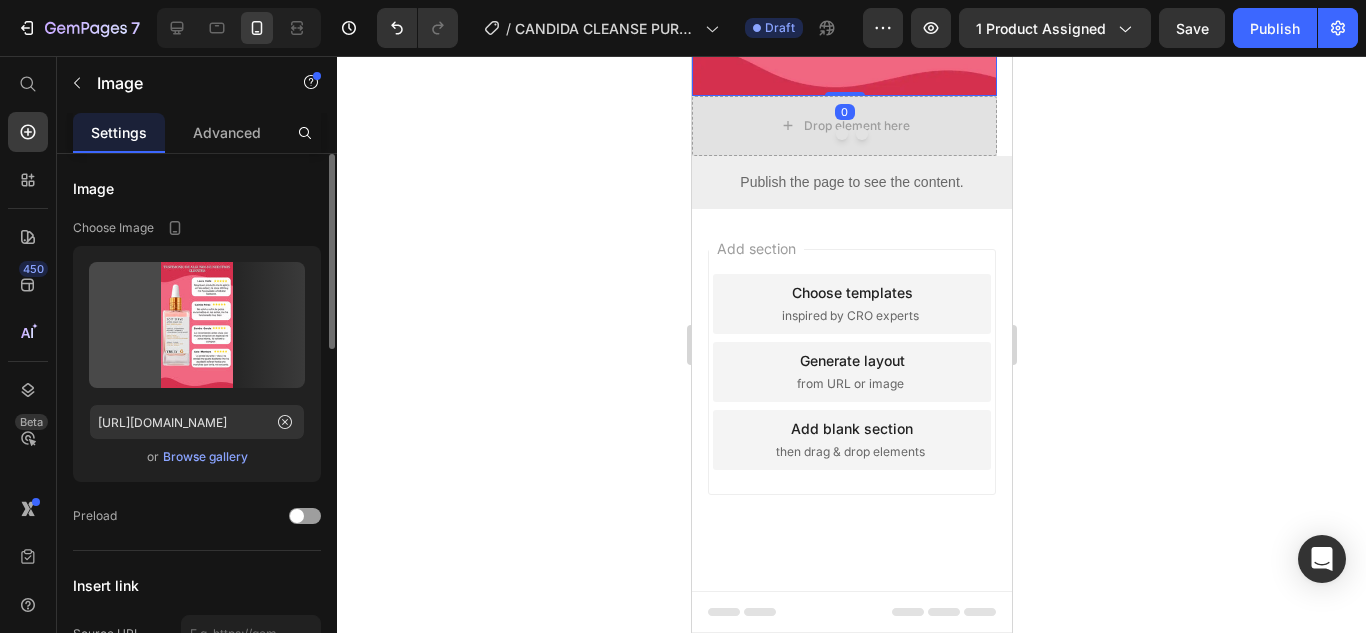 click at bounding box center [843, -175] 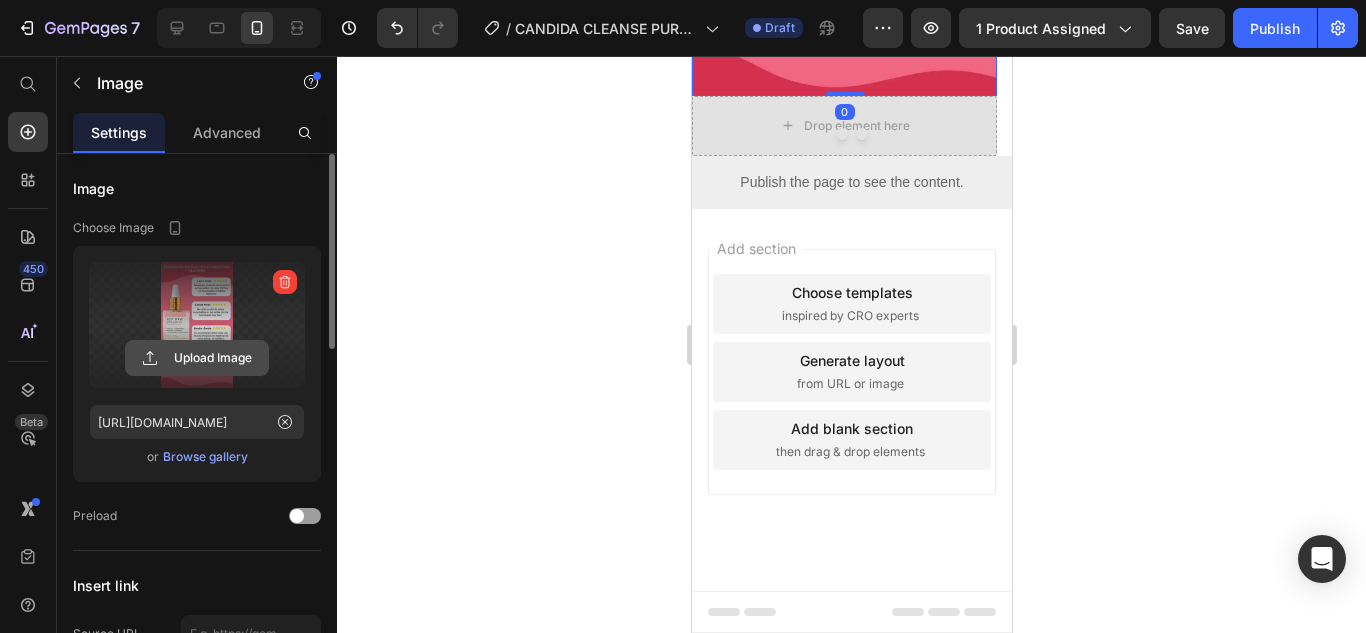 click 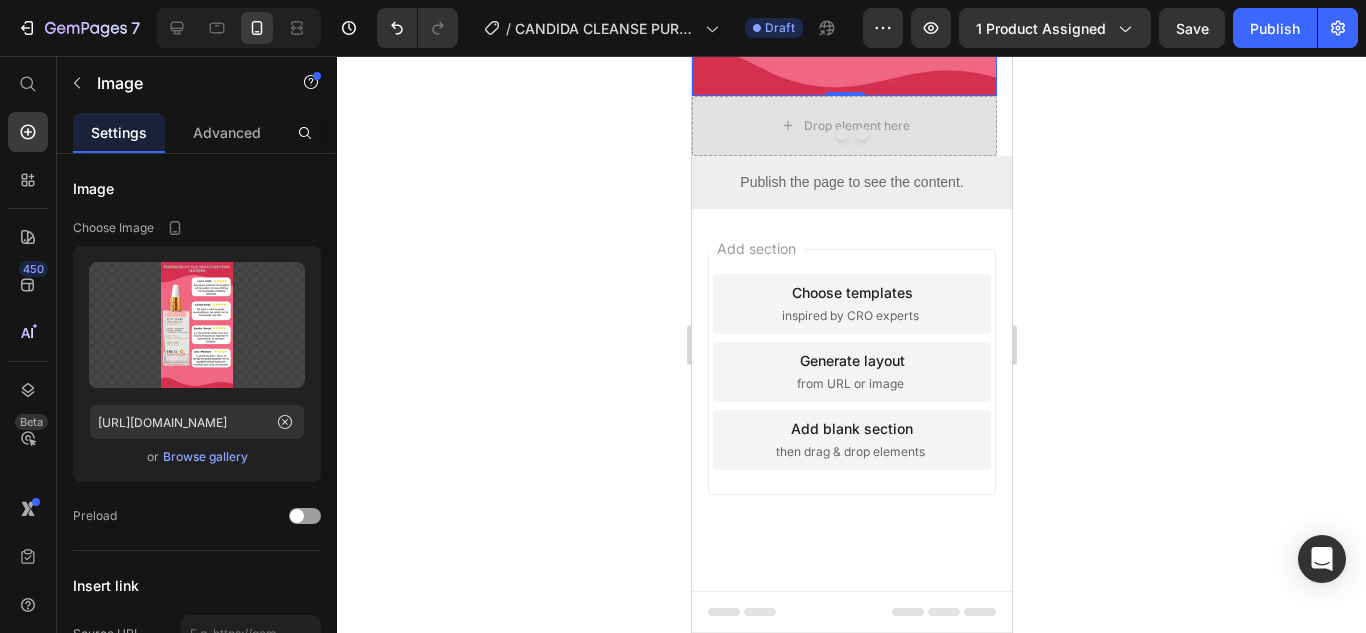 scroll, scrollTop: 5428, scrollLeft: 0, axis: vertical 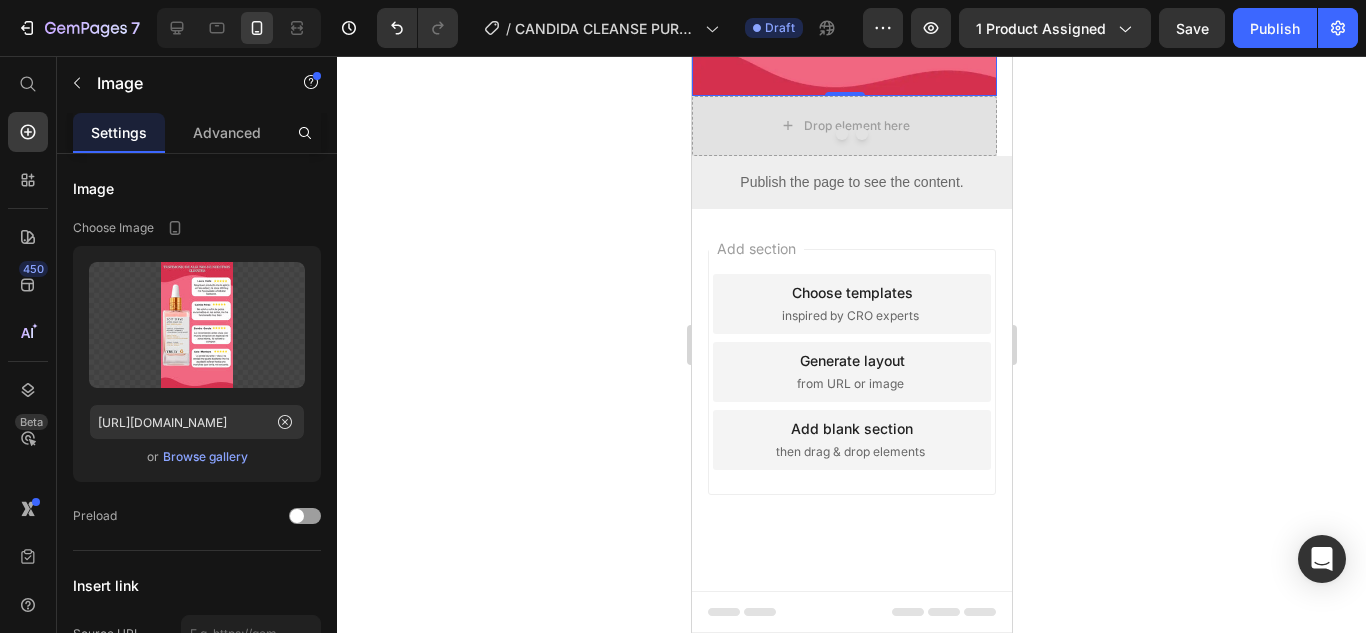 click at bounding box center [851, -969] 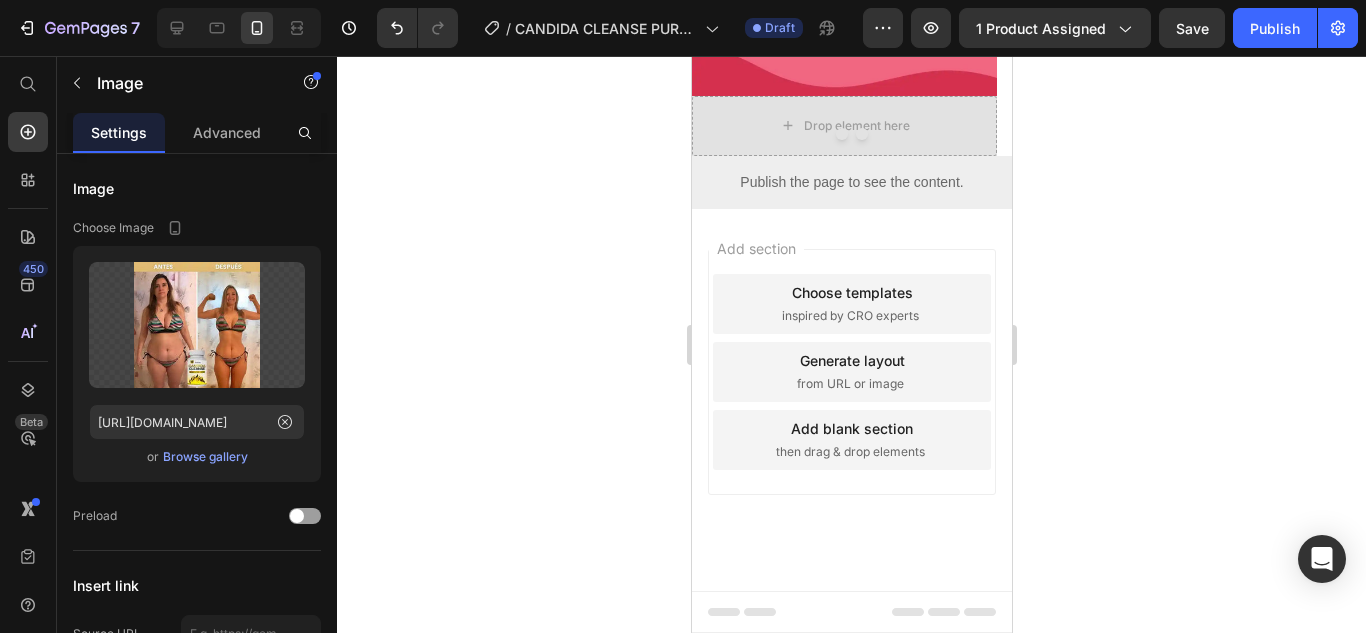 click 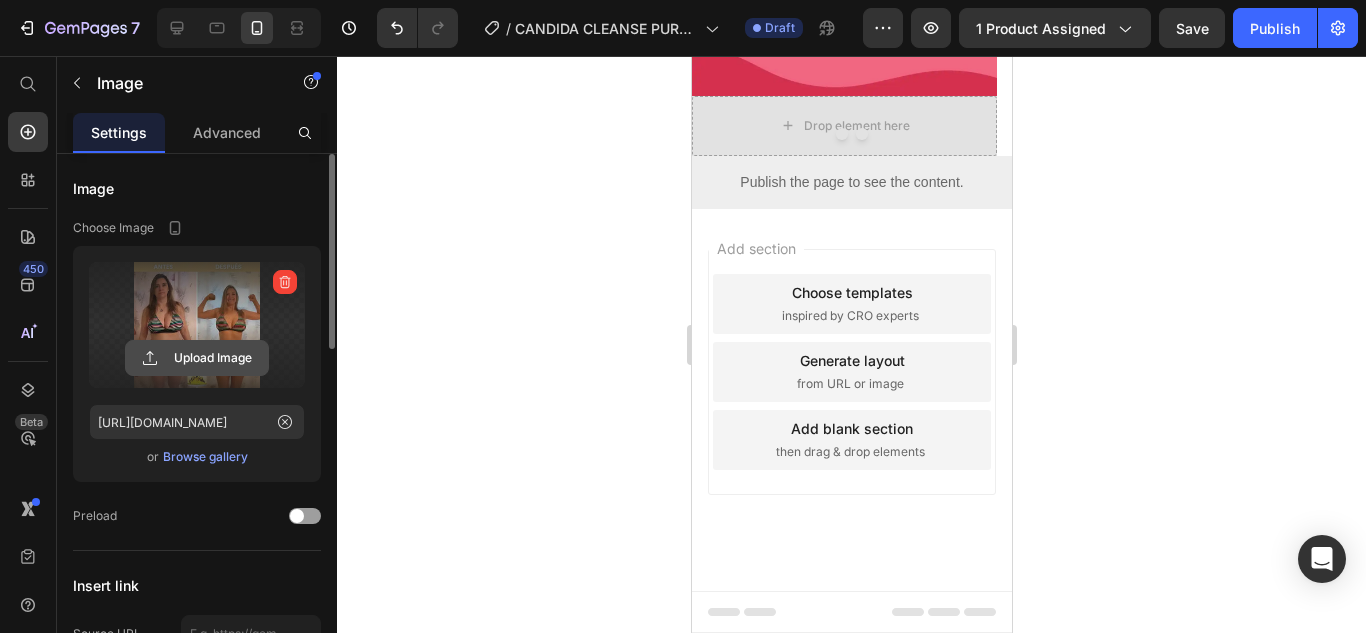 click 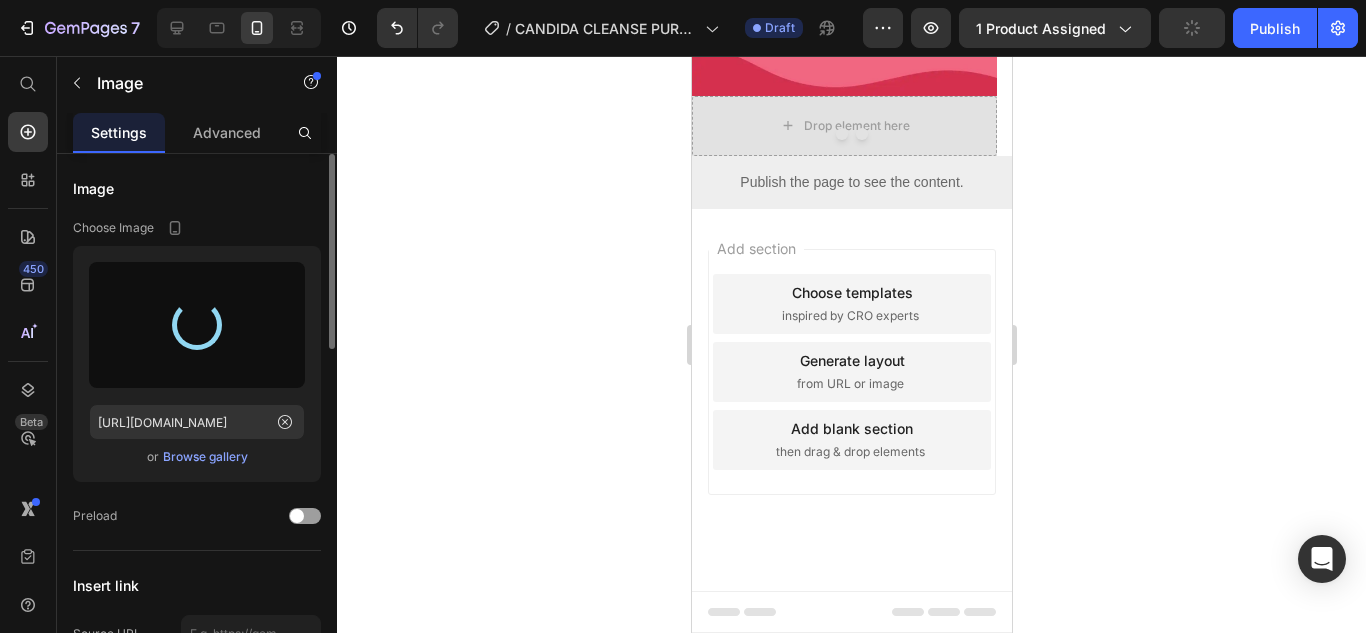type on "https://cdn.shopify.com/s/files/1/0617/5916/0401/files/gempages_551826084442669953-ffb08b4f-bd31-4a19-8246-04a970367436.webp" 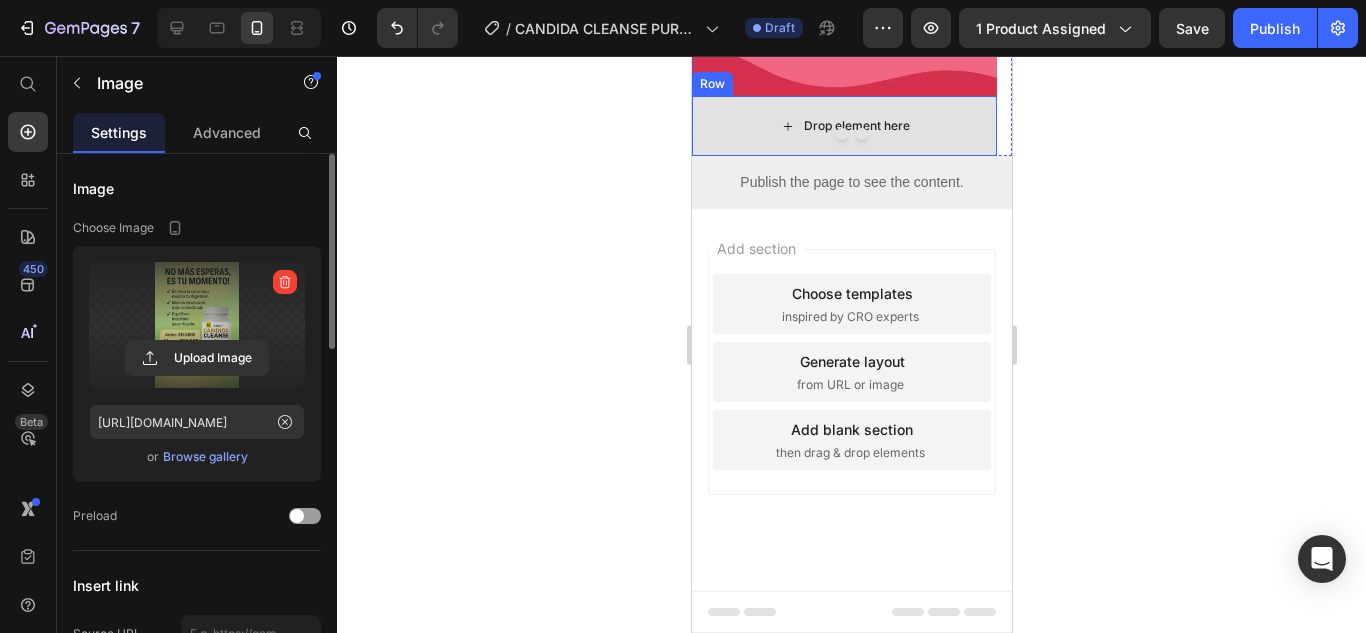 scroll, scrollTop: 7169, scrollLeft: 0, axis: vertical 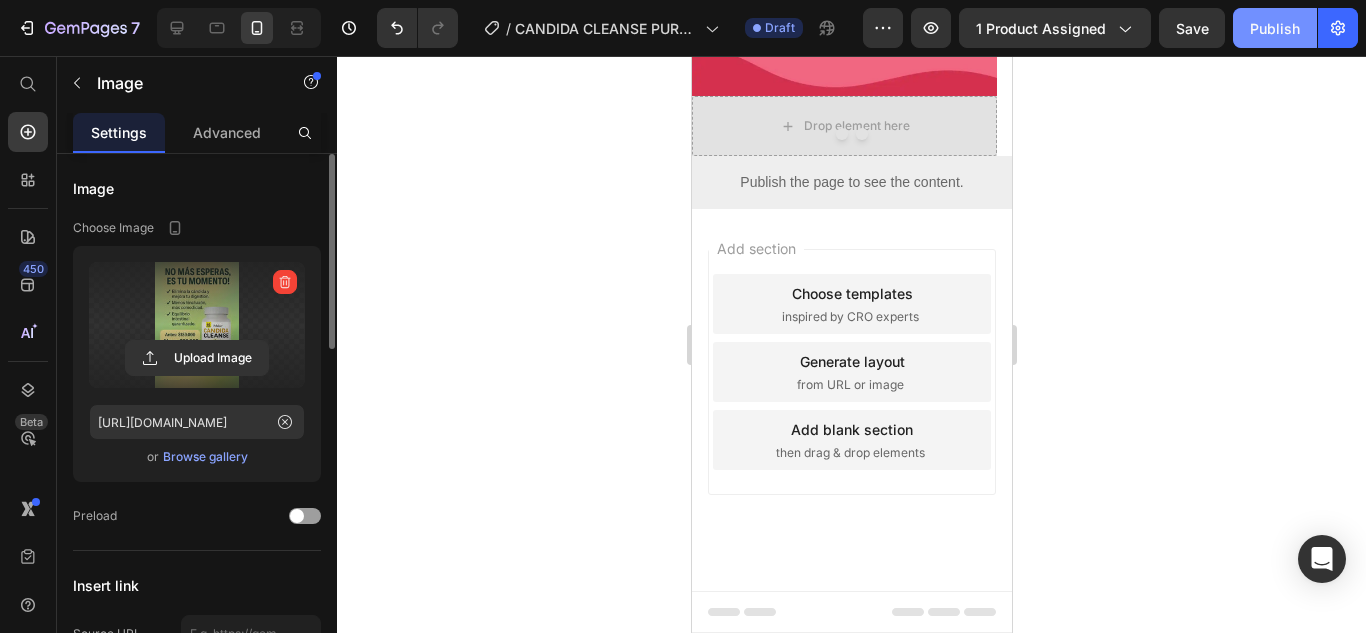 click on "Publish" 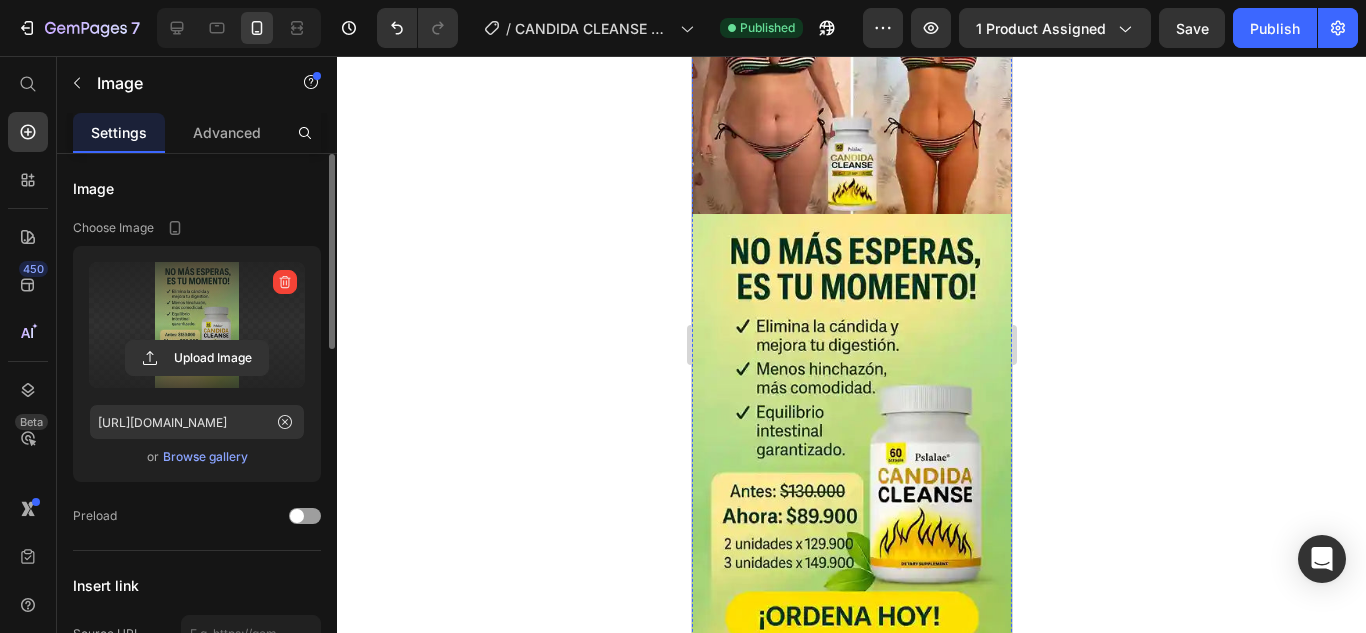 scroll, scrollTop: 5469, scrollLeft: 0, axis: vertical 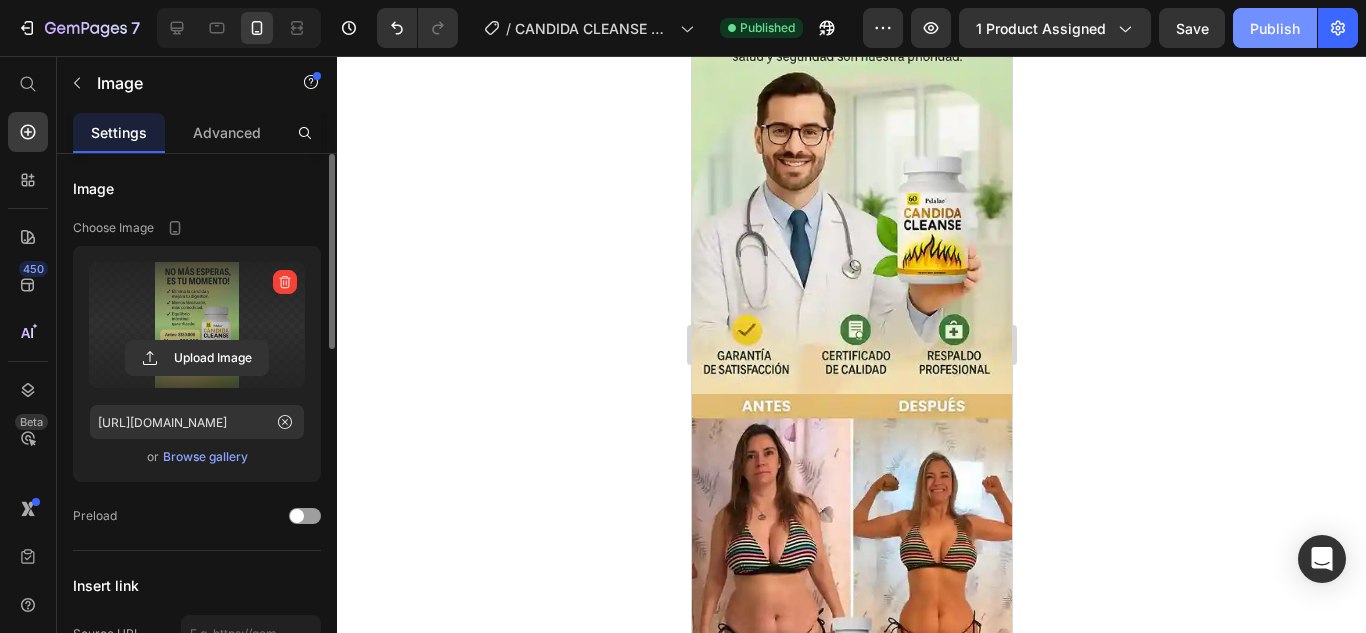 click on "Publish" at bounding box center (1275, 28) 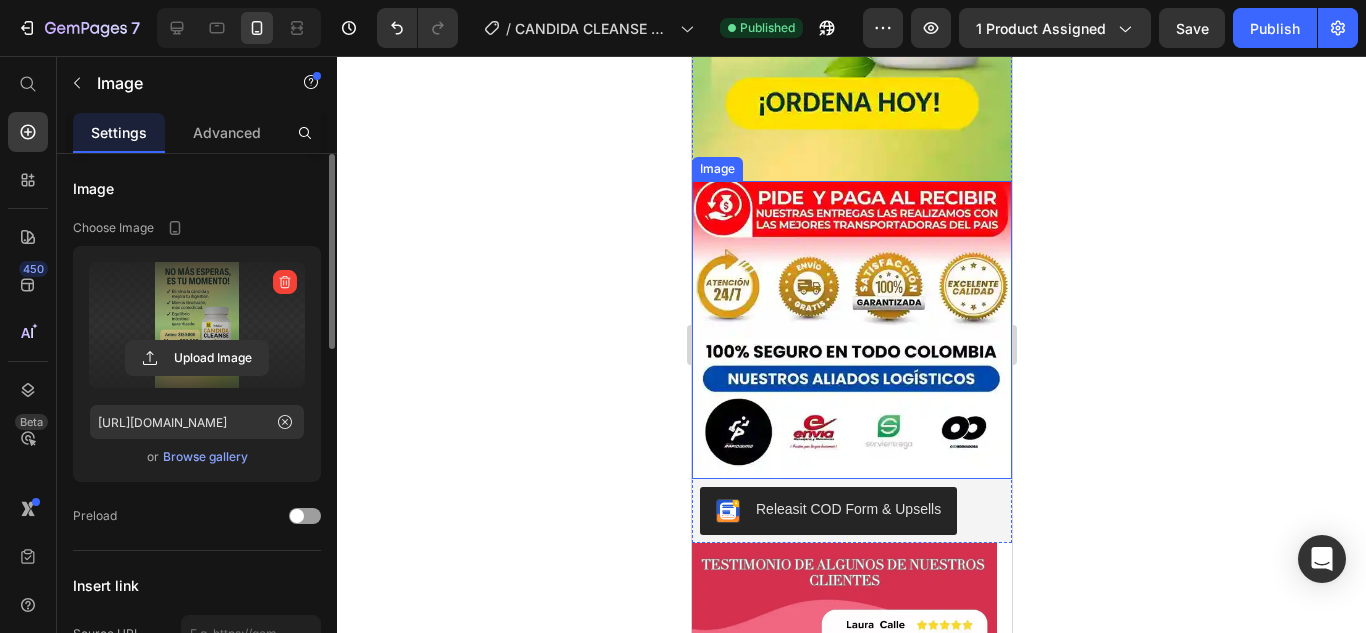 scroll, scrollTop: 6769, scrollLeft: 0, axis: vertical 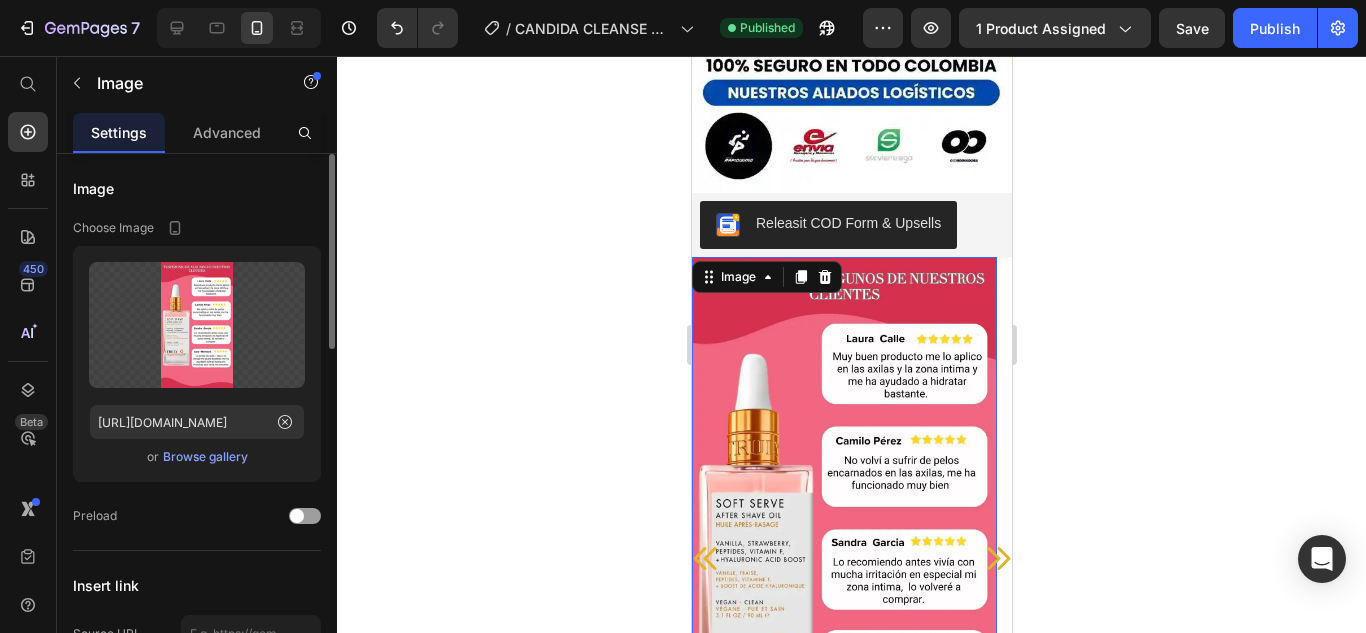 click at bounding box center [843, 528] 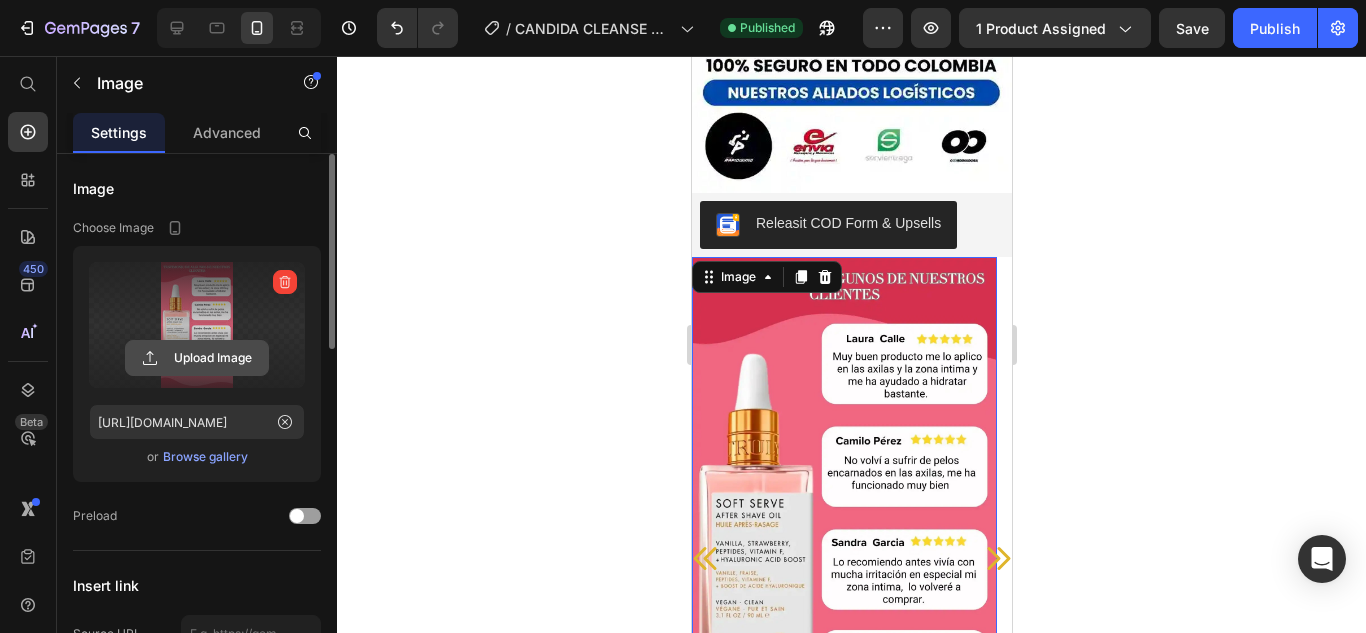 click 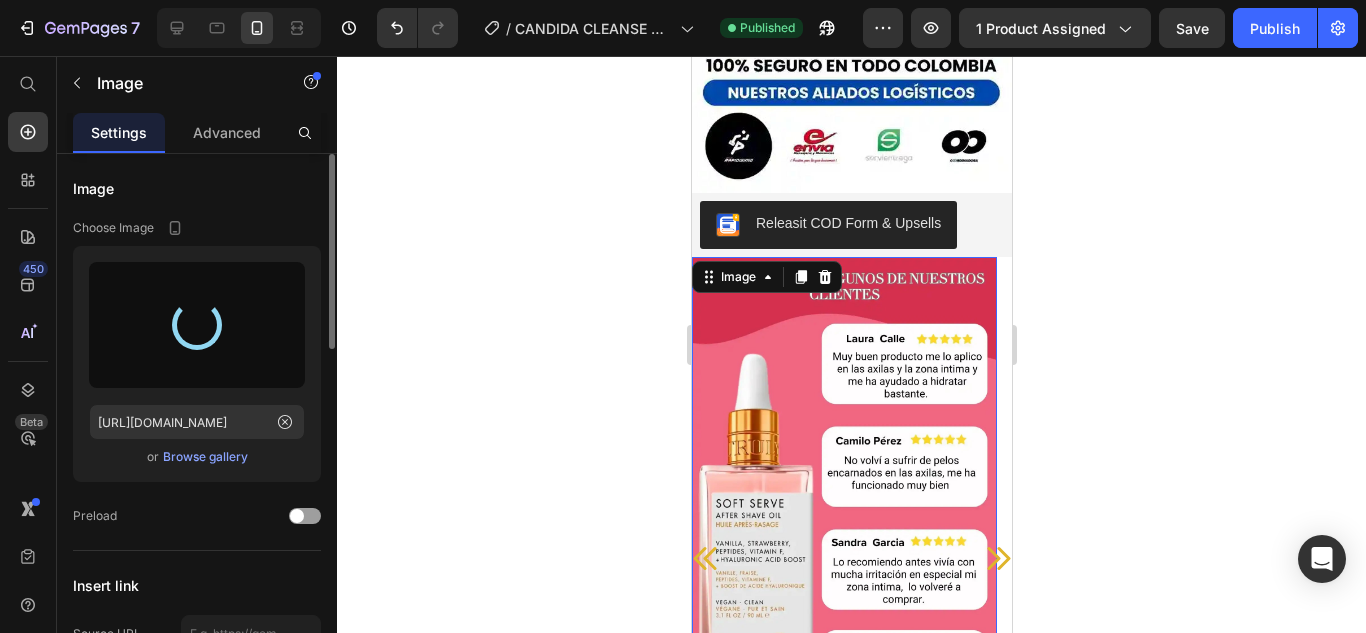 type on "https://cdn.shopify.com/s/files/1/0617/5916/0401/files/gempages_551826084442669953-6a273295-6408-4f05-8639-0367a3bfd13e.webp" 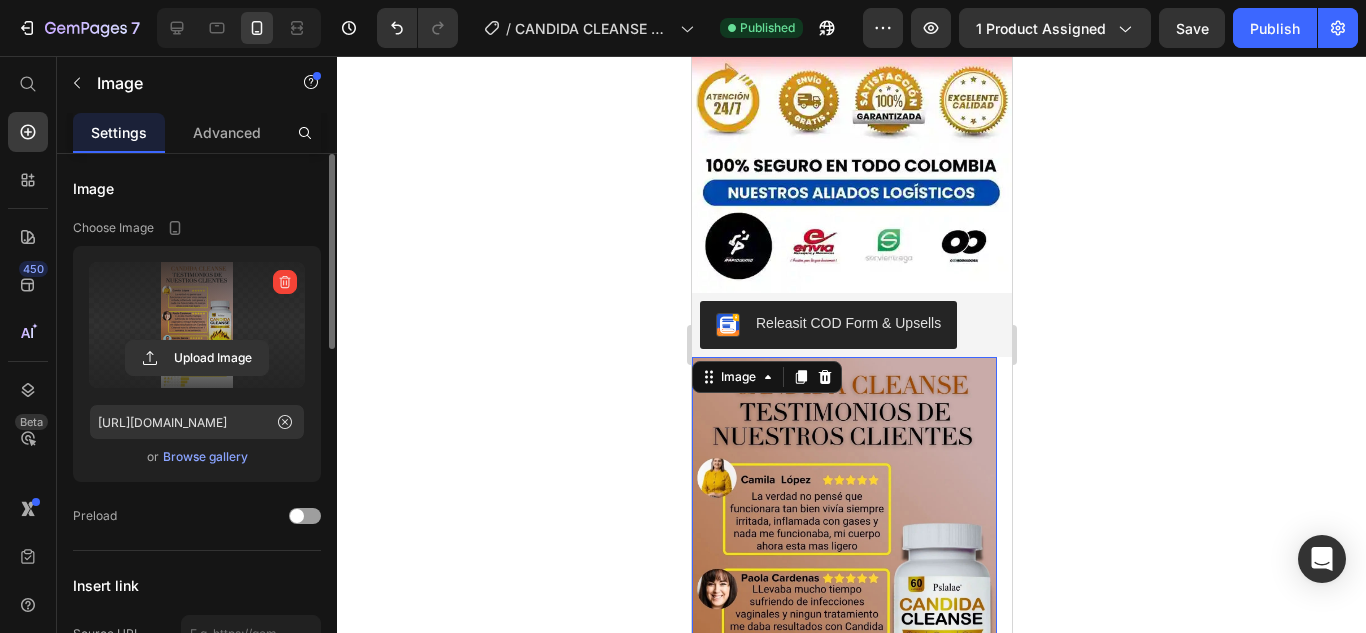 scroll, scrollTop: 6769, scrollLeft: 0, axis: vertical 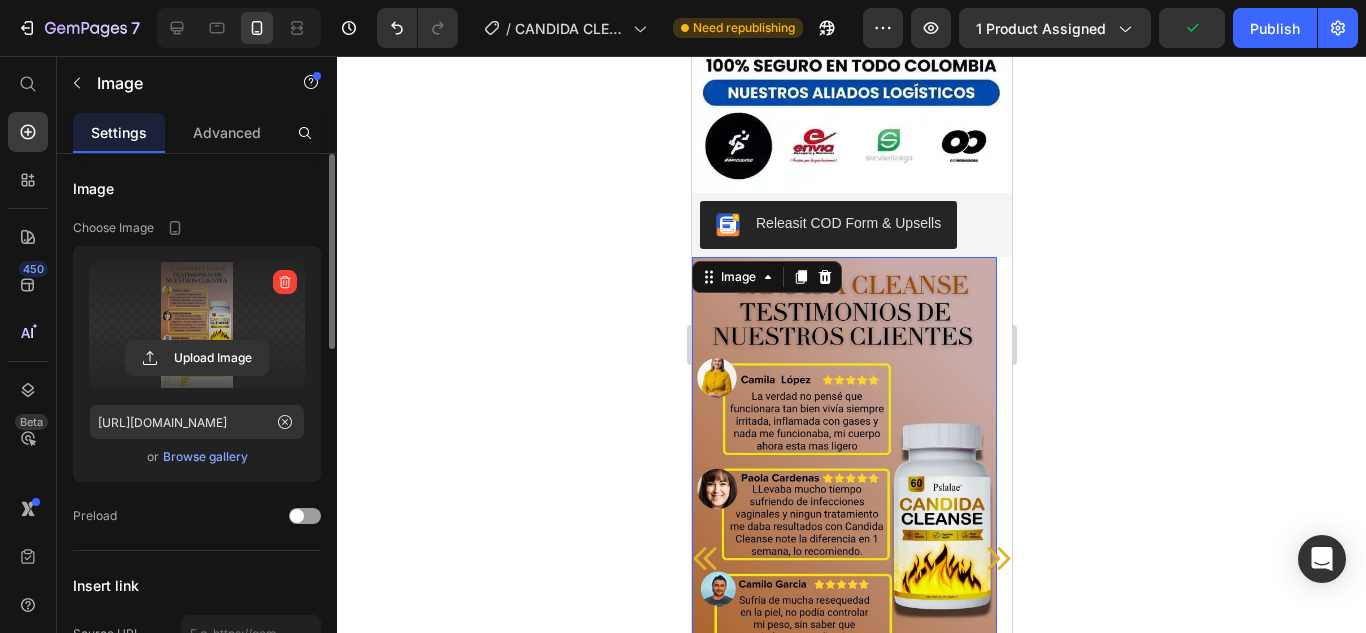 click at bounding box center (843, 528) 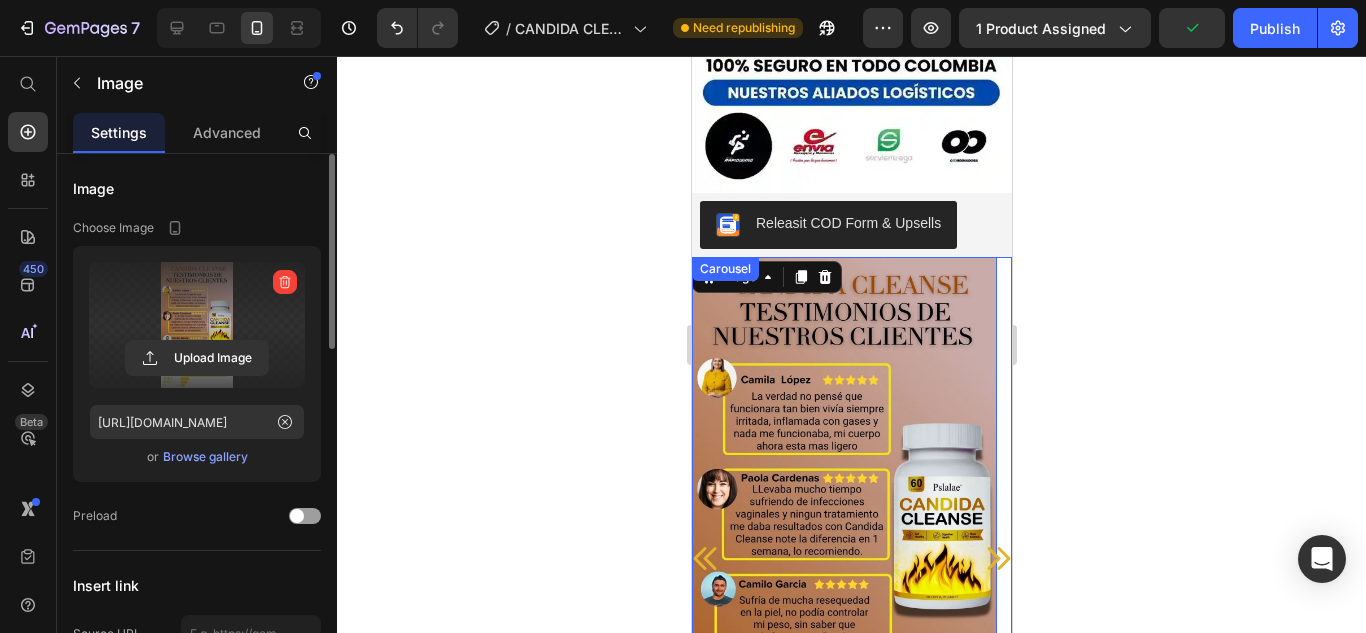 click 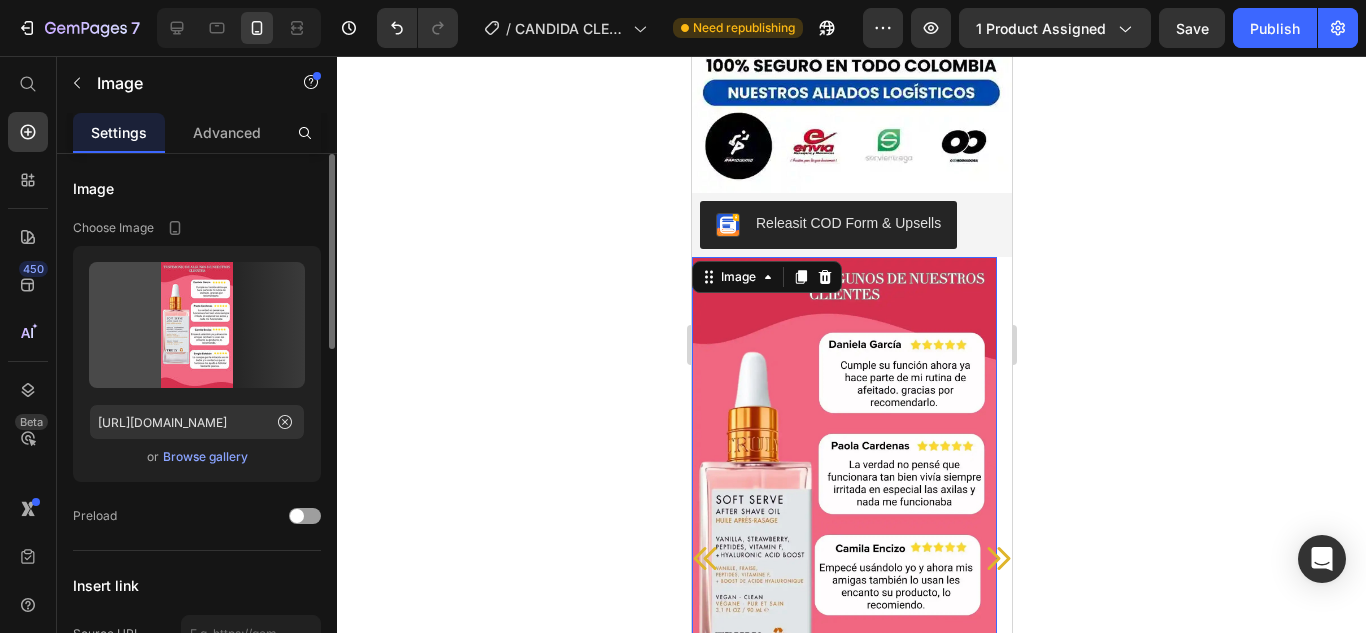 click at bounding box center (843, 528) 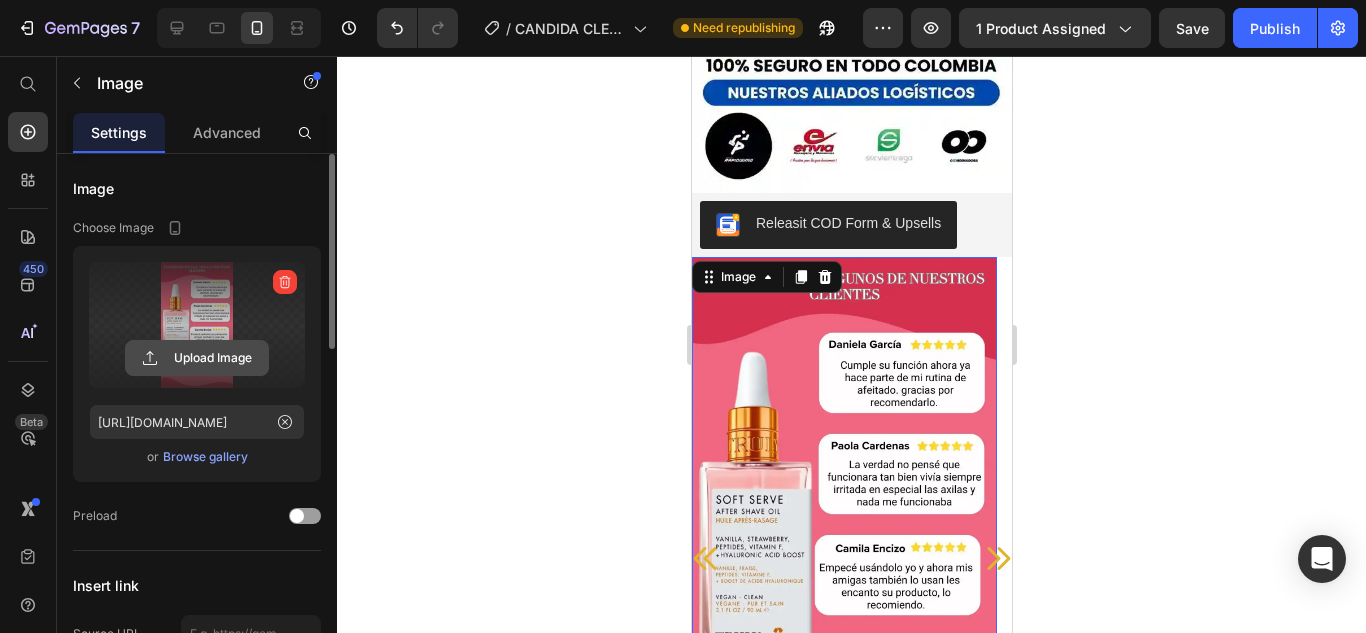 click 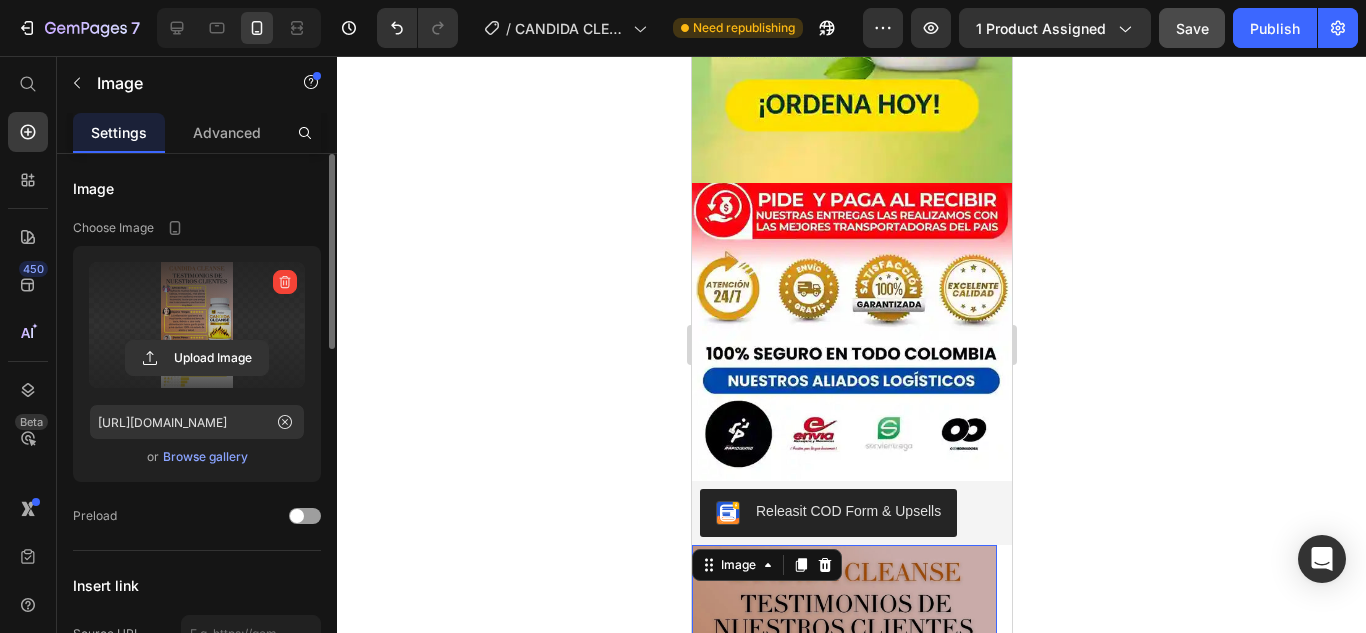 scroll, scrollTop: 6469, scrollLeft: 0, axis: vertical 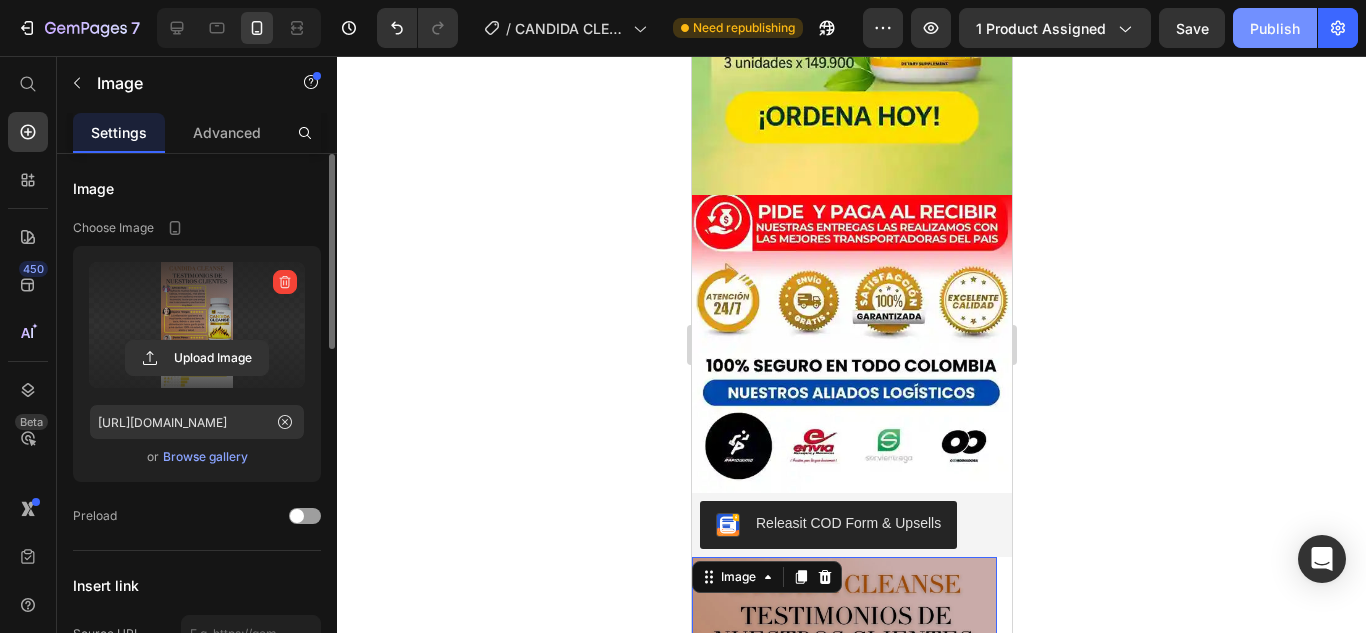 click on "Publish" at bounding box center (1275, 28) 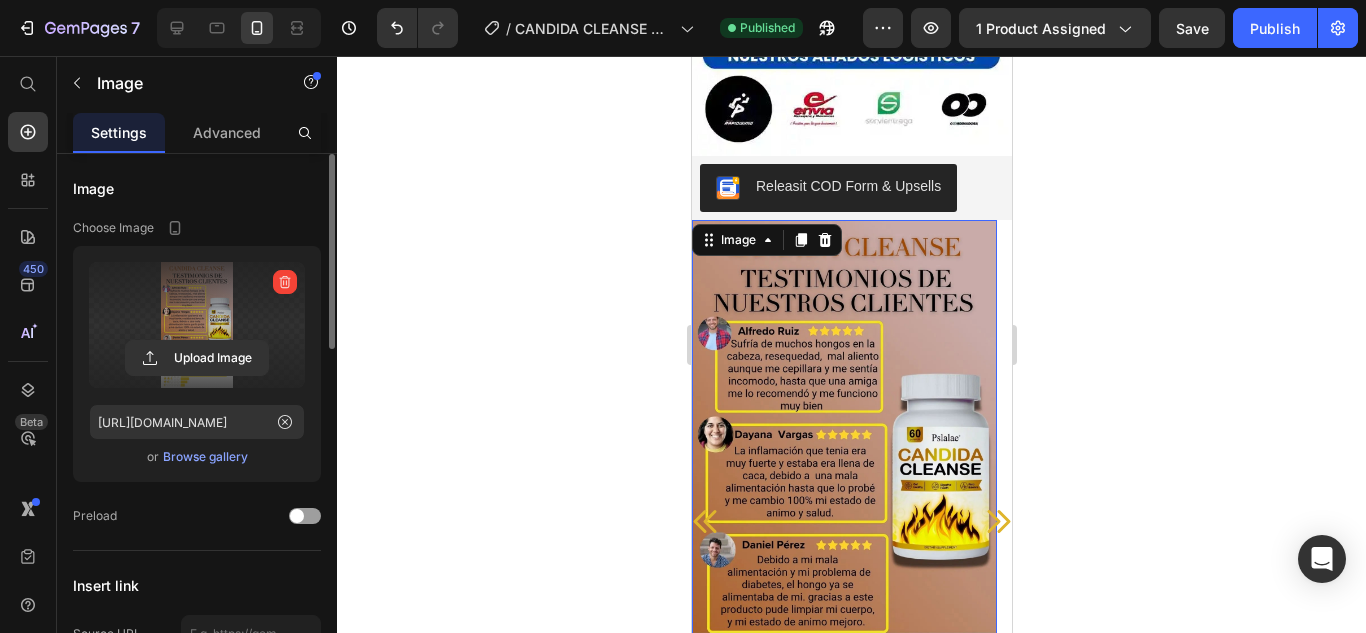 scroll, scrollTop: 6769, scrollLeft: 0, axis: vertical 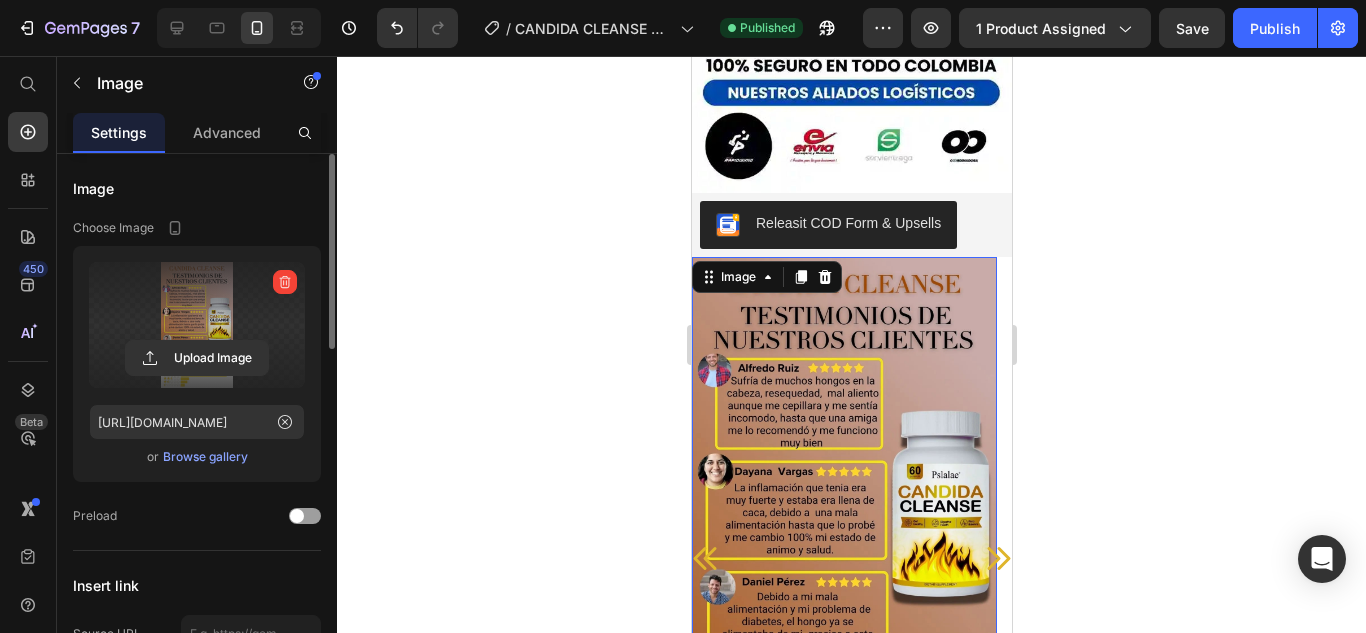 click at bounding box center (843, 528) 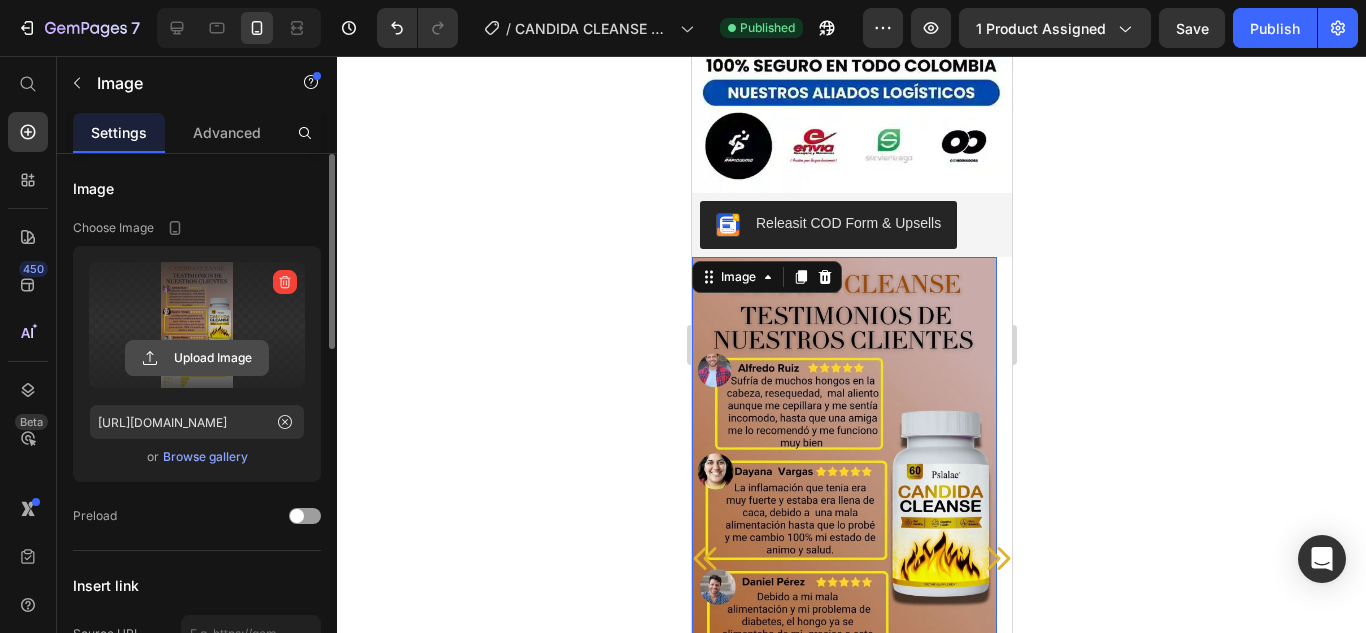 click 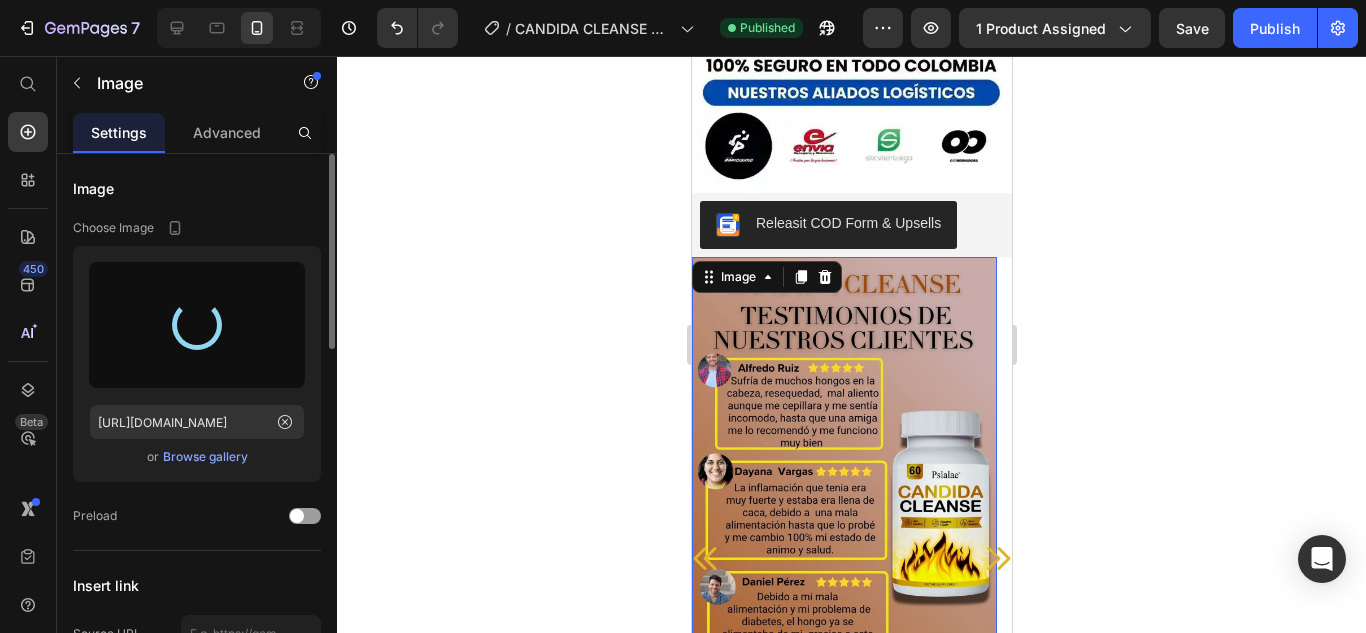 type on "https://cdn.shopify.com/s/files/1/0617/5916/0401/files/gempages_551826084442669953-8537a420-d7df-4898-9cda-5a9b4abcdd37.webp" 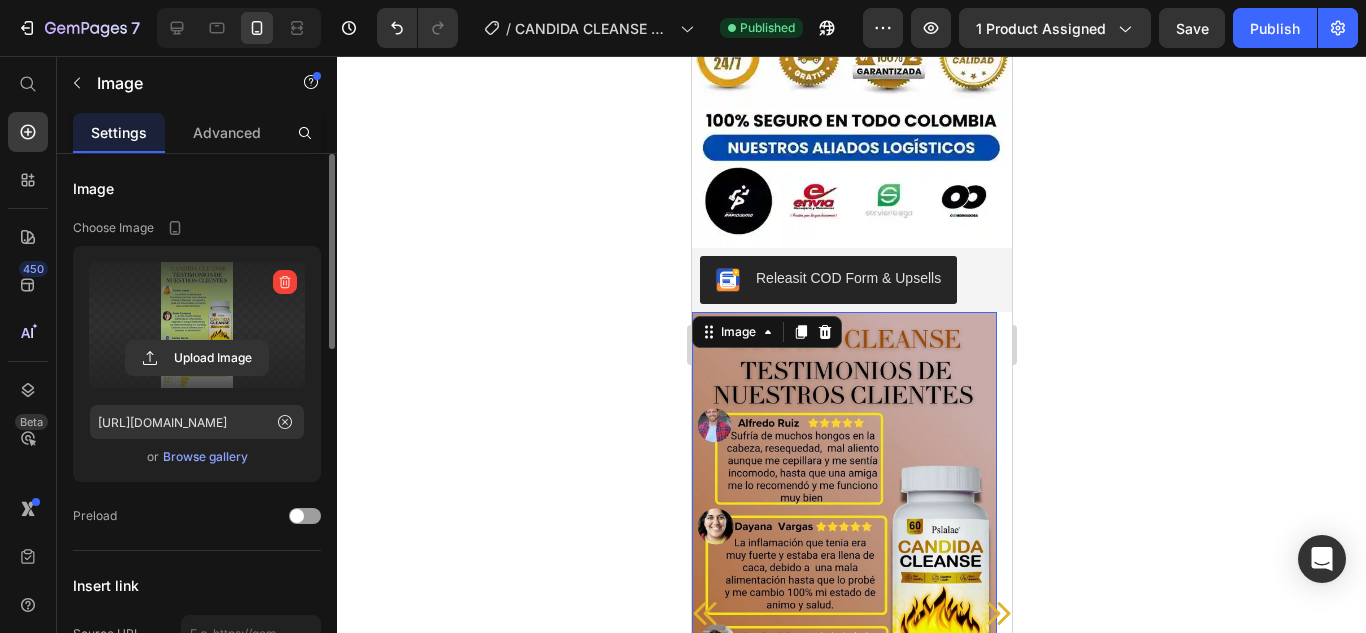 scroll, scrollTop: 6669, scrollLeft: 0, axis: vertical 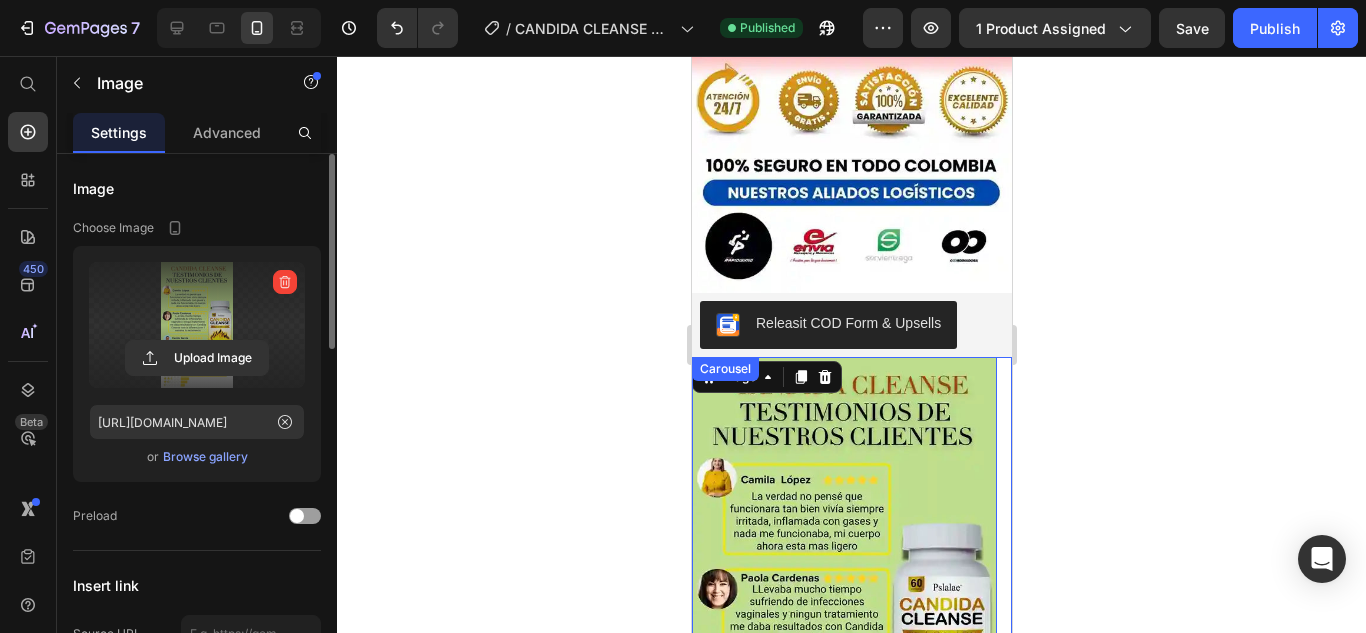 click 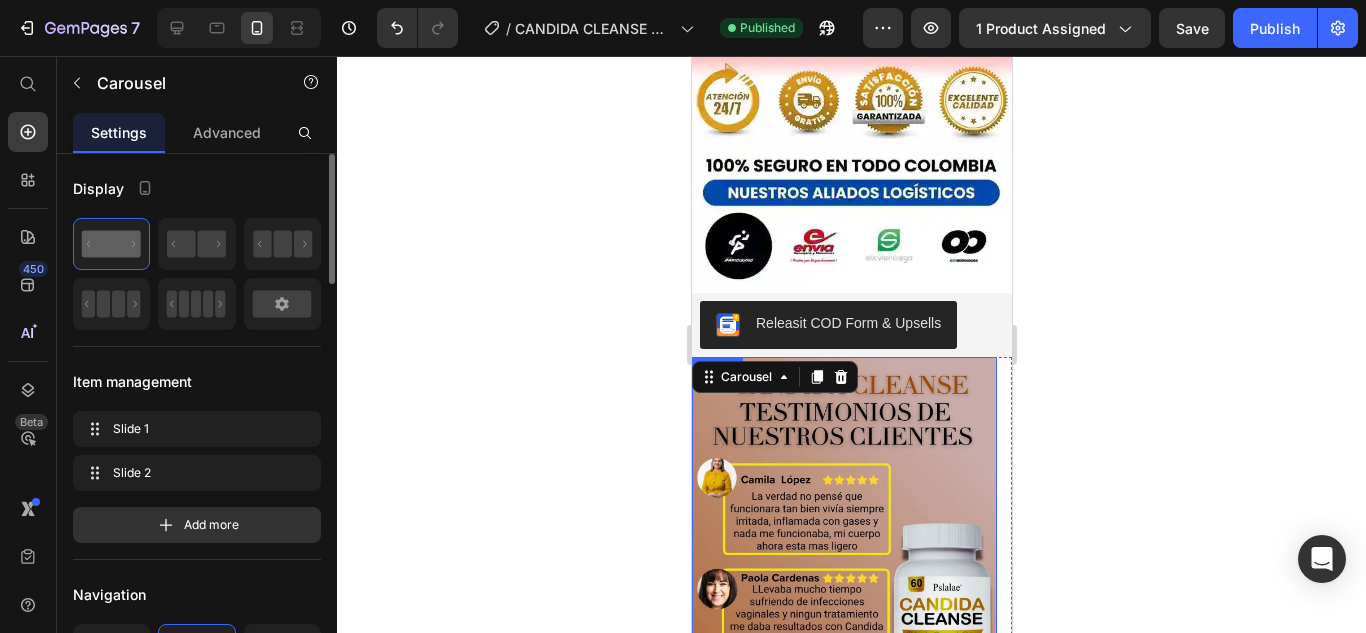 click at bounding box center (843, 628) 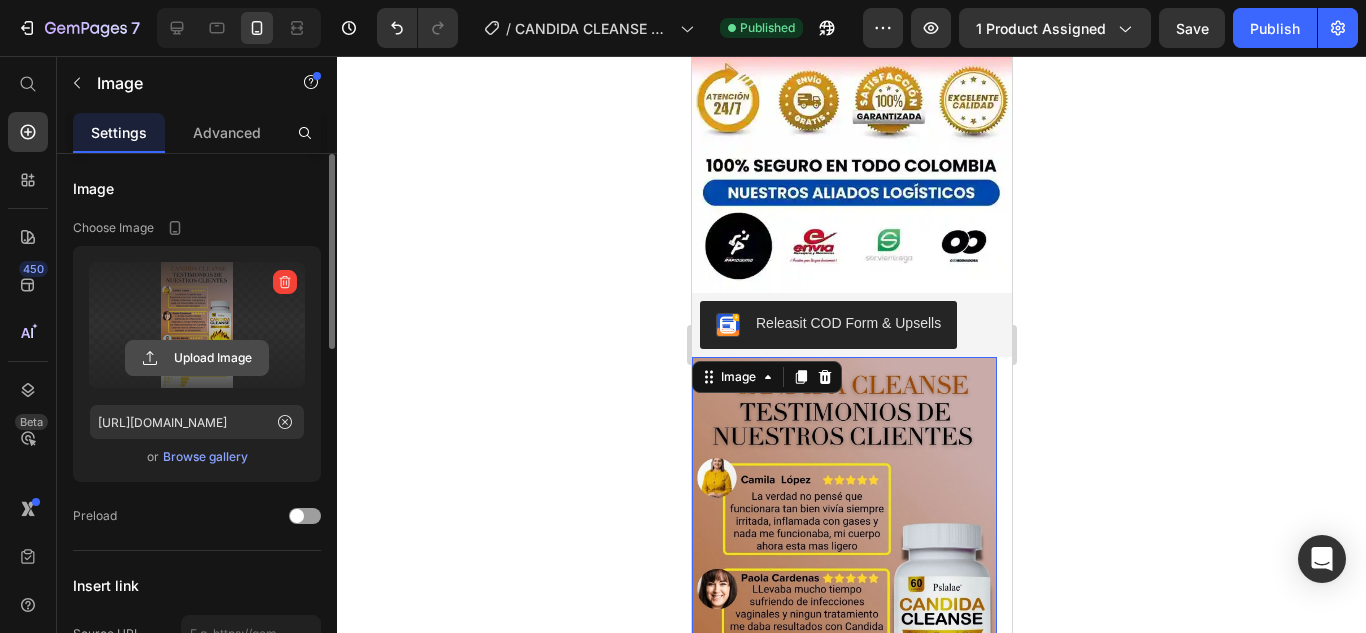 click 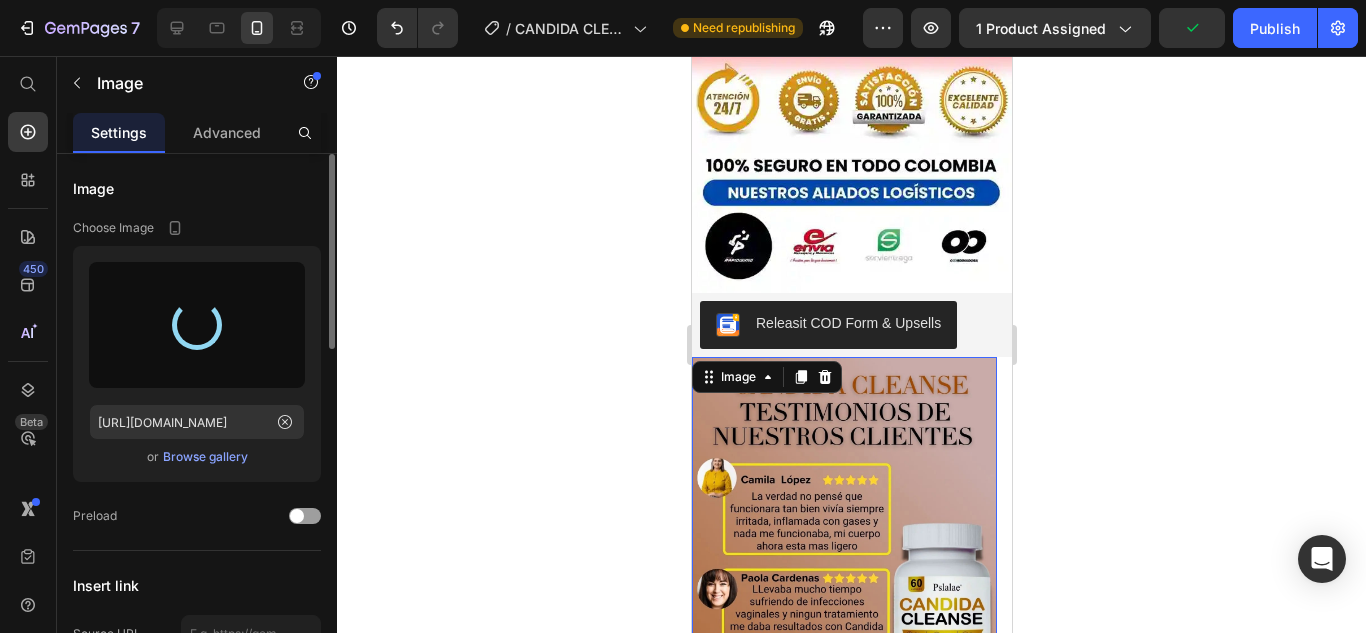 type on "https://cdn.shopify.com/s/files/1/0617/5916/0401/files/gempages_551826084442669953-5d63d2d4-acfc-46b5-b426-0d36cf85fe1d.webp" 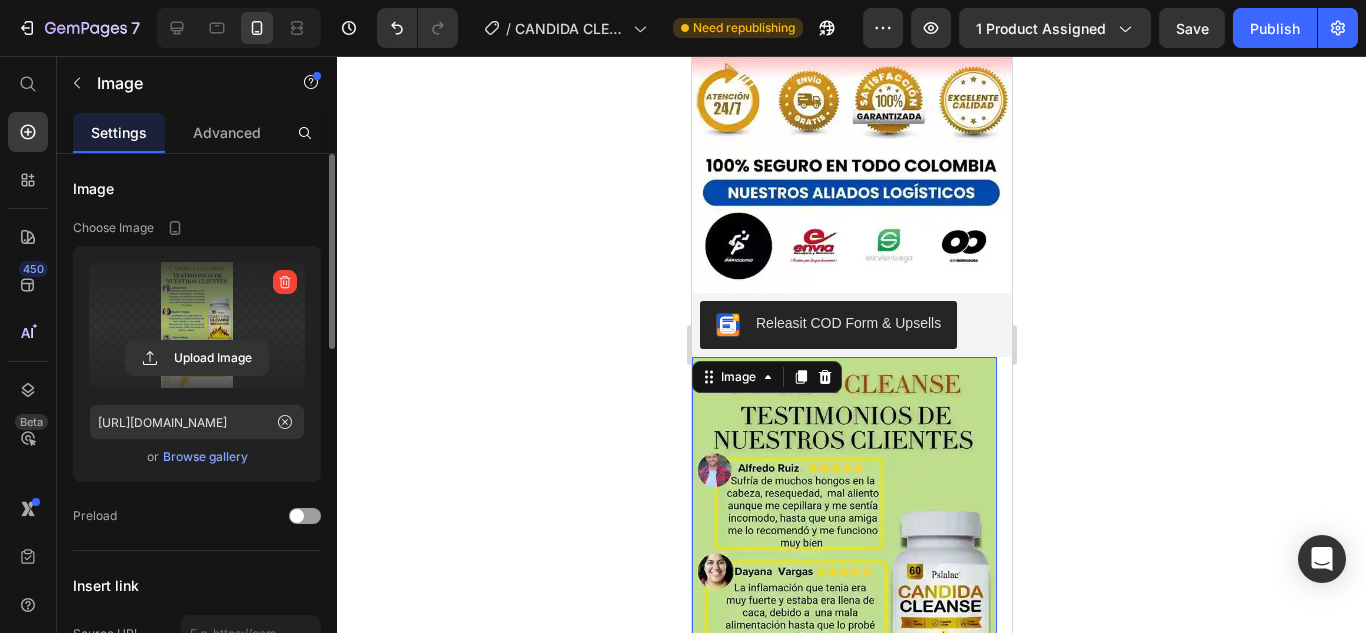 click on "7  Version history  /  CANDIDA CLEANSE PURE PEAK CHAT GPT Need republishing Preview 1 product assigned  Save   Publish" 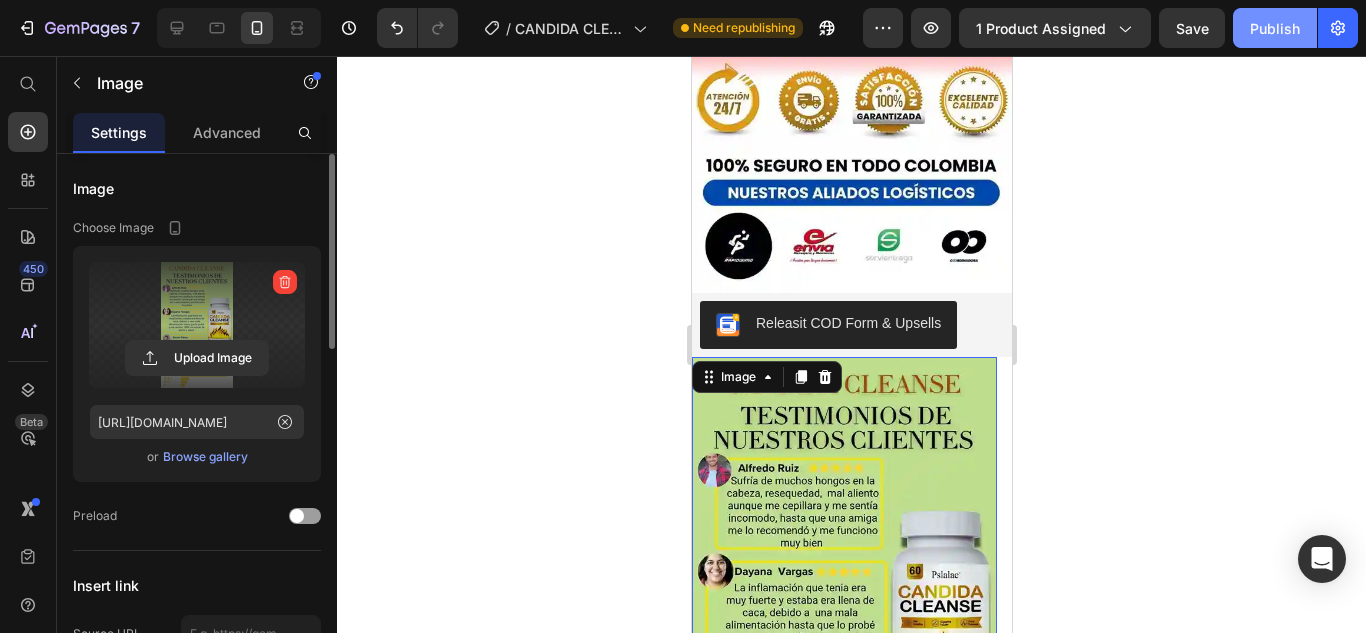 click on "Publish" 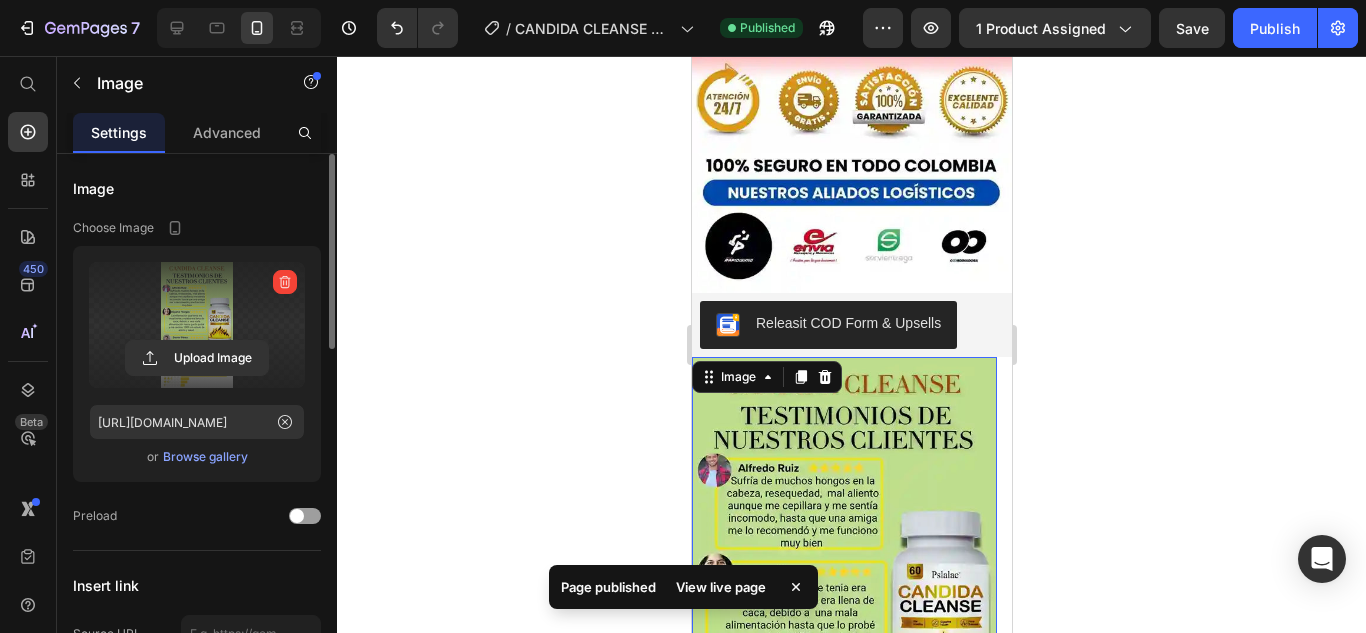 click 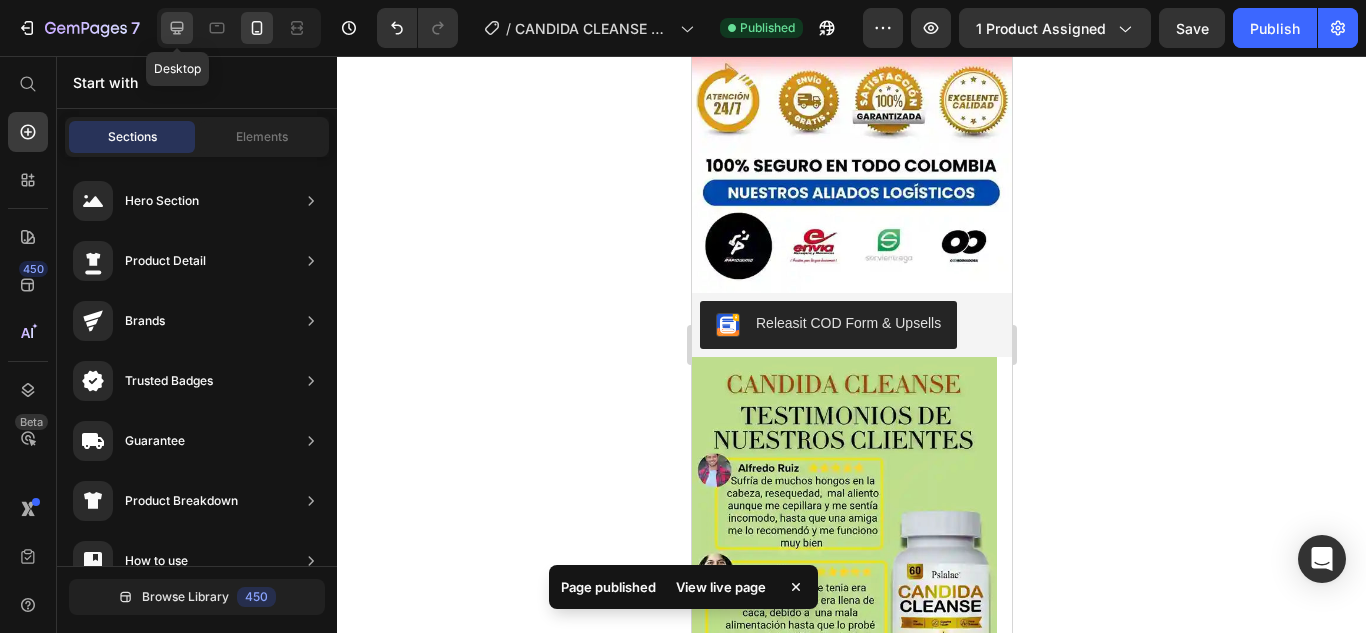 click 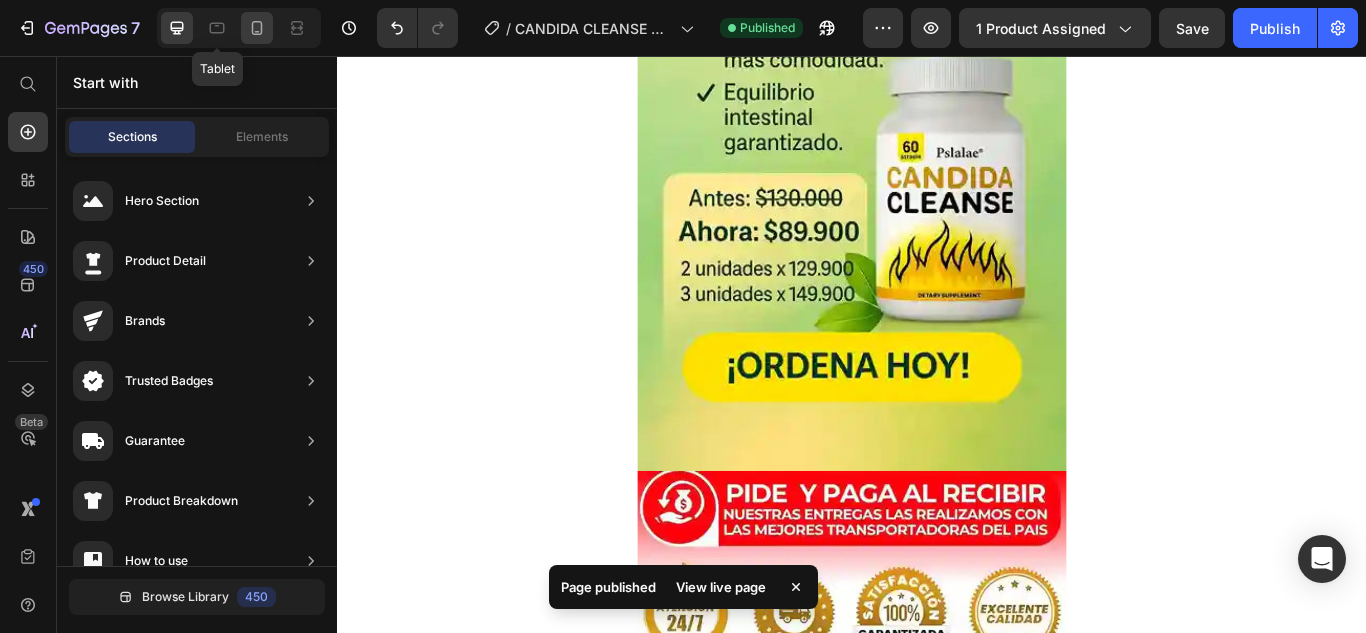 scroll, scrollTop: 9124, scrollLeft: 0, axis: vertical 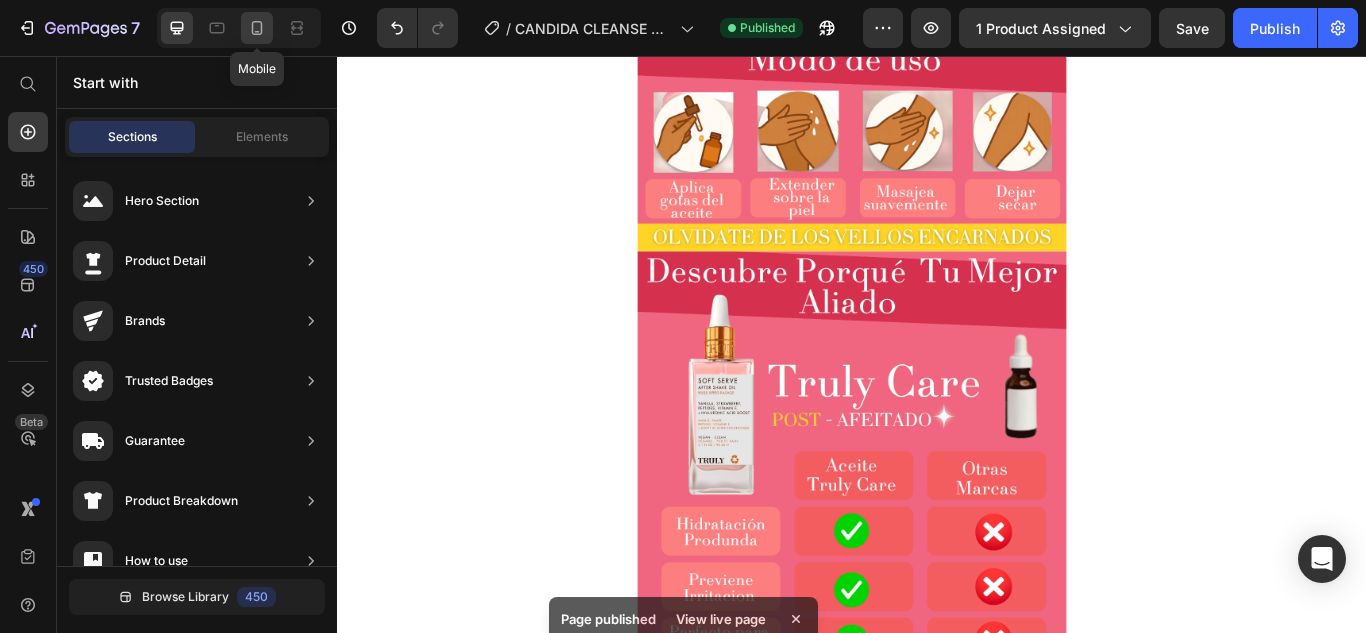 click 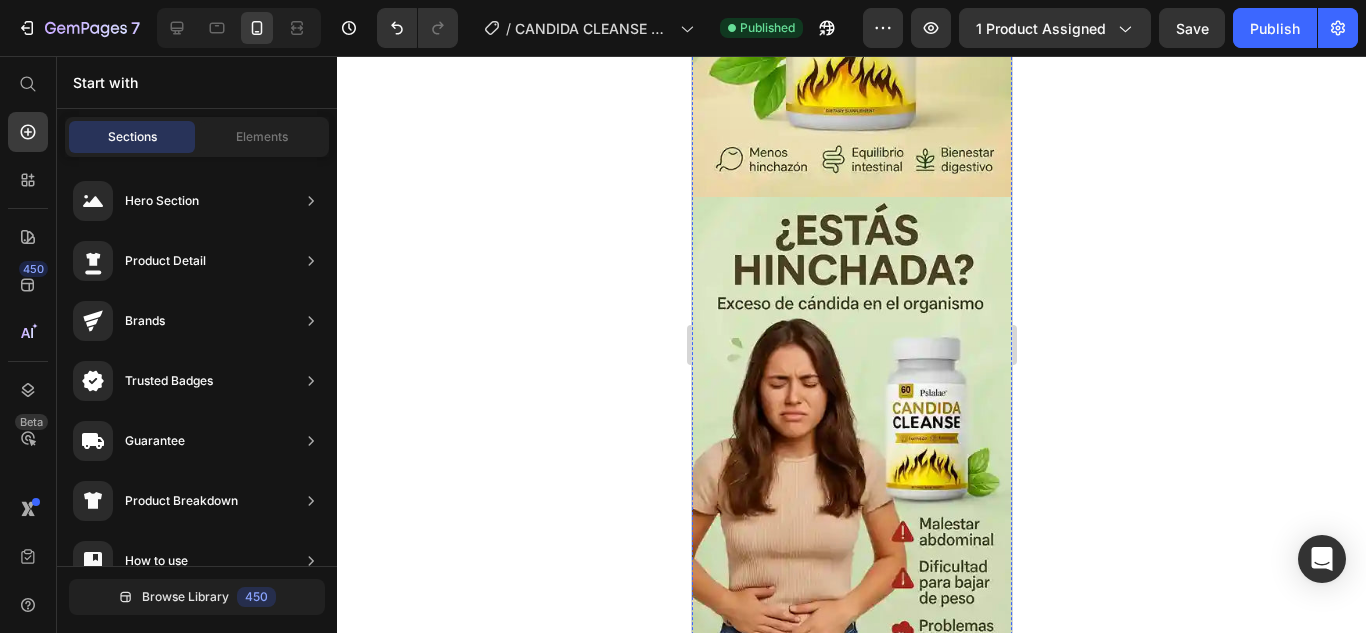 scroll, scrollTop: 0, scrollLeft: 0, axis: both 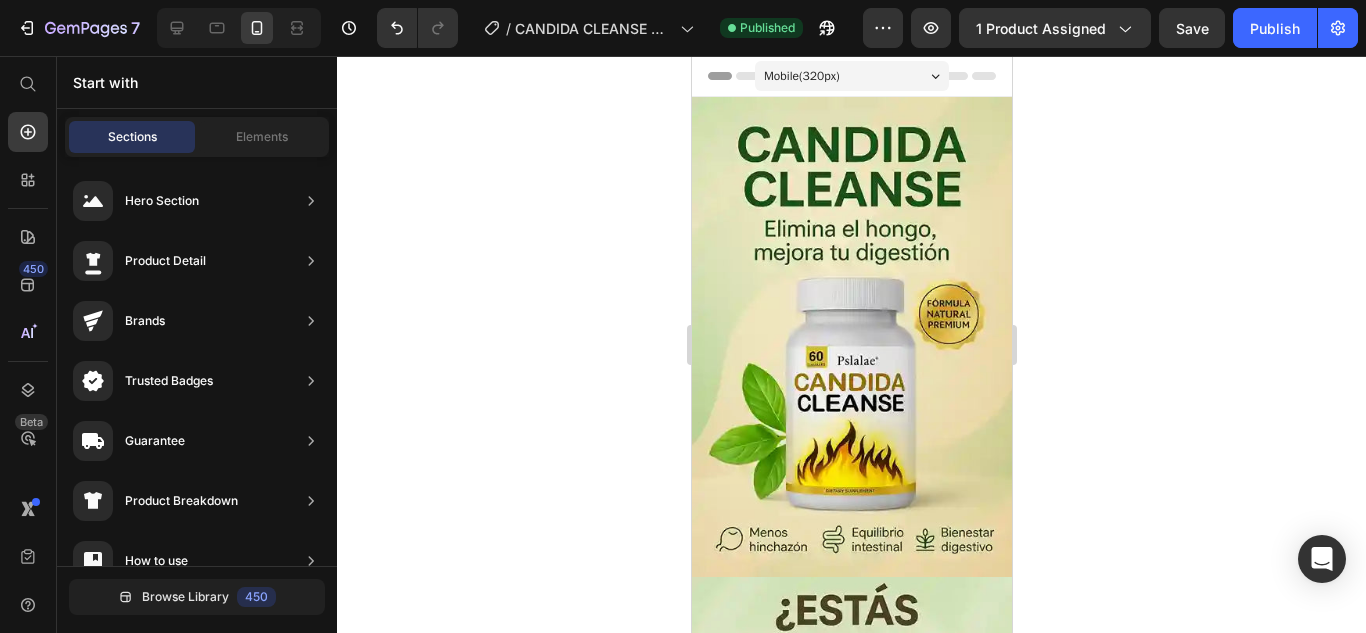 click 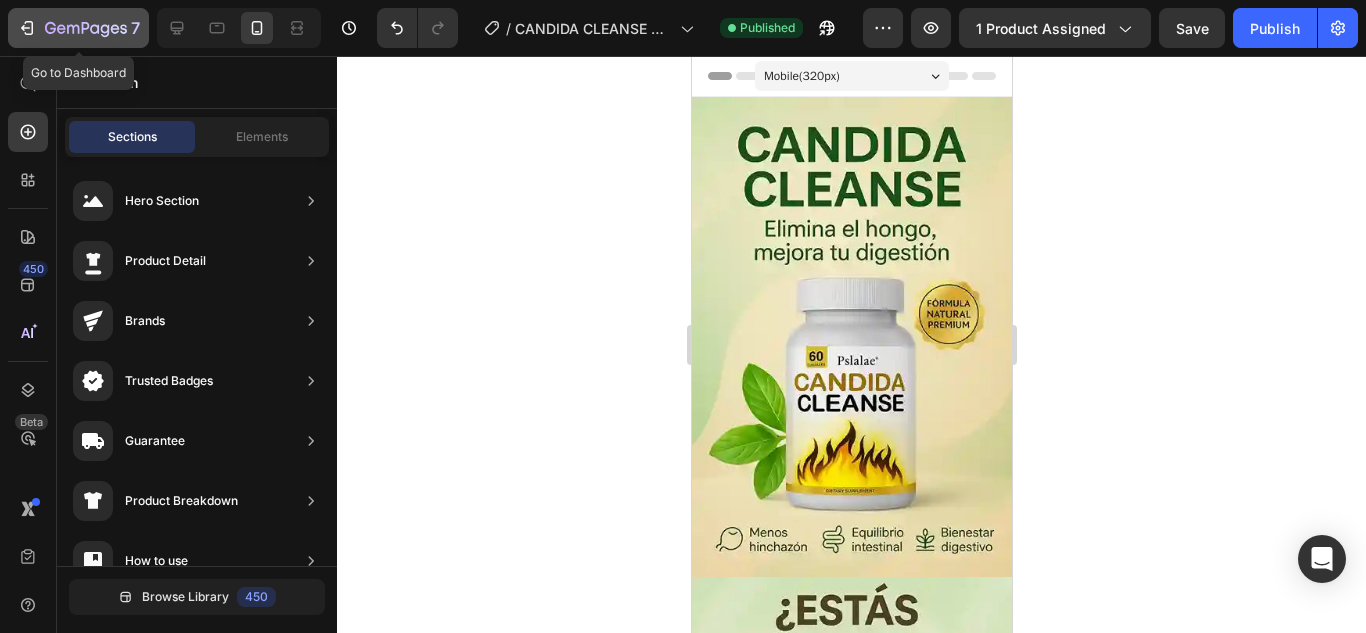 click 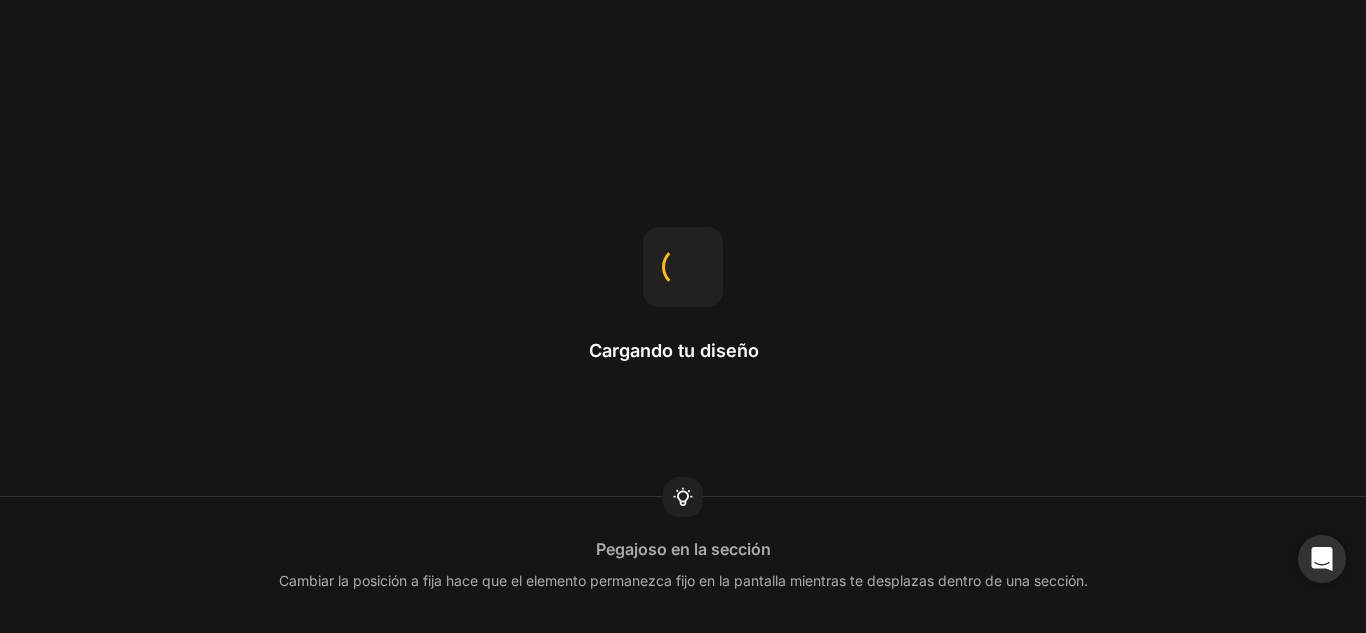scroll, scrollTop: 0, scrollLeft: 0, axis: both 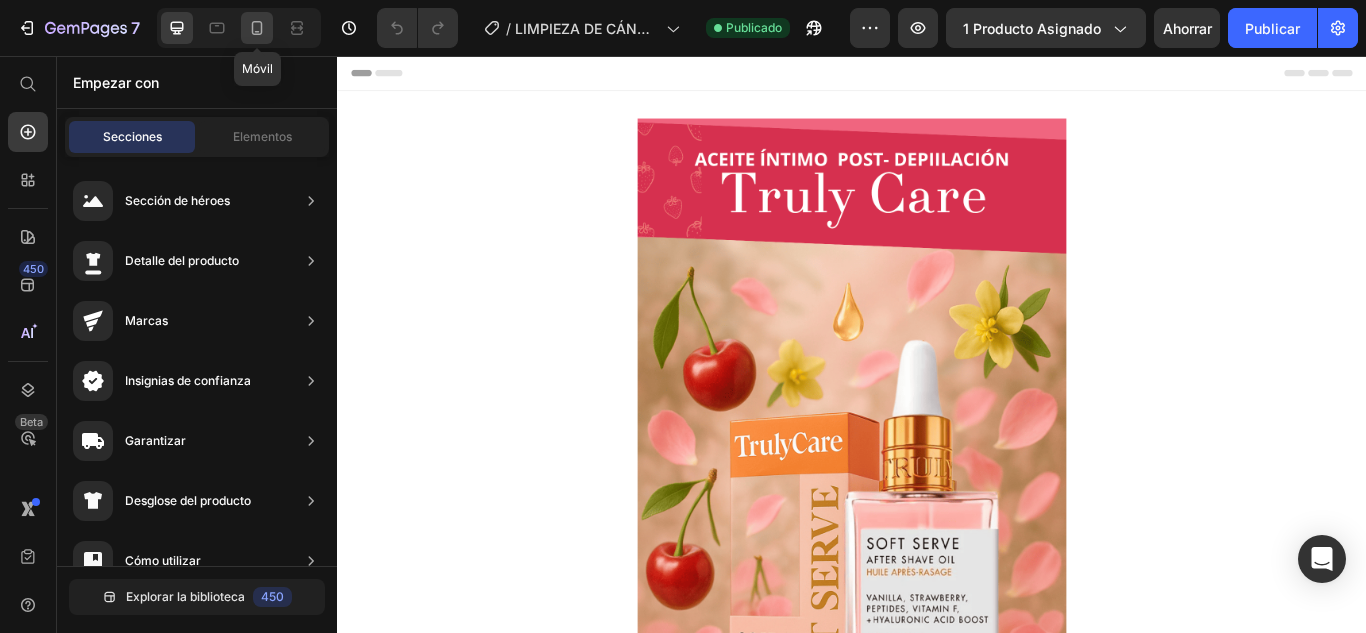 click 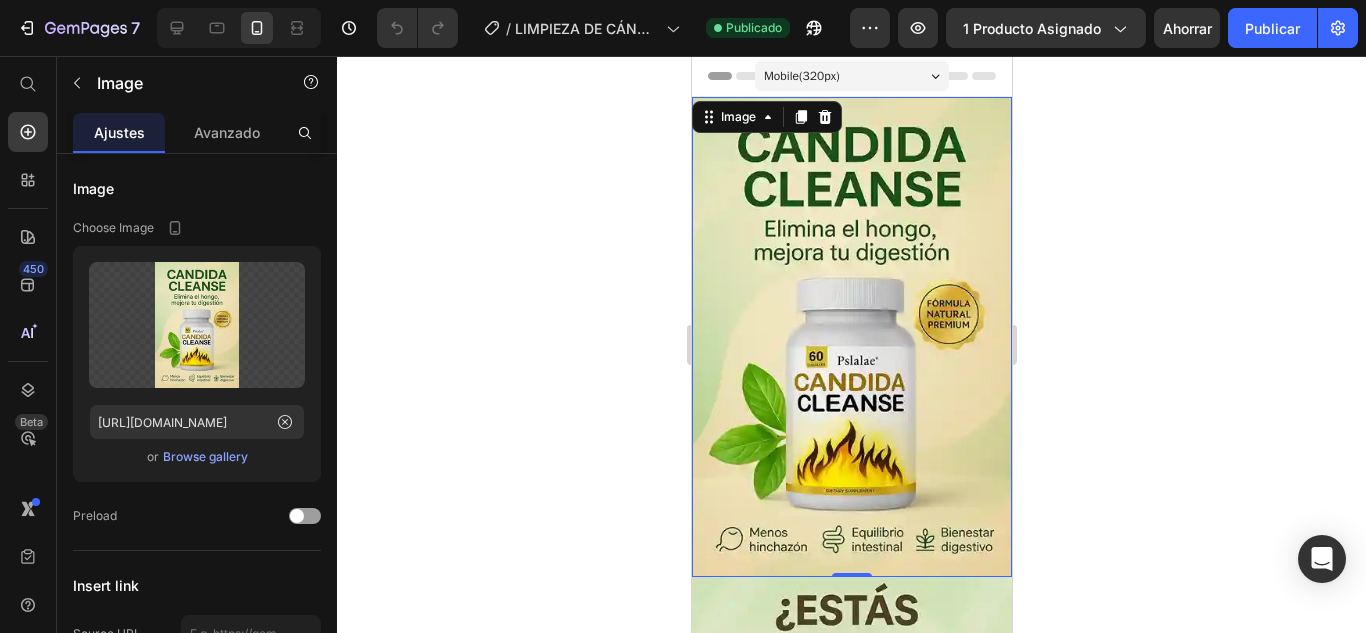 click at bounding box center [851, 337] 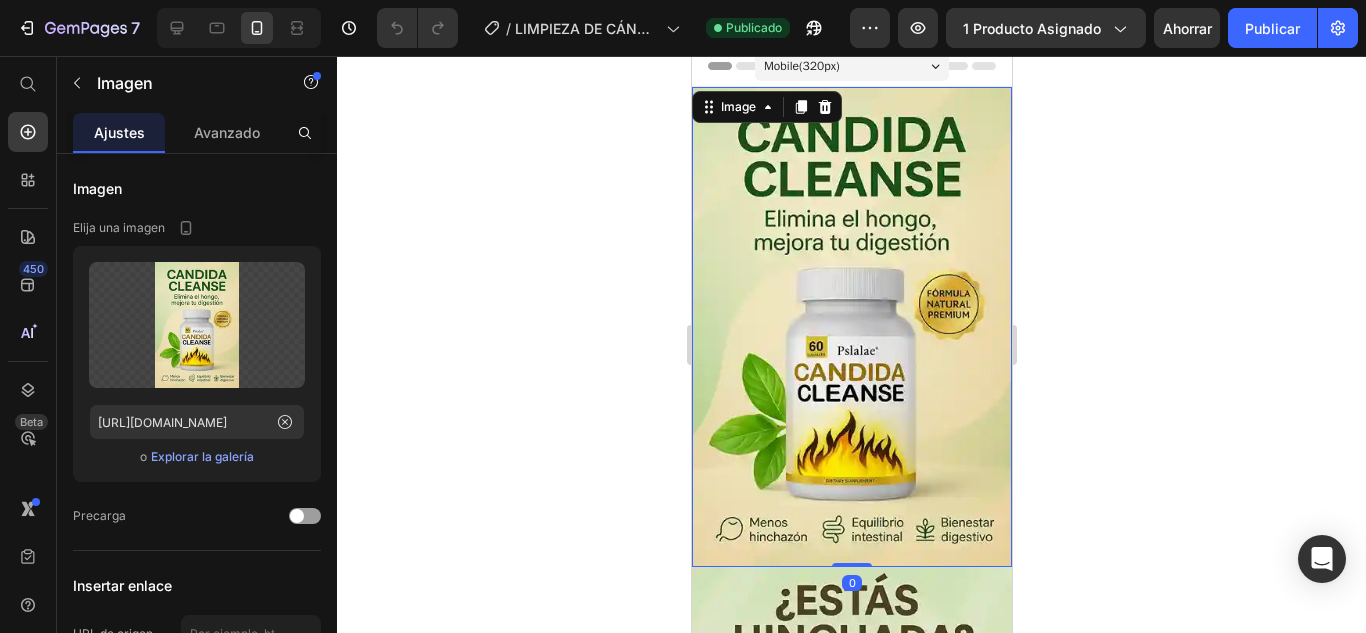 scroll, scrollTop: 0, scrollLeft: 0, axis: both 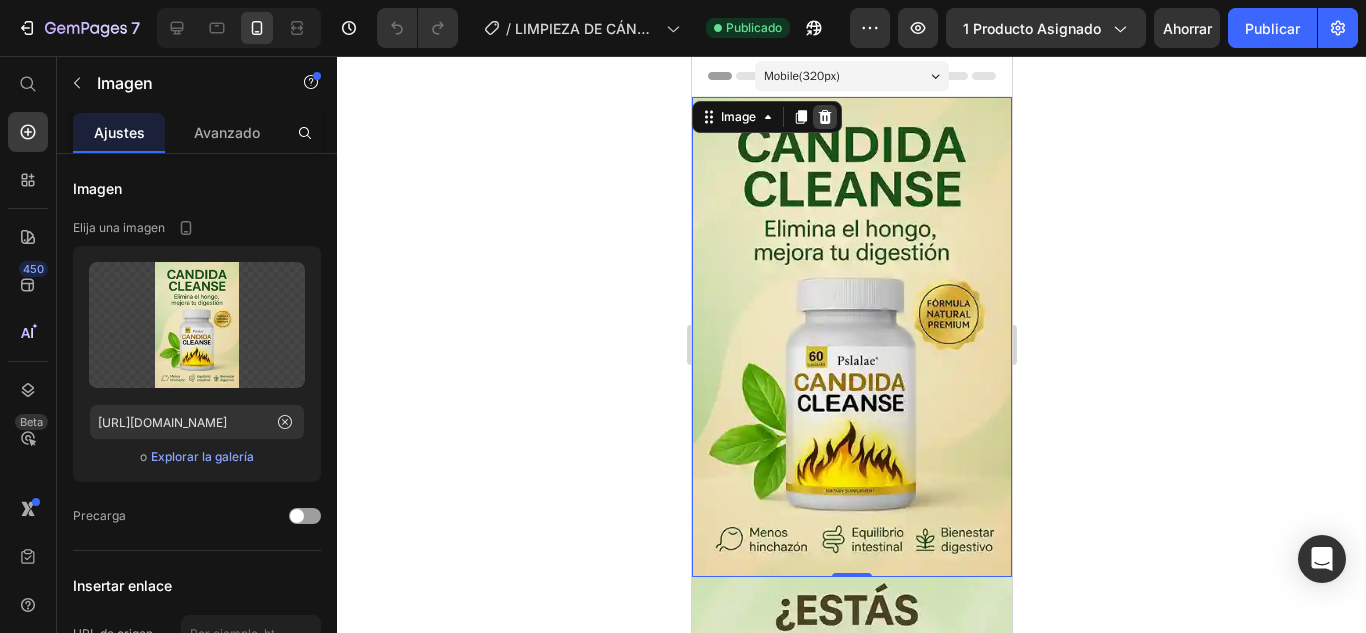 click 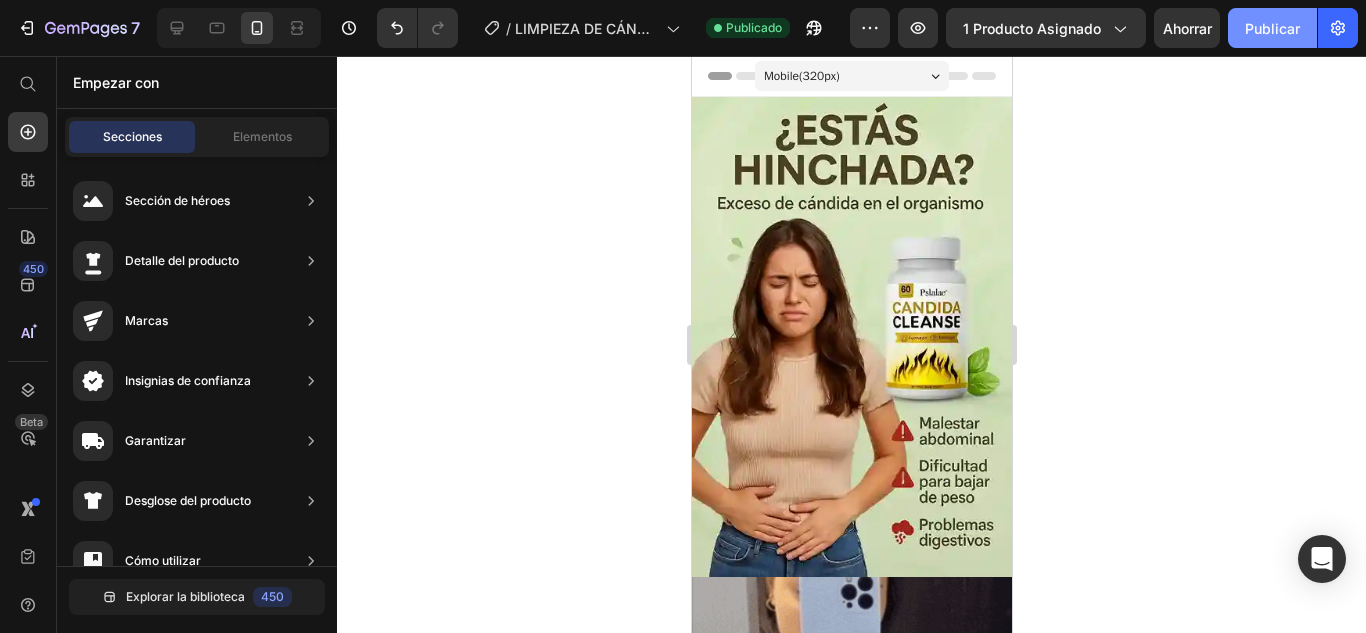 click on "Publicar" 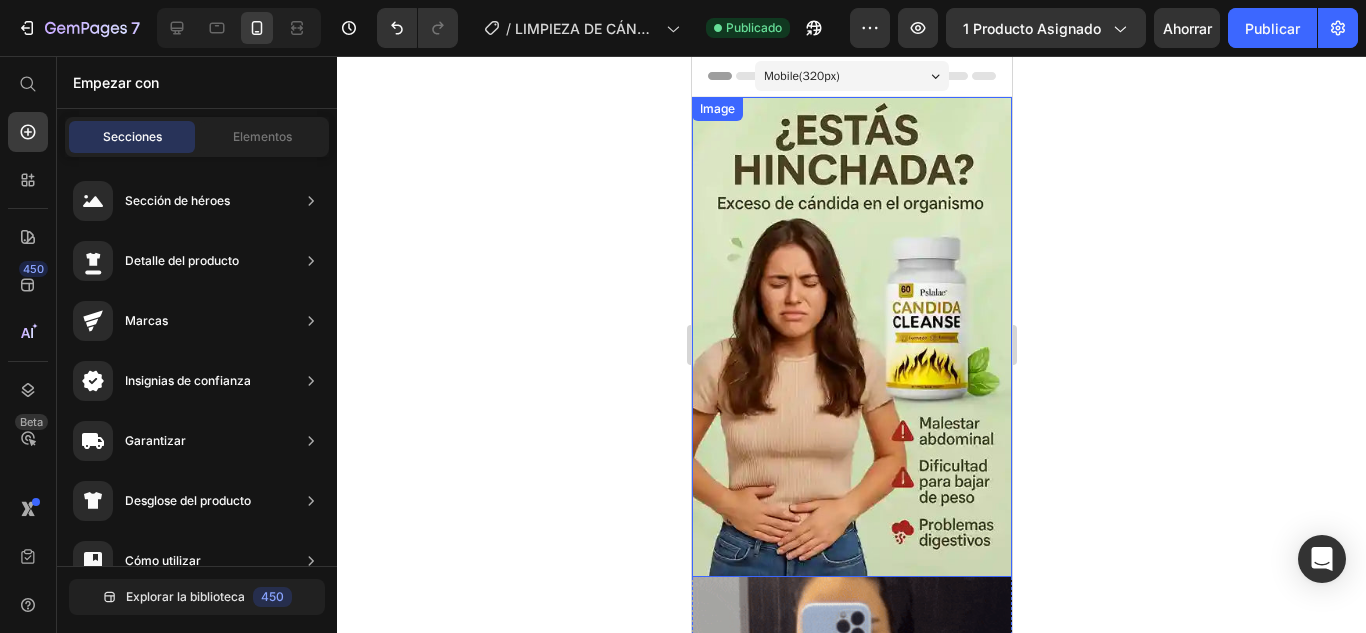 click at bounding box center [851, 337] 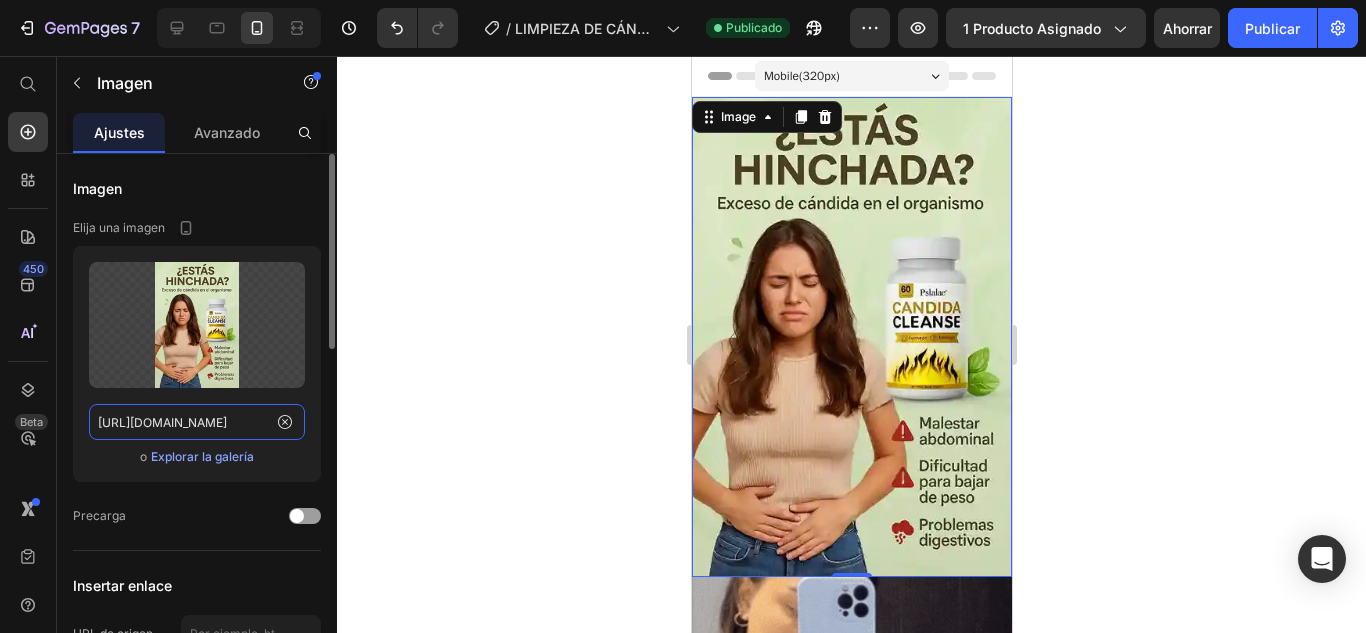 click on "https://cdn.shopify.com/s/files/1/0617/5916/0401/files/gempages_551826084442669953-2096fc3f-4007-4176-ae66-b38f23c4327a.webp" 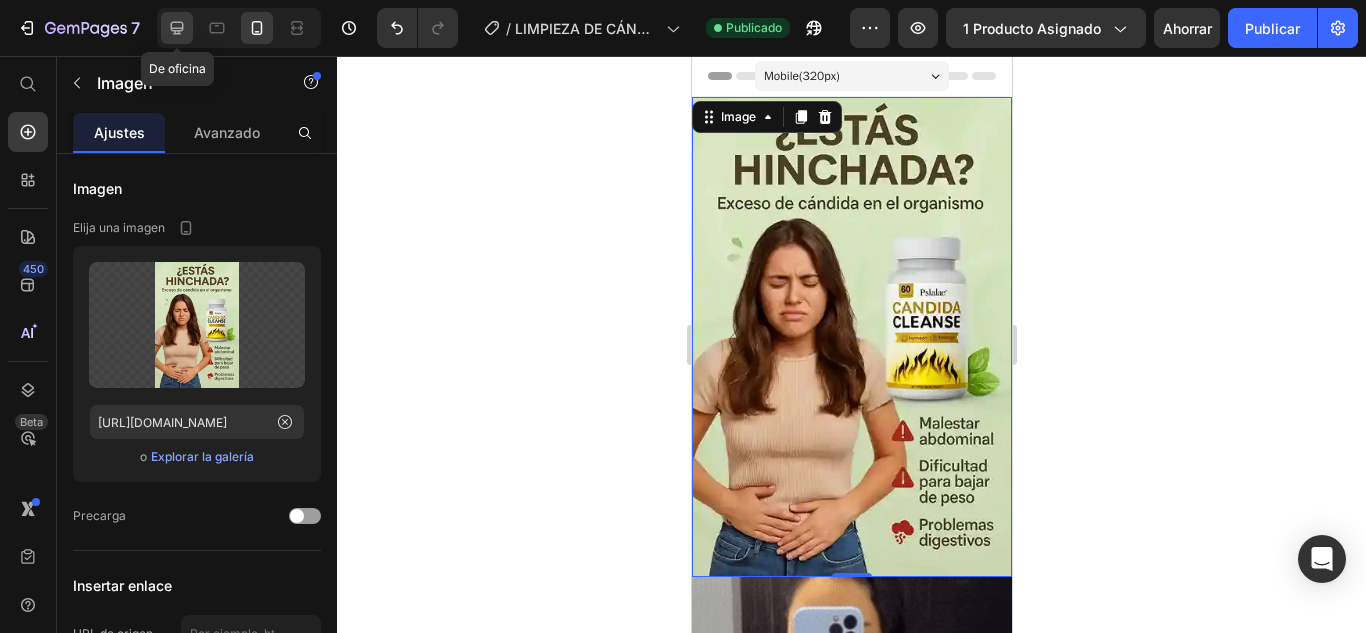 click 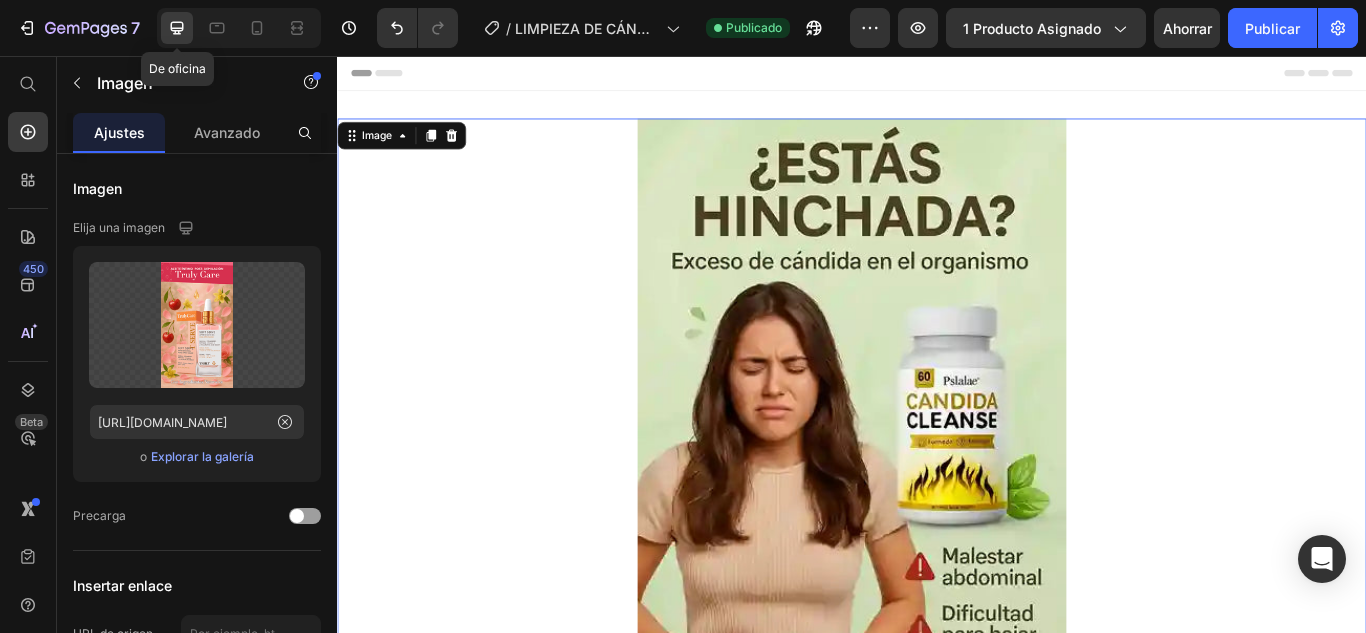scroll, scrollTop: 3, scrollLeft: 0, axis: vertical 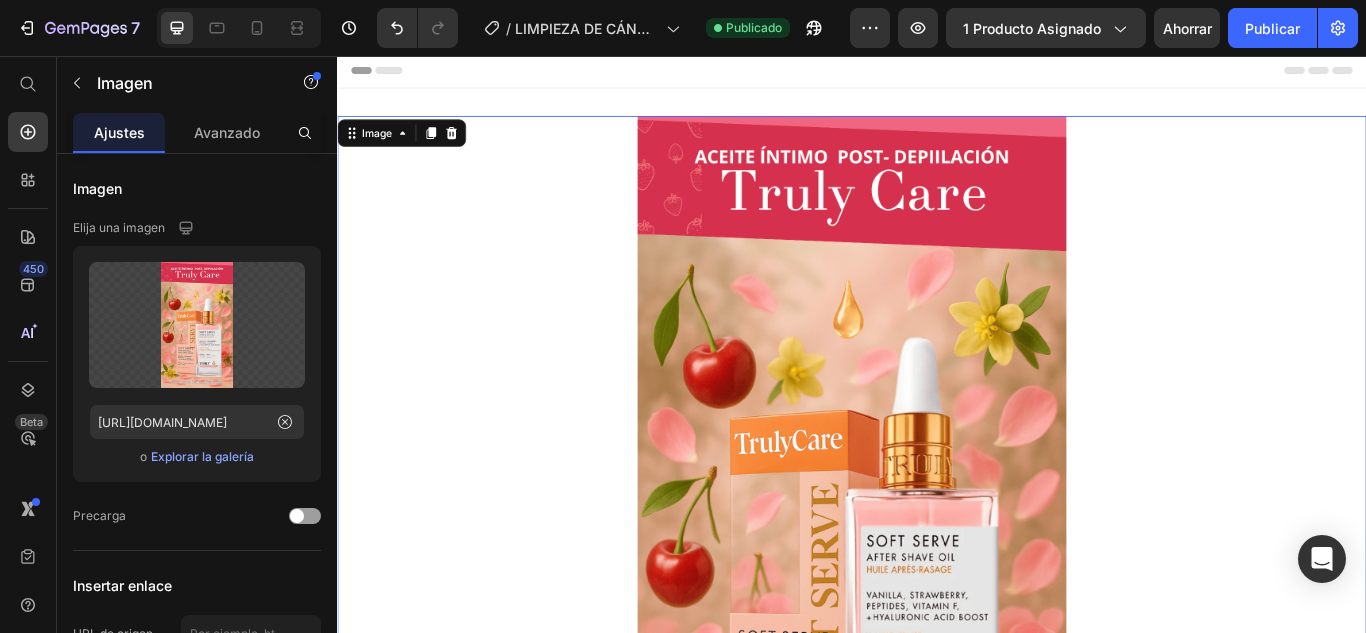click at bounding box center [937, 570] 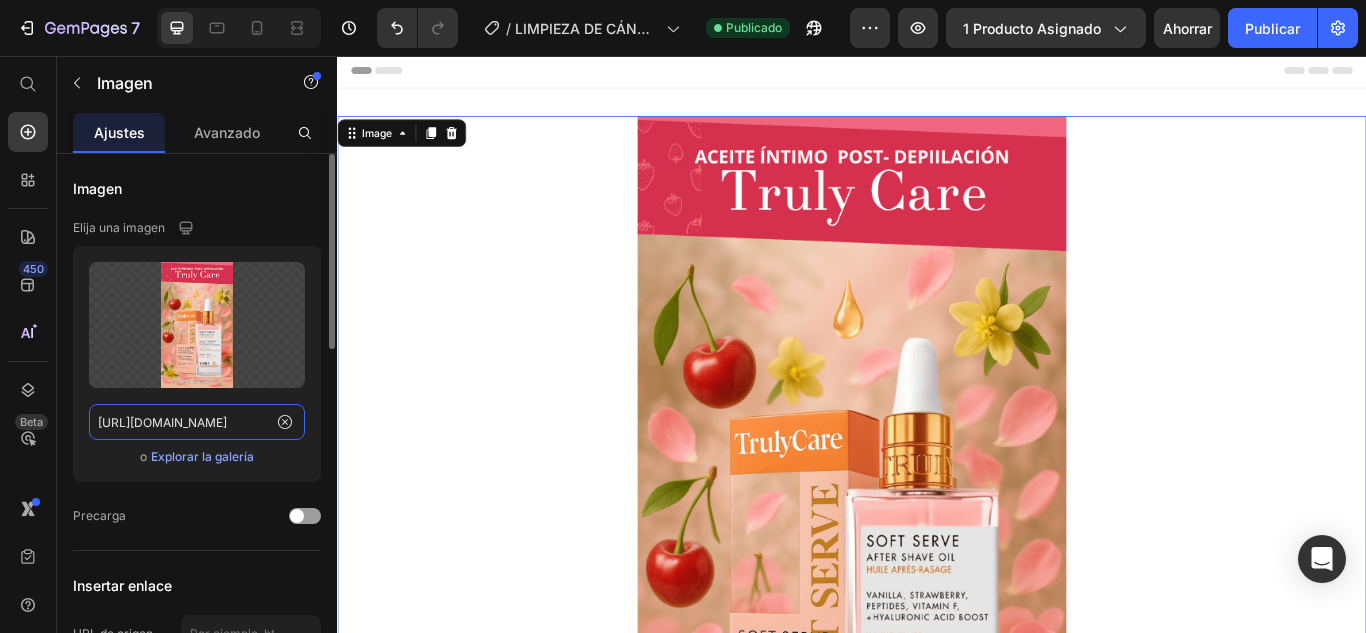 click on "https://cdn.shopify.com/s/files/1/0617/5916/0401/files/gempages_551826084442669953-867002ea-716d-4485-9ab8-44b13531a39b.png" 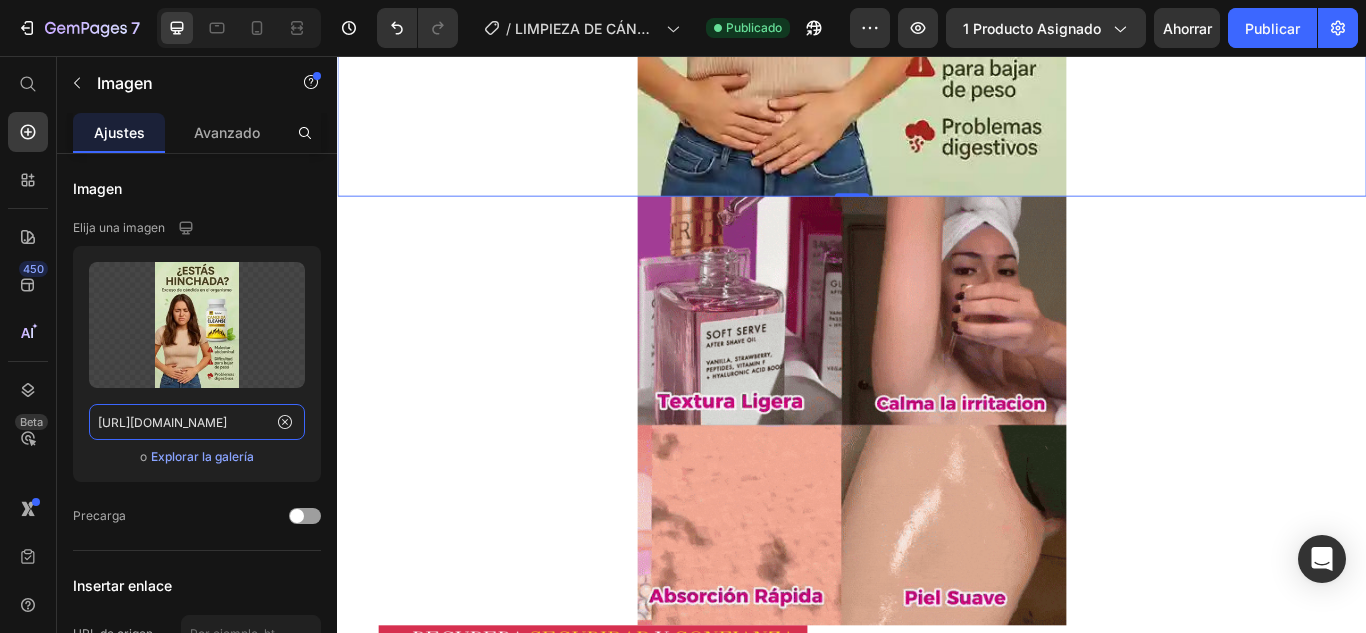 scroll, scrollTop: 903, scrollLeft: 0, axis: vertical 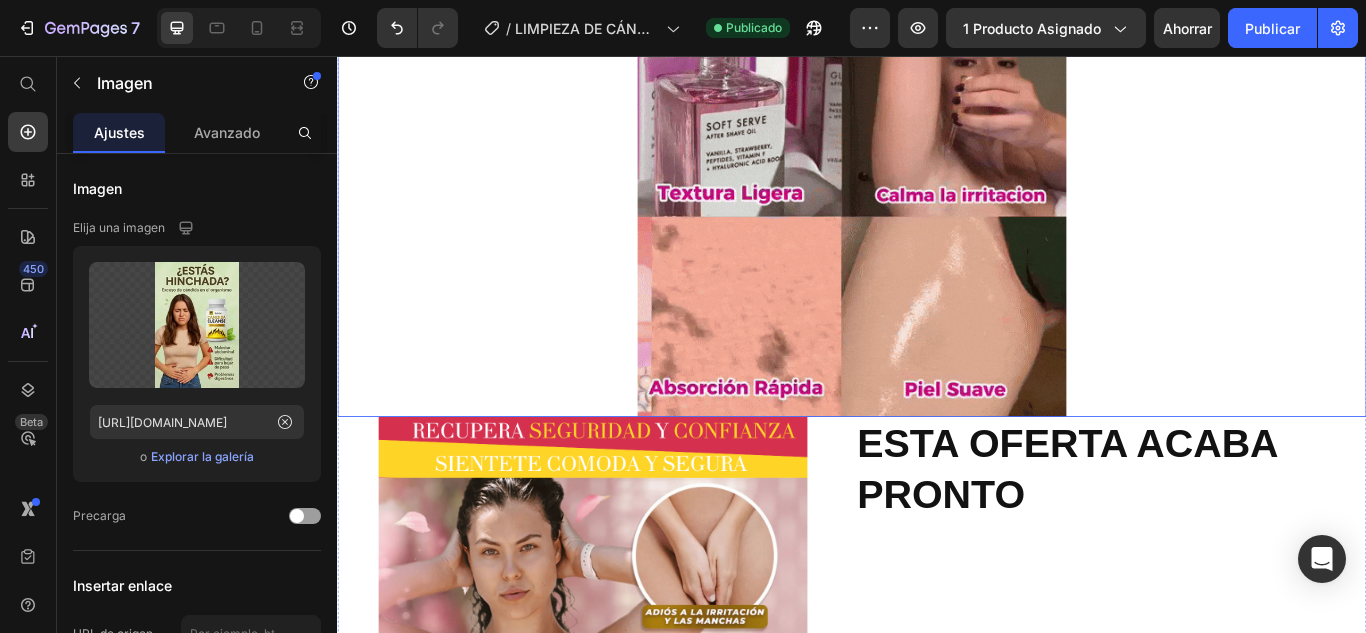 click at bounding box center [937, 227] 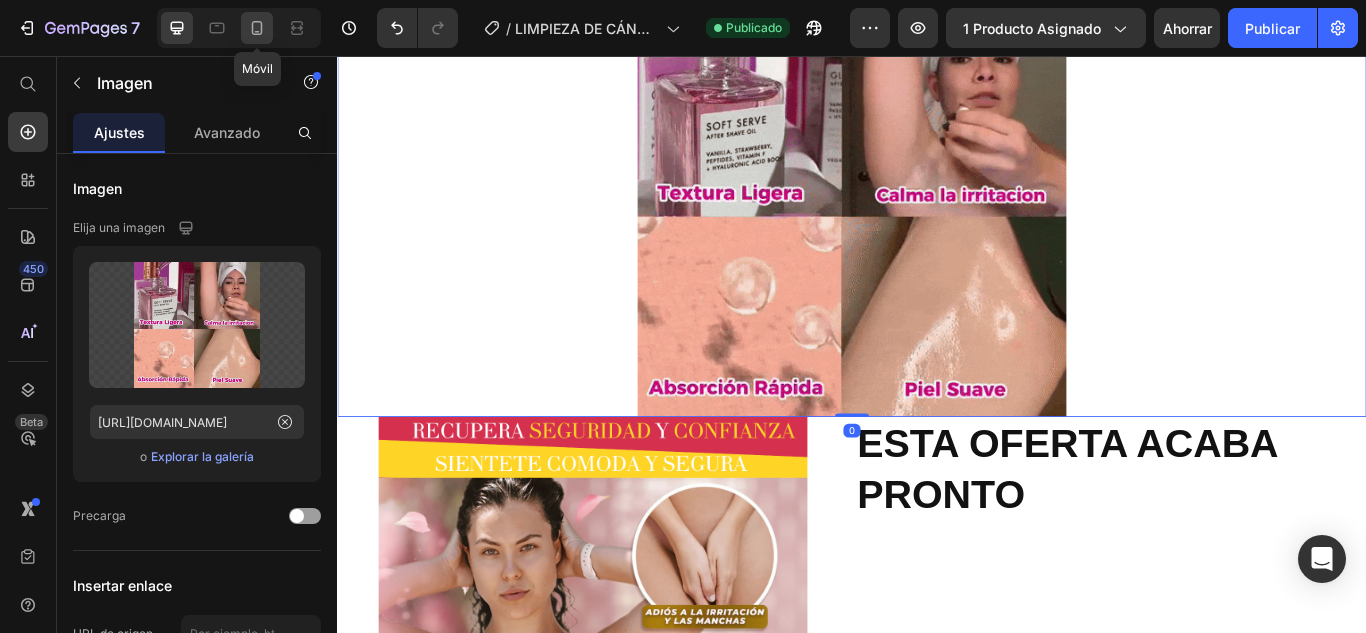 click 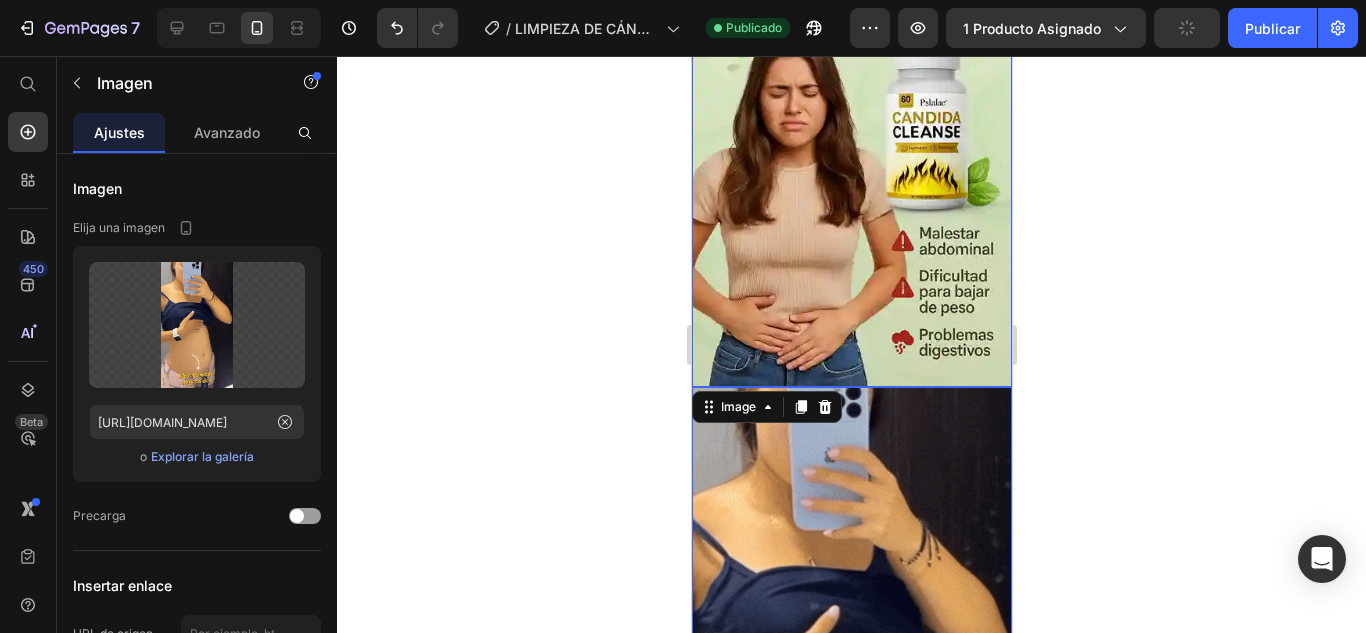 scroll, scrollTop: 400, scrollLeft: 0, axis: vertical 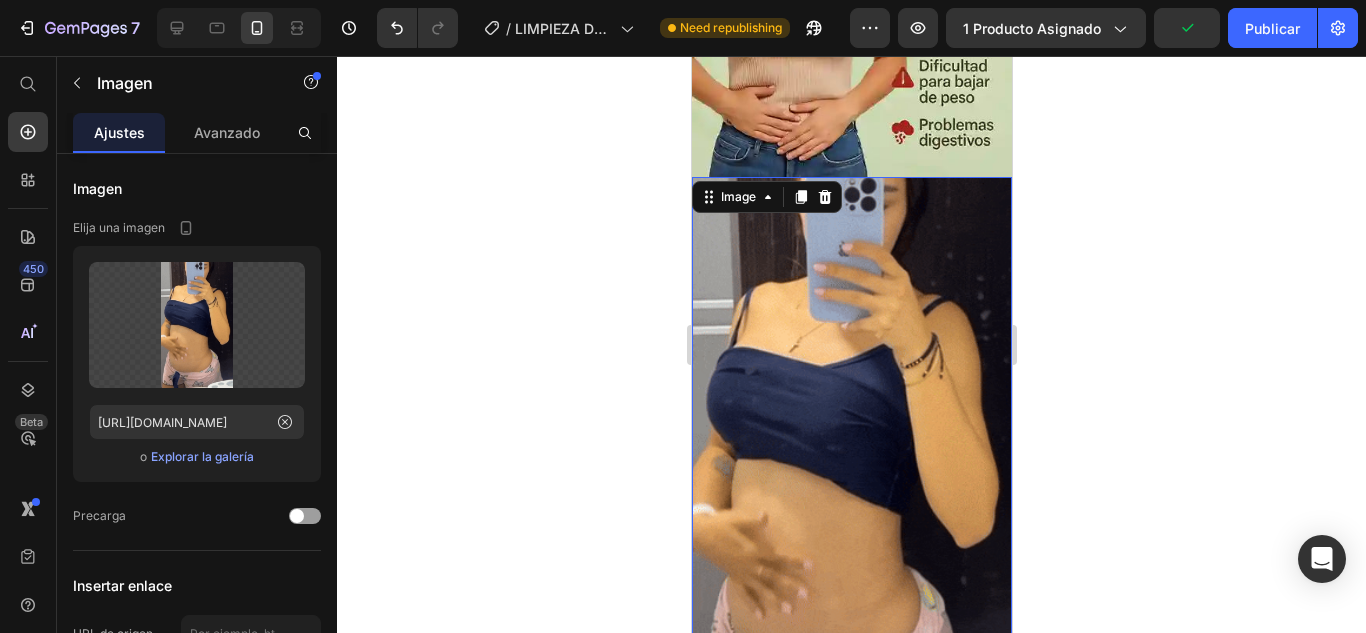 click at bounding box center [851, 459] 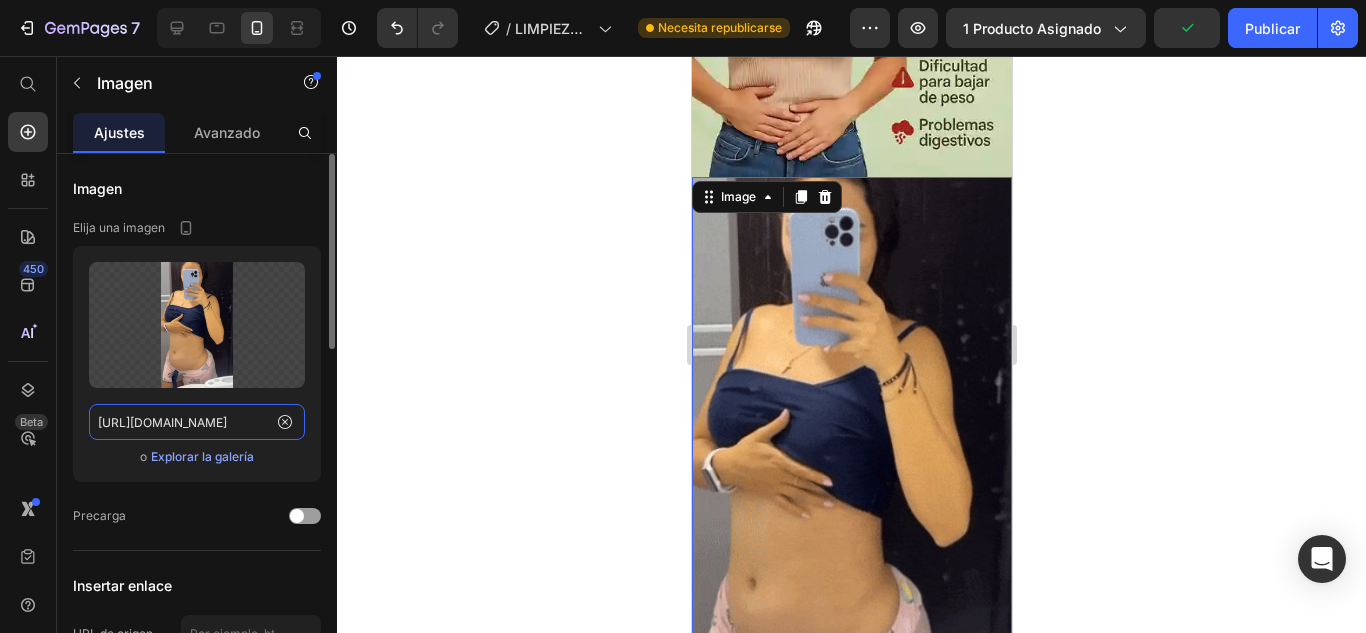 click on "https://media4.giphy.com/media/v1.Y2lkPTc5MGI3NjExd2lvcmY4Y3FuaDViMG5sMWJiZjJsd3N0ZG1oeXJzNjh1OHNheXU5NCZlcD12MV9pbnRlcm5hbF9naWZfYnlfaWQmY3Q9Zw/Tg77FZ1fwJ9aZVNMyc/giphy.gif" 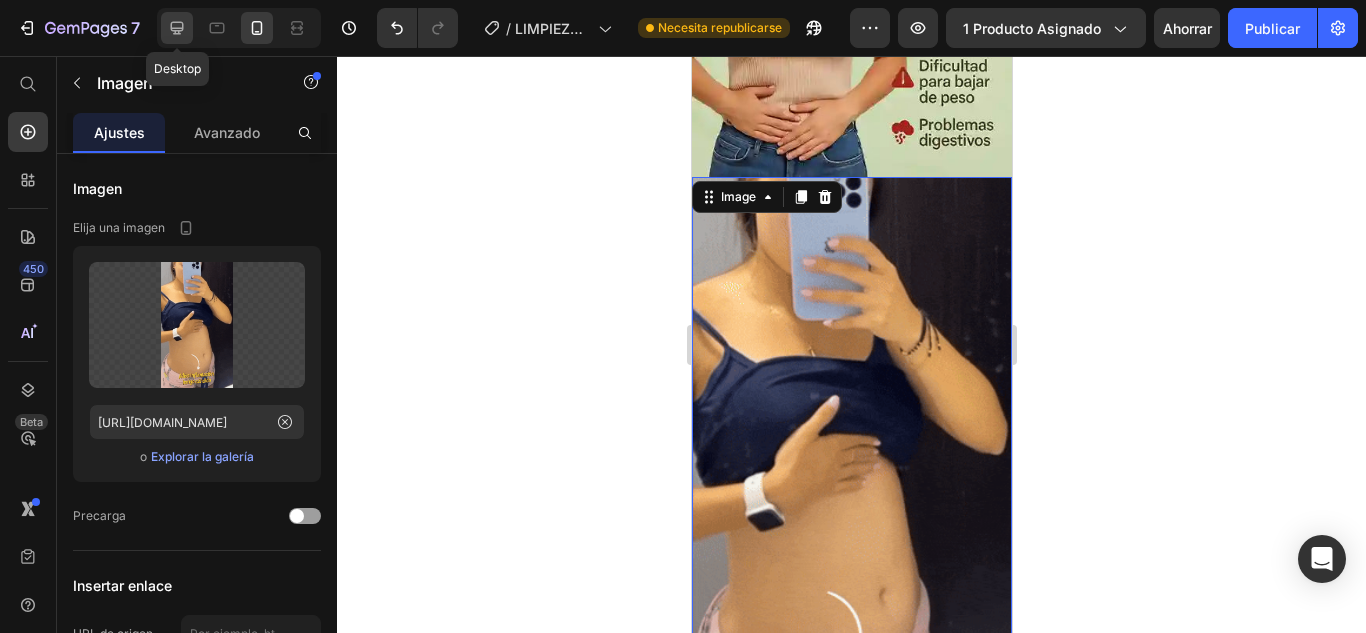 click 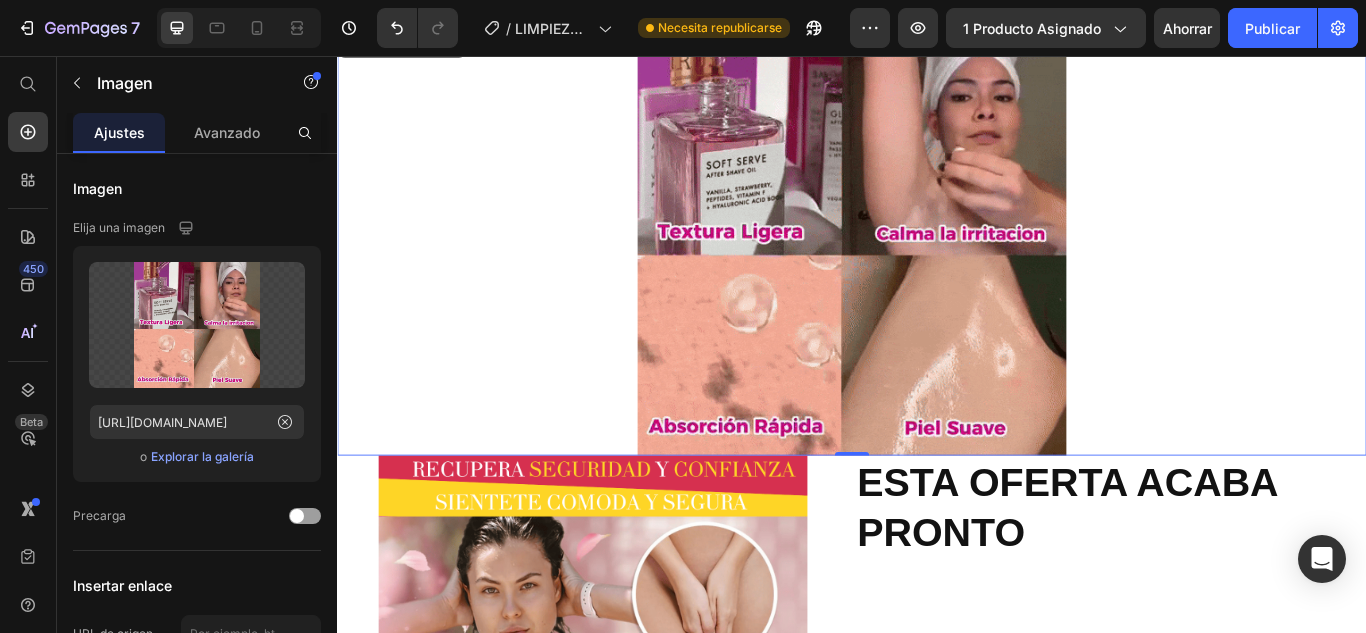 scroll, scrollTop: 902, scrollLeft: 0, axis: vertical 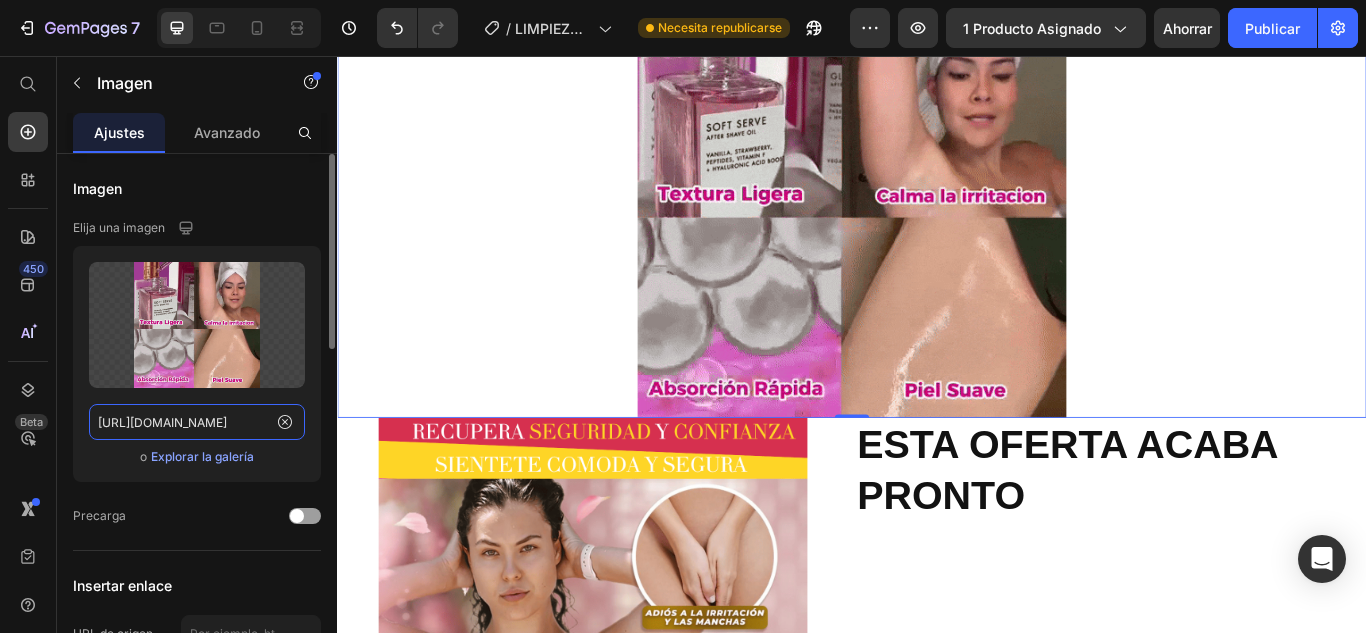 click on "https://media0.giphy.com/media/v1.Y2lkPTc5MGI3NjExcTNrNWo4ZWFiMXdwaHJ6NHhuOGtyNnp6dnlrdWF4Y2NsbWF2dnN3ciZlcD12MV9pbnRlcm5hbF9naWZfYnlfaWQmY3Q9Zw/BH1KMvfao9DOFBCqp3/giphy.gif" 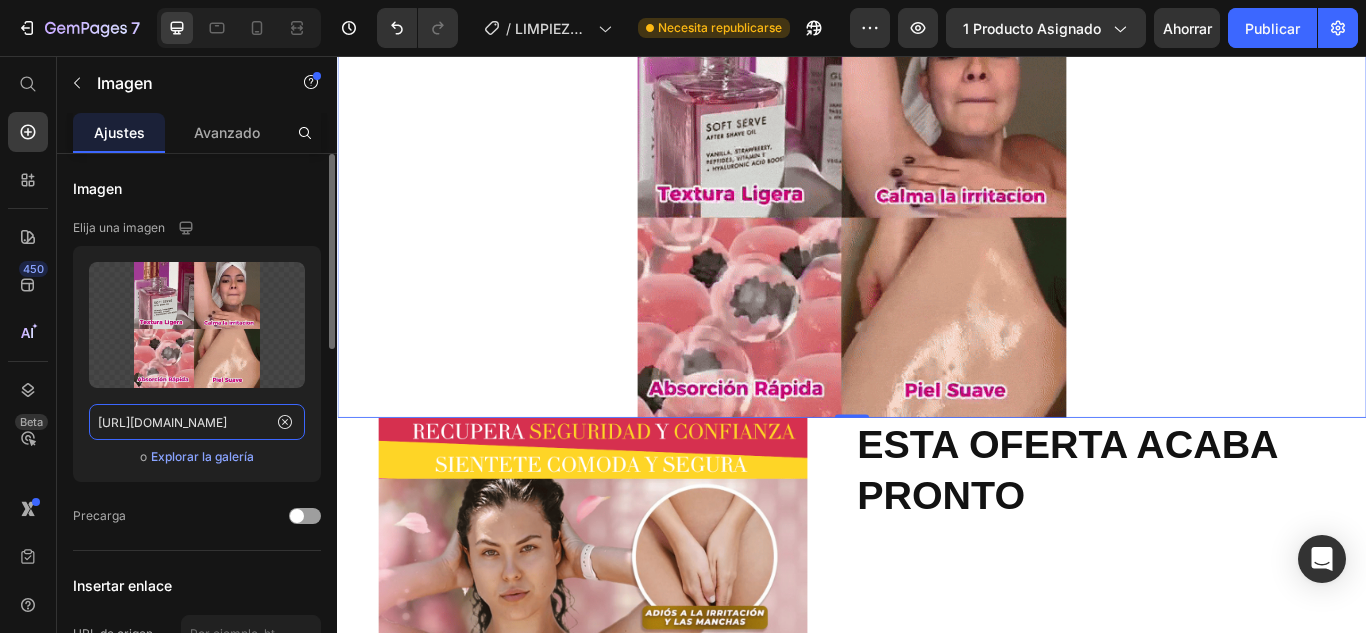 paste on "4.giphy.com/media/v1.Y2lkPTc5MGI3NjExd2lvcmY4Y3FuaDViMG5sMWJiZjJsd3N0ZG1oeXJzNjh1OHNheXU5NCZlcD12MV9pbnRlcm5hbF9naWZfYnlfaWQmY3Q9Zw/Tg77FZ1fwJ9aZVNMyc" 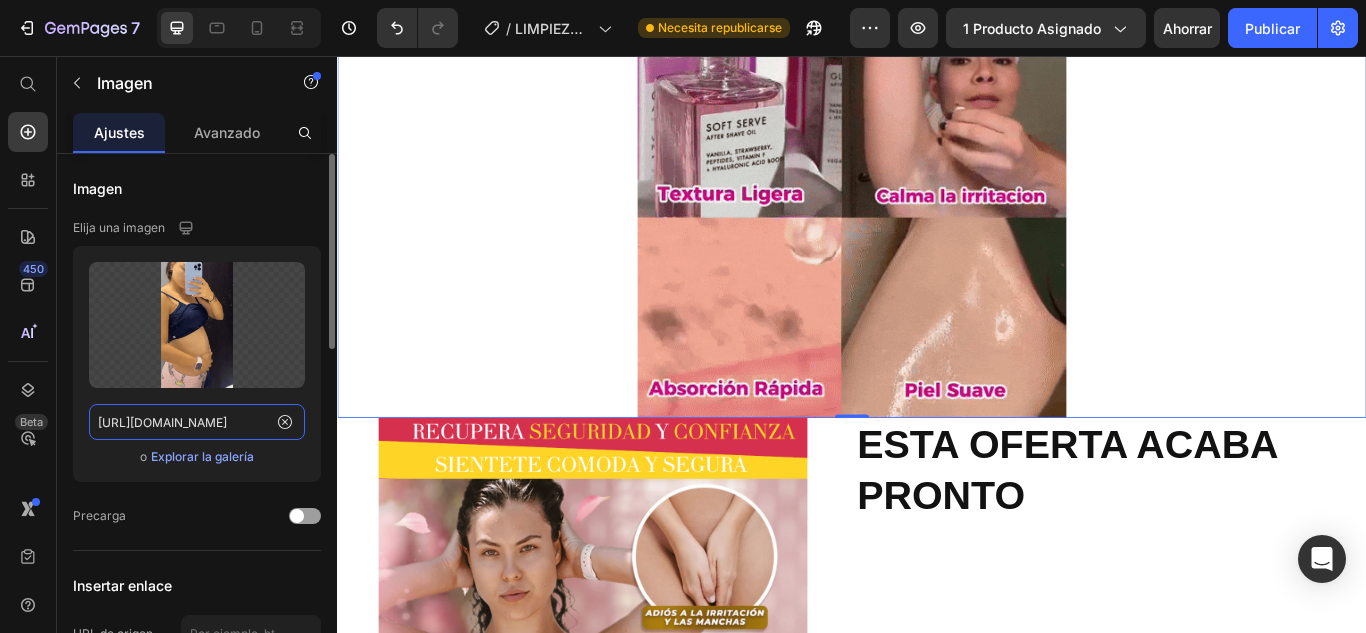 scroll, scrollTop: 0, scrollLeft: 1016, axis: horizontal 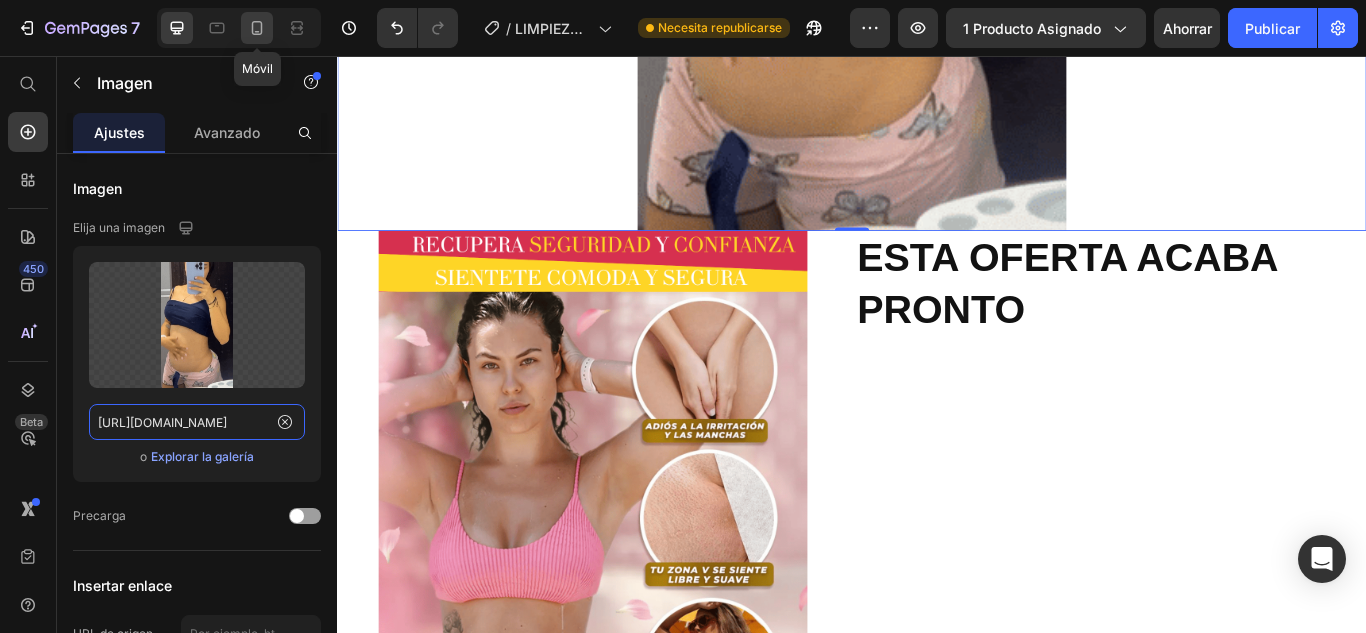 type on "https://media4.giphy.com/media/v1.Y2lkPTc5MGI3NjExd2lvcmY4Y3FuaDViMG5sMWJiZjJsd3N0ZG1oeXJzNjh1OHNheXU5NCZlcD12MV9pbnRlcm5hbF9naWZfYnlfaWQmY3Q9Zw/Tg77FZ1fwJ9aZVNMyc/giphy.gif" 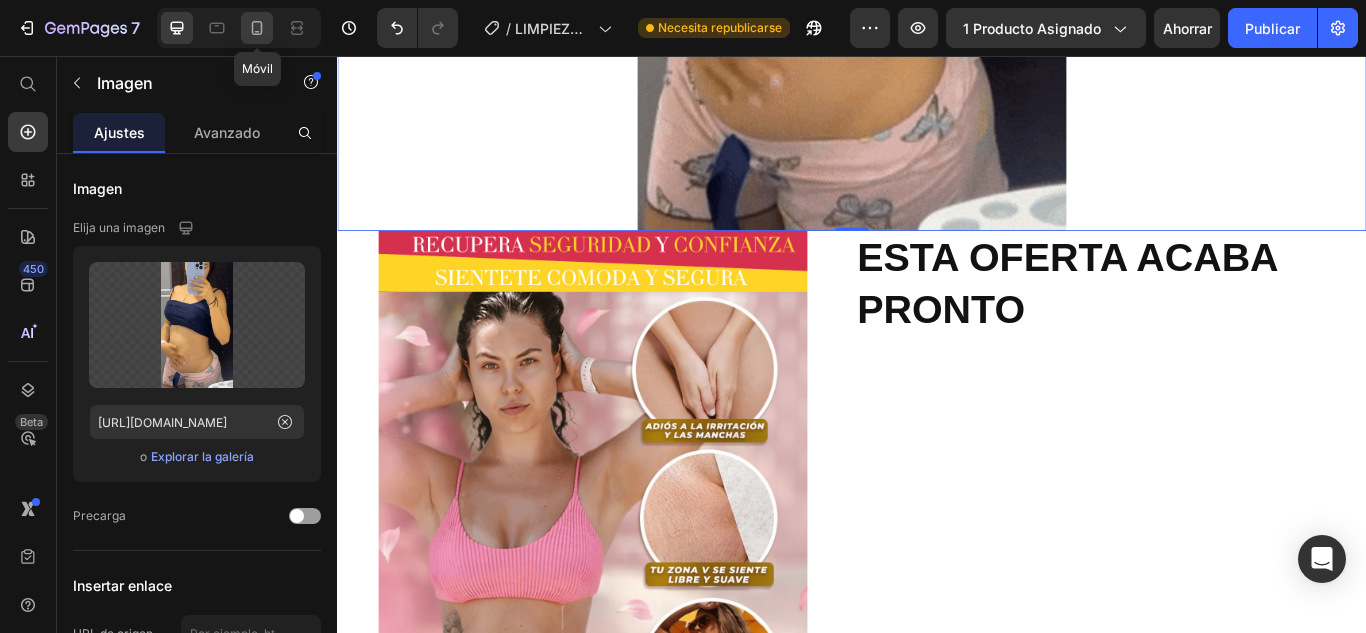 scroll, scrollTop: 0, scrollLeft: 0, axis: both 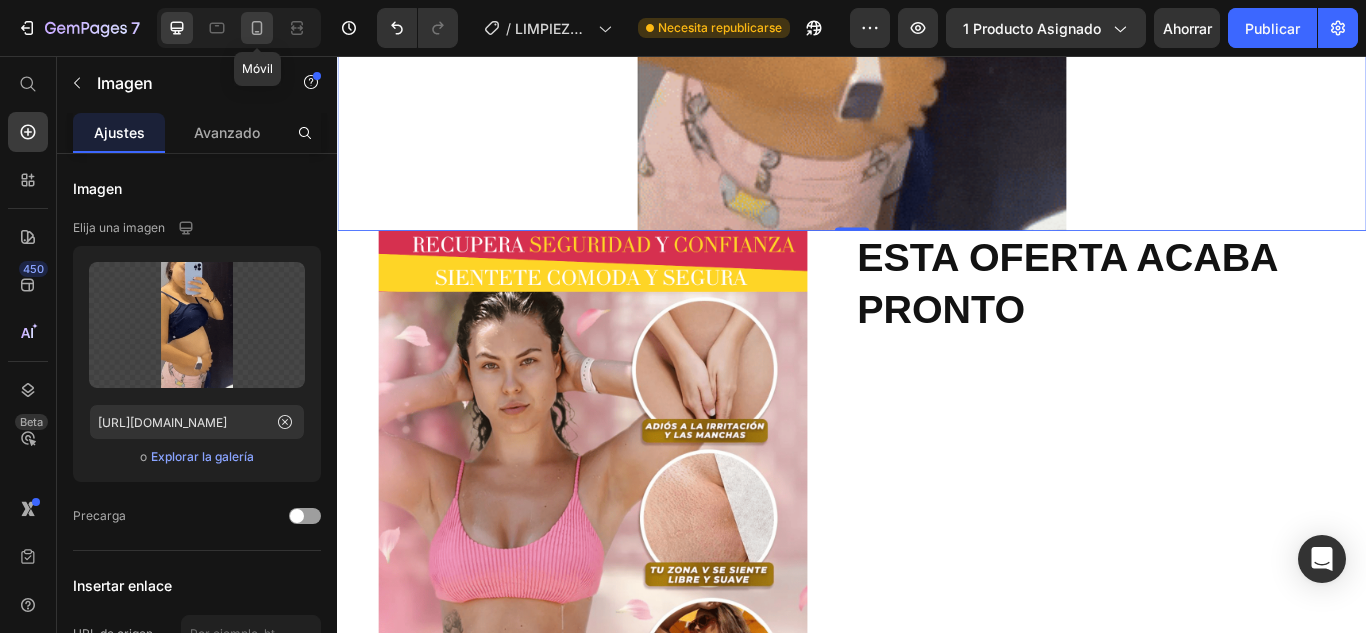 click 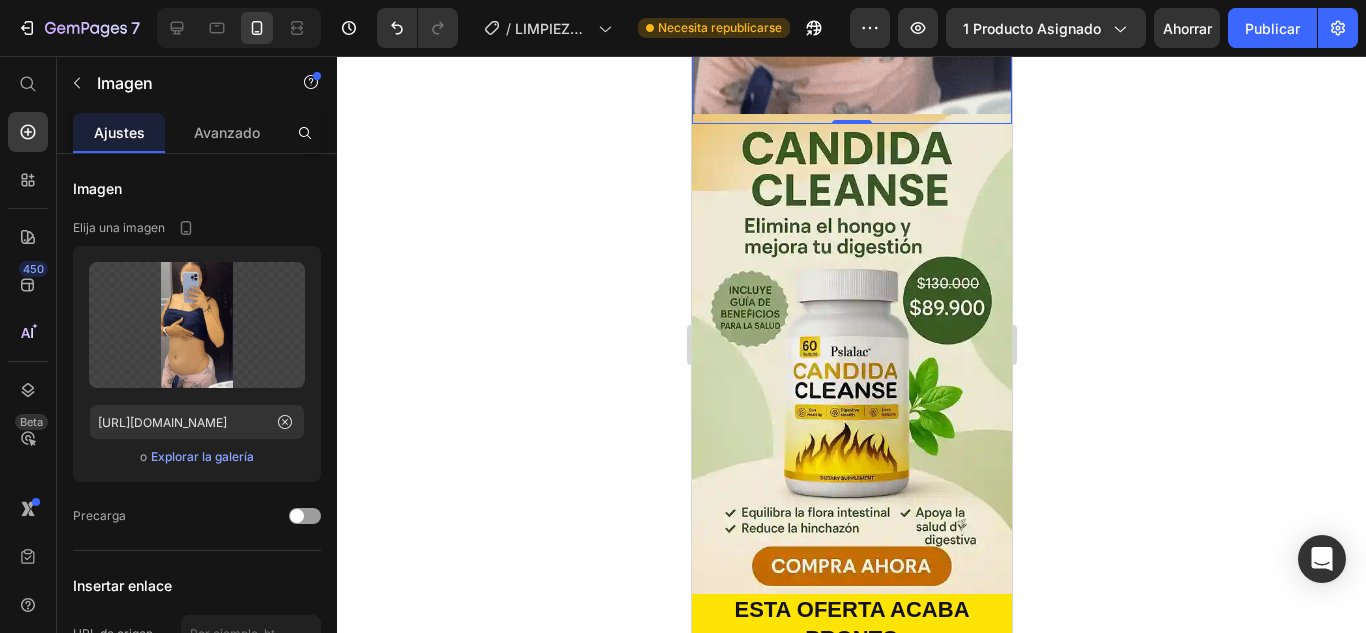 scroll, scrollTop: 1029, scrollLeft: 0, axis: vertical 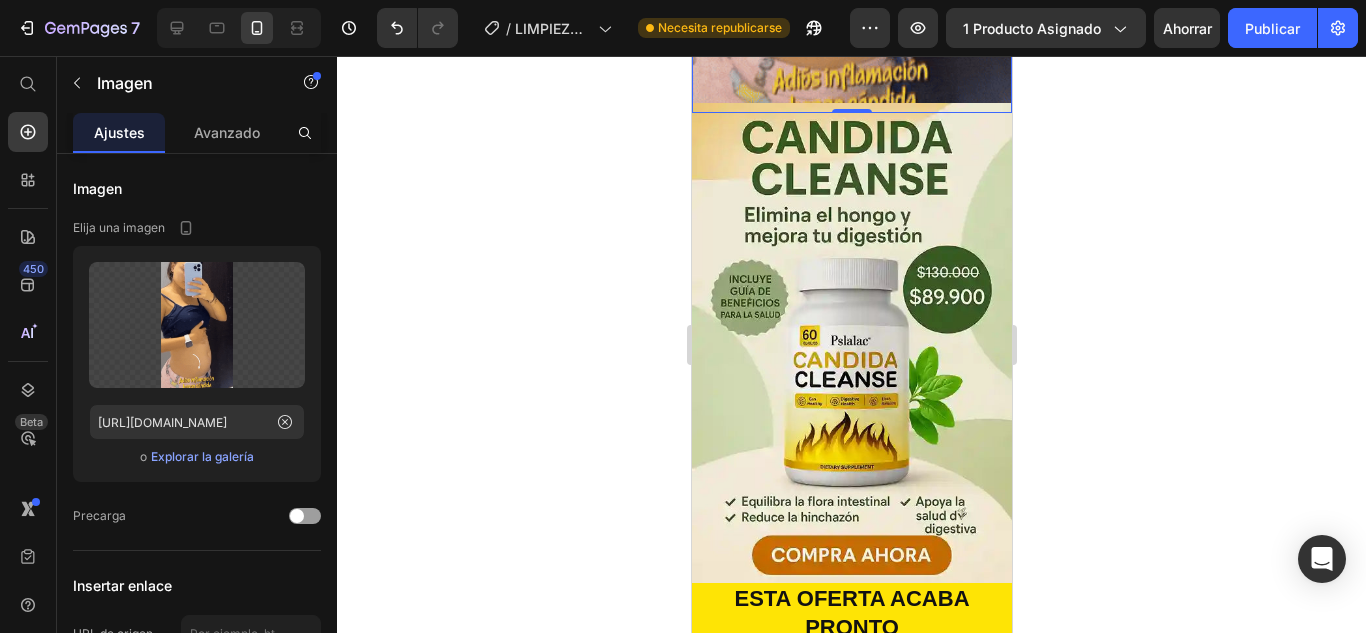 click at bounding box center [851, 343] 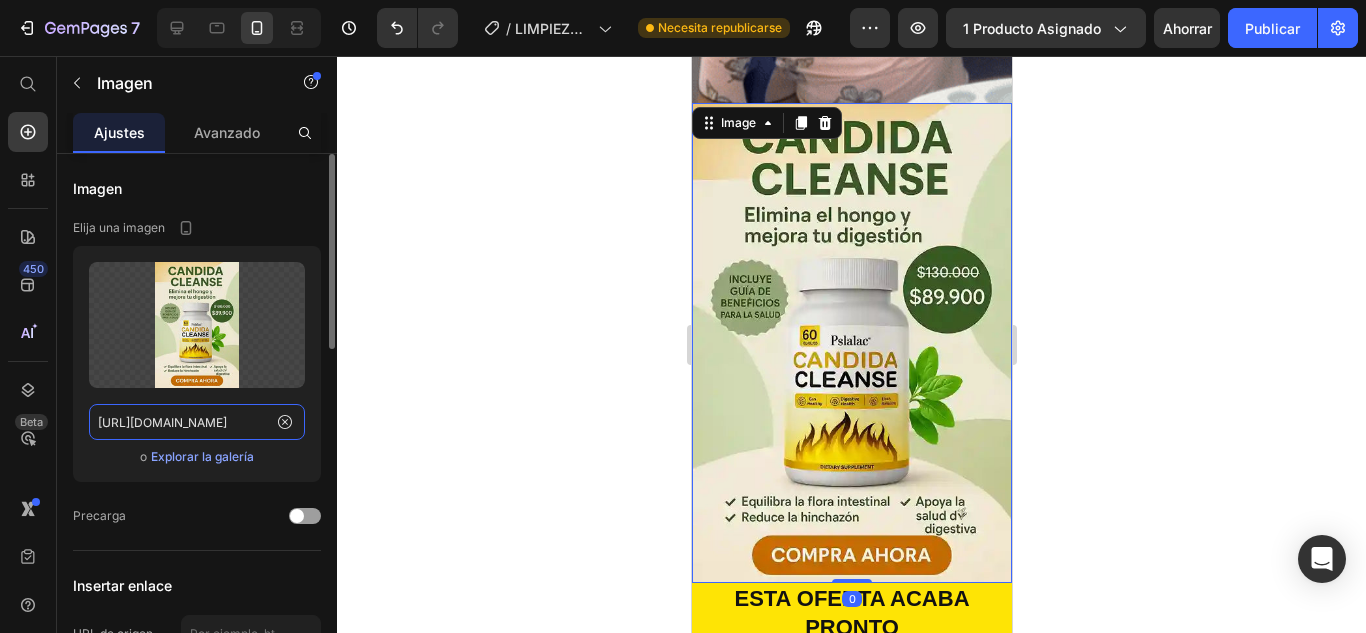 click on "https://cdn.shopify.com/s/files/1/0617/5916/0401/files/gempages_551826084442669953-35608ed2-9765-4e18-880e-89b679b1d092.webp" 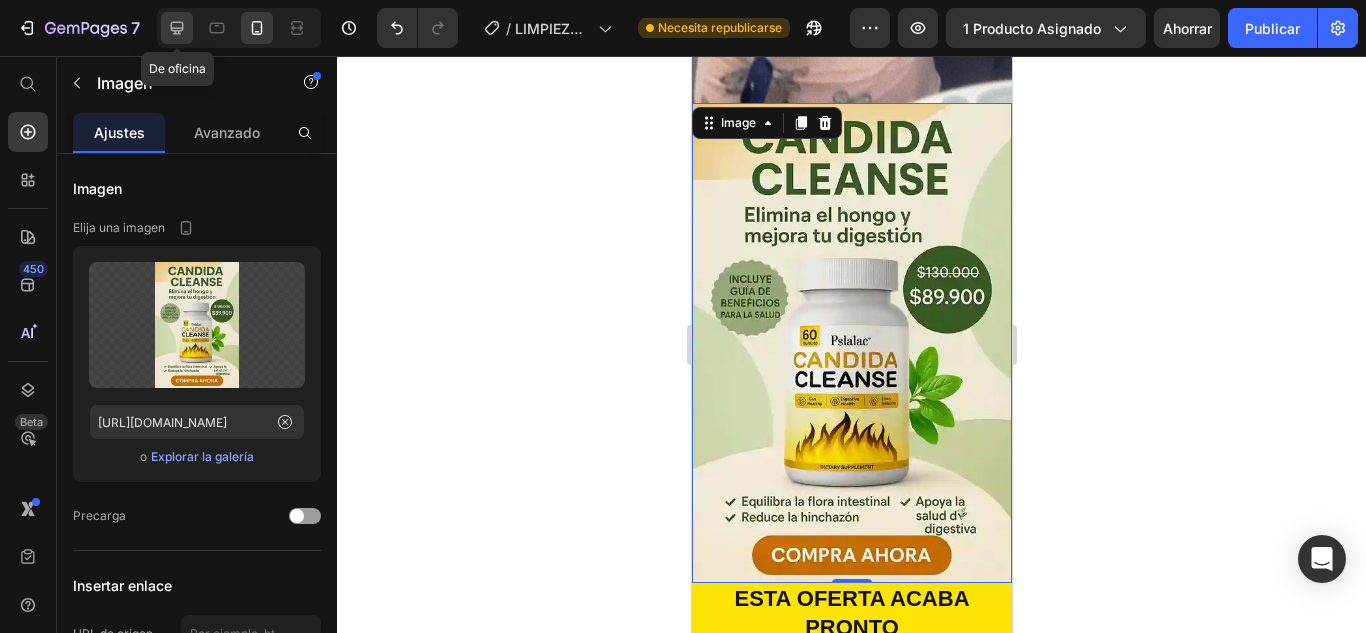 click 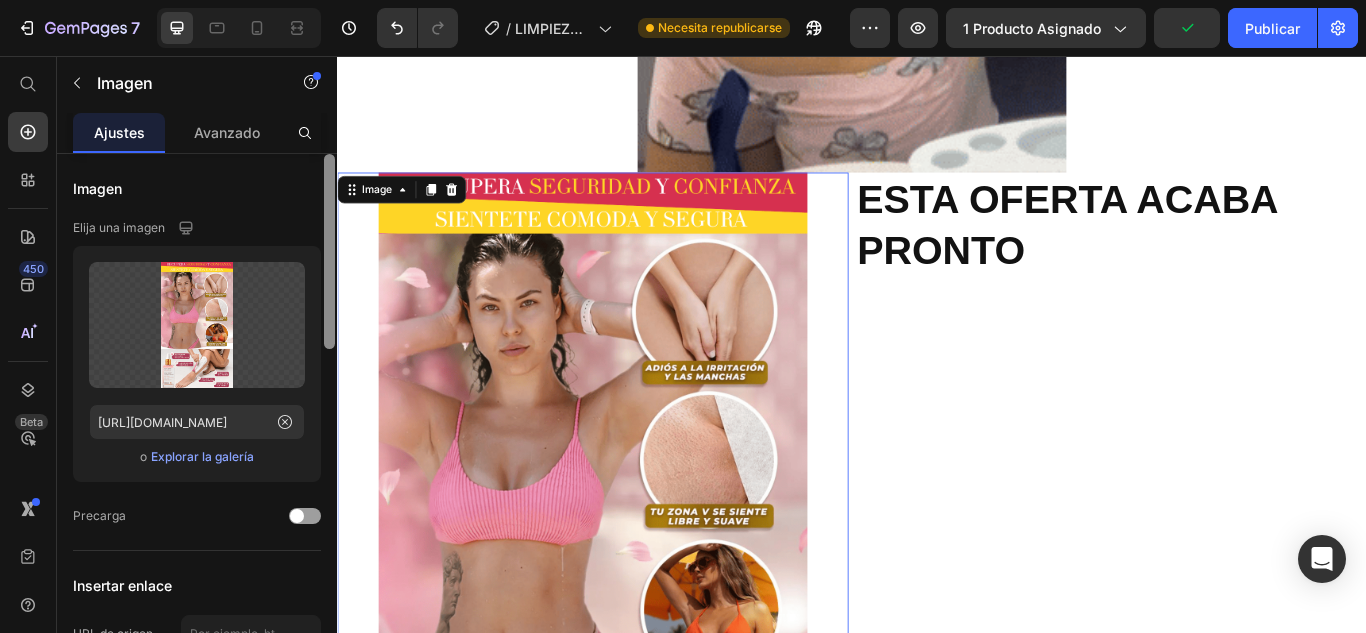 scroll, scrollTop: 1636, scrollLeft: 0, axis: vertical 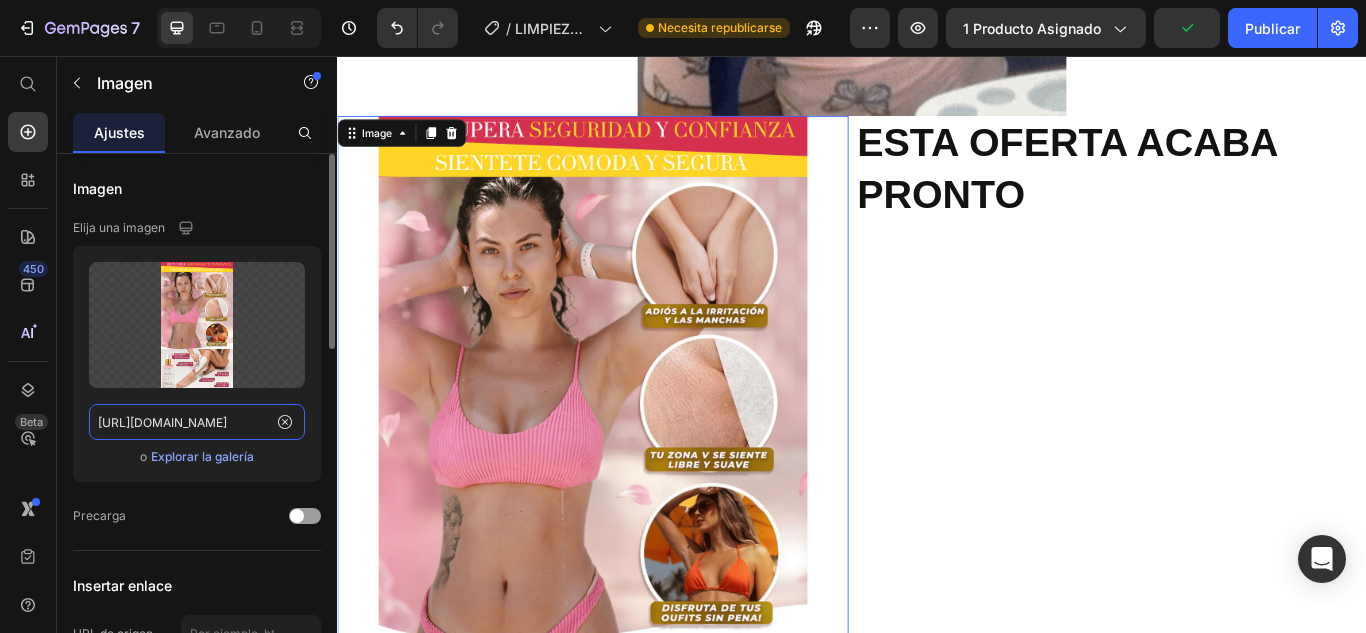 click on "https://cdn.shopify.com/s/files/1/0617/5916/0401/files/gempages_551826084442669953-dddeca27-b7ee-4d23-84e4-2ff16274b0f9.png" 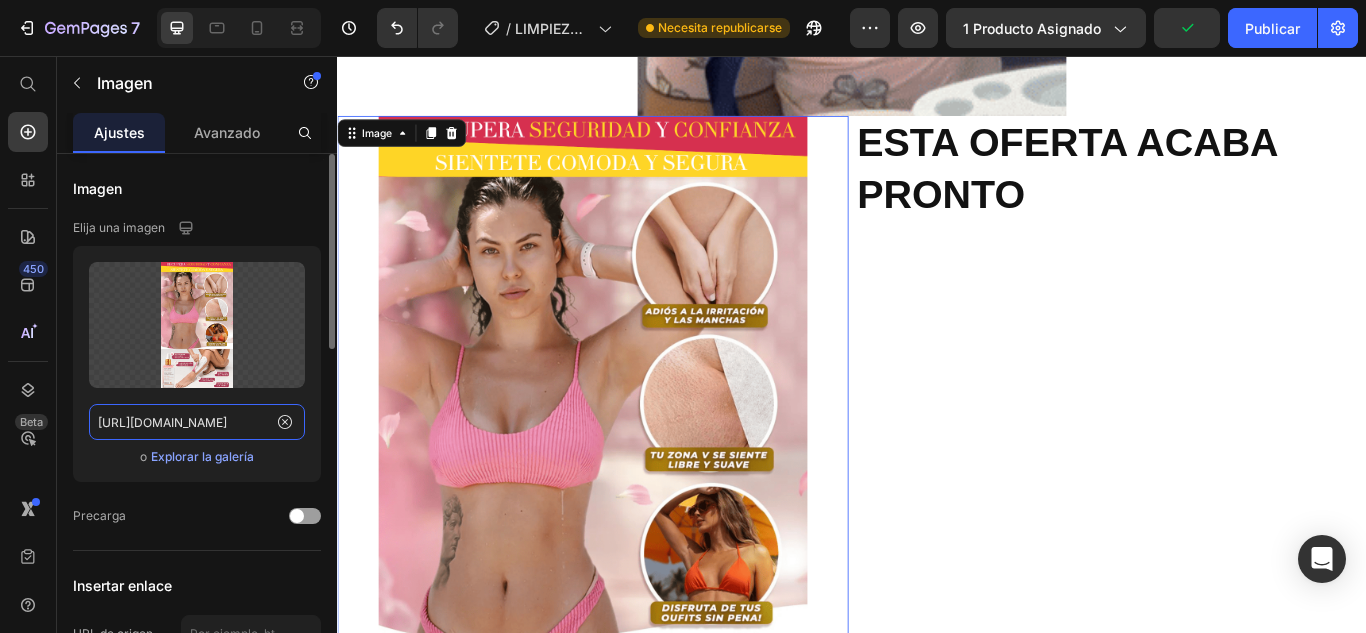 paste on "35608ed2-9765-4e18-880e-89b679b1d092.webp" 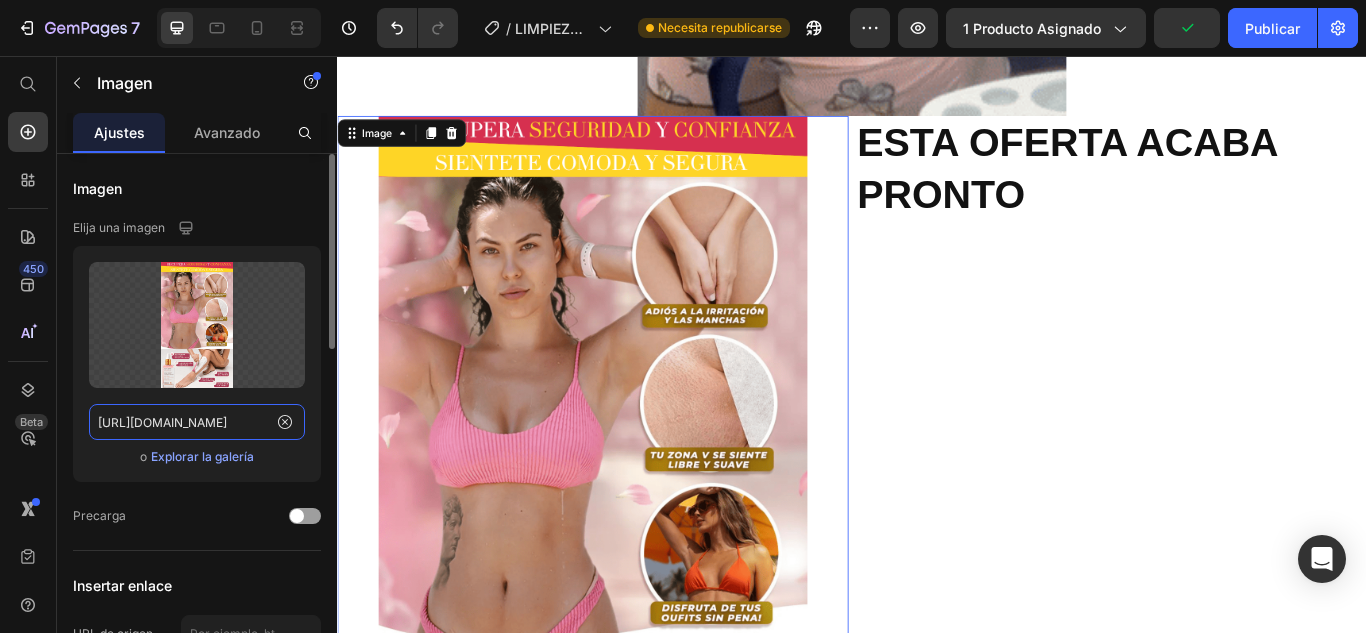 type on "https://cdn.shopify.com/s/files/1/0617/5916/0401/files/gempages_551826084442669953-35608ed2-9765-4e18-880e-89b679b1d092.webp" 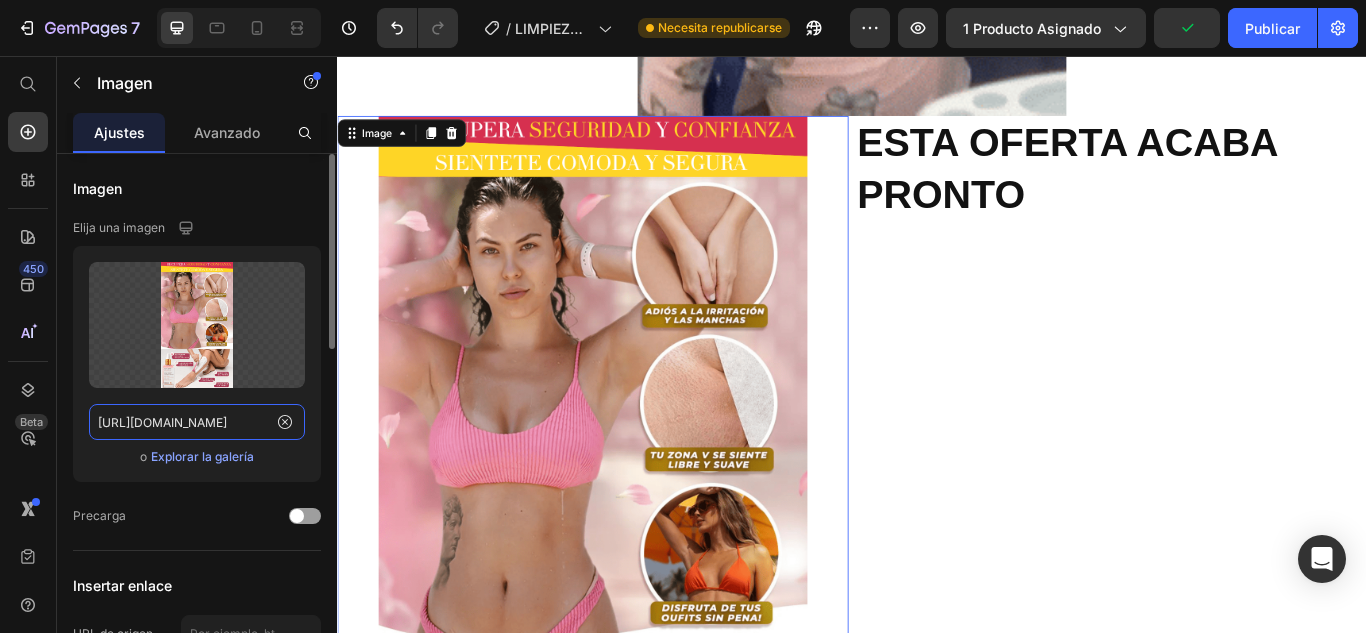 scroll, scrollTop: 0, scrollLeft: 621, axis: horizontal 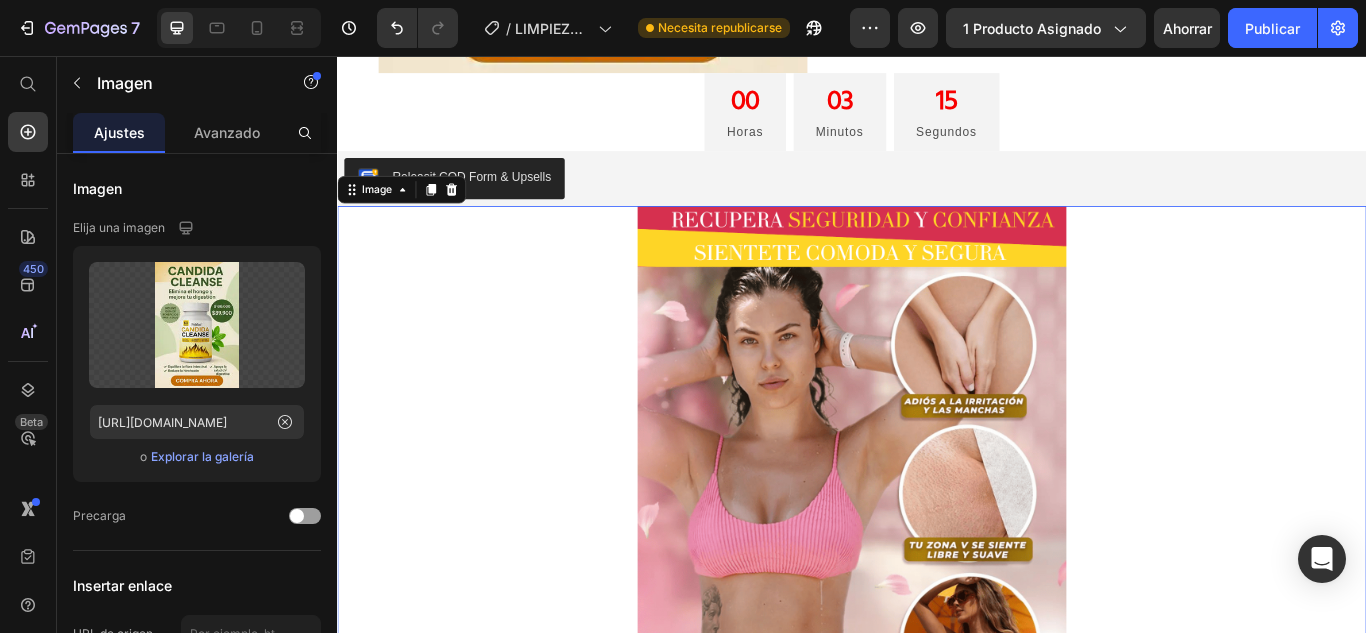 click at bounding box center (937, 675) 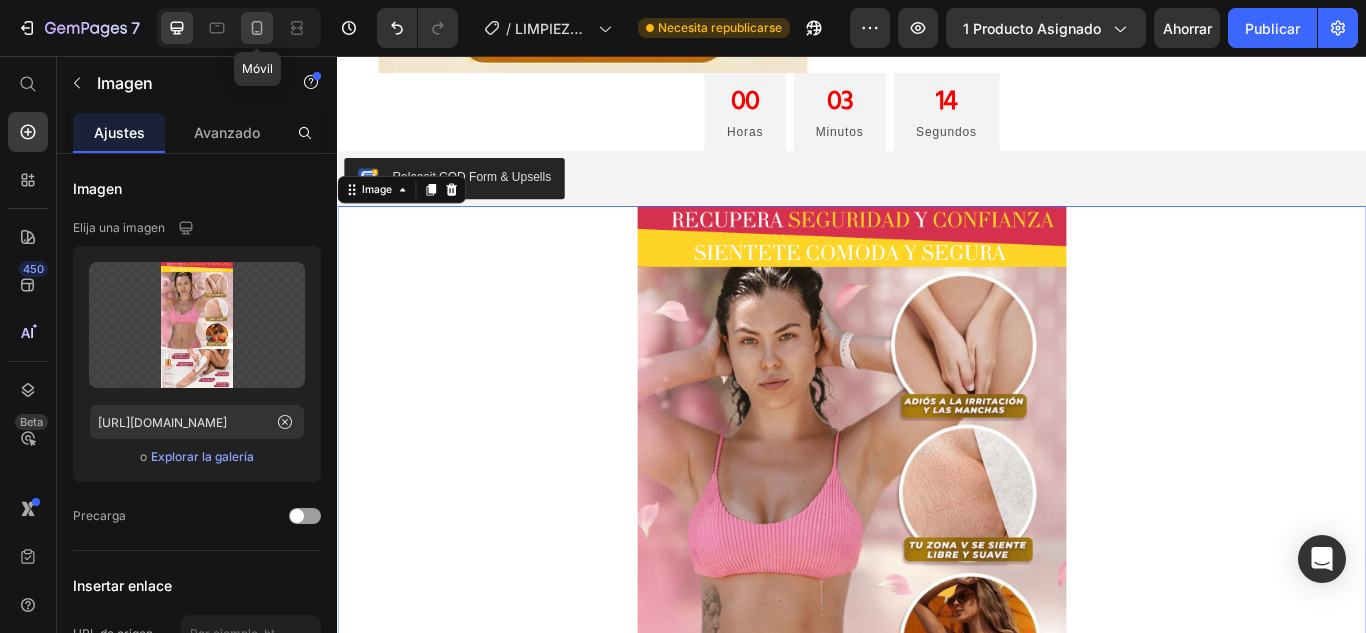 click 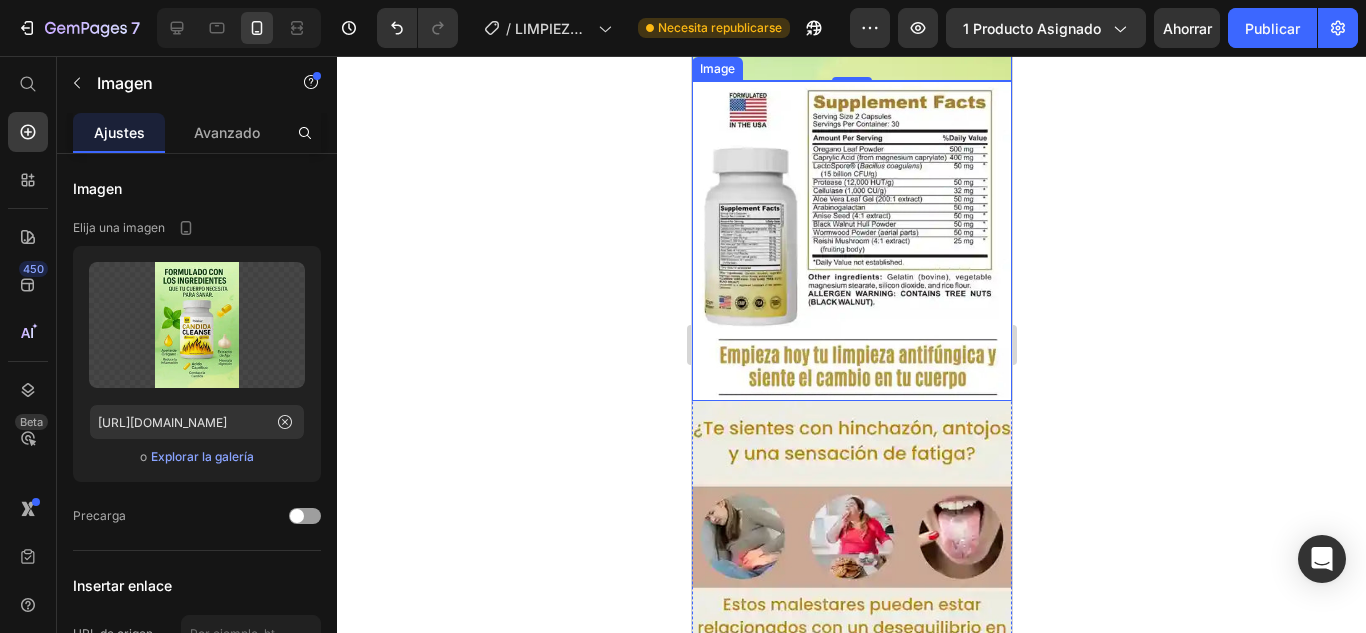scroll, scrollTop: 2299, scrollLeft: 0, axis: vertical 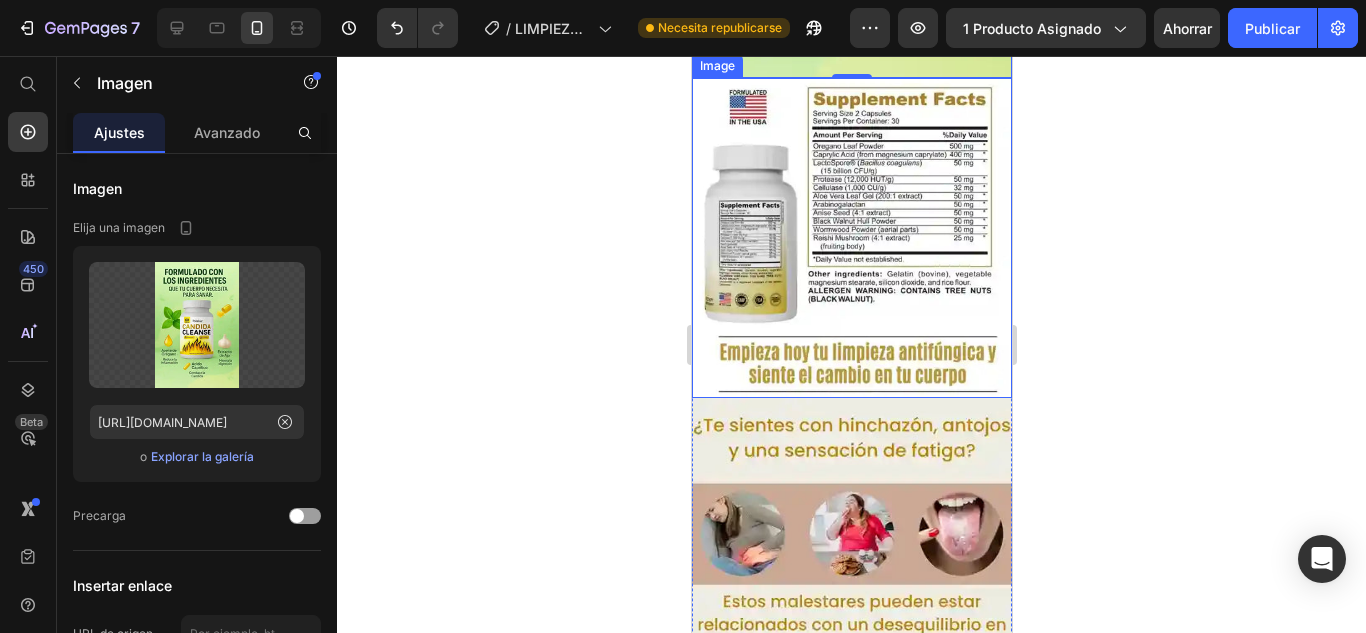 click at bounding box center (851, 238) 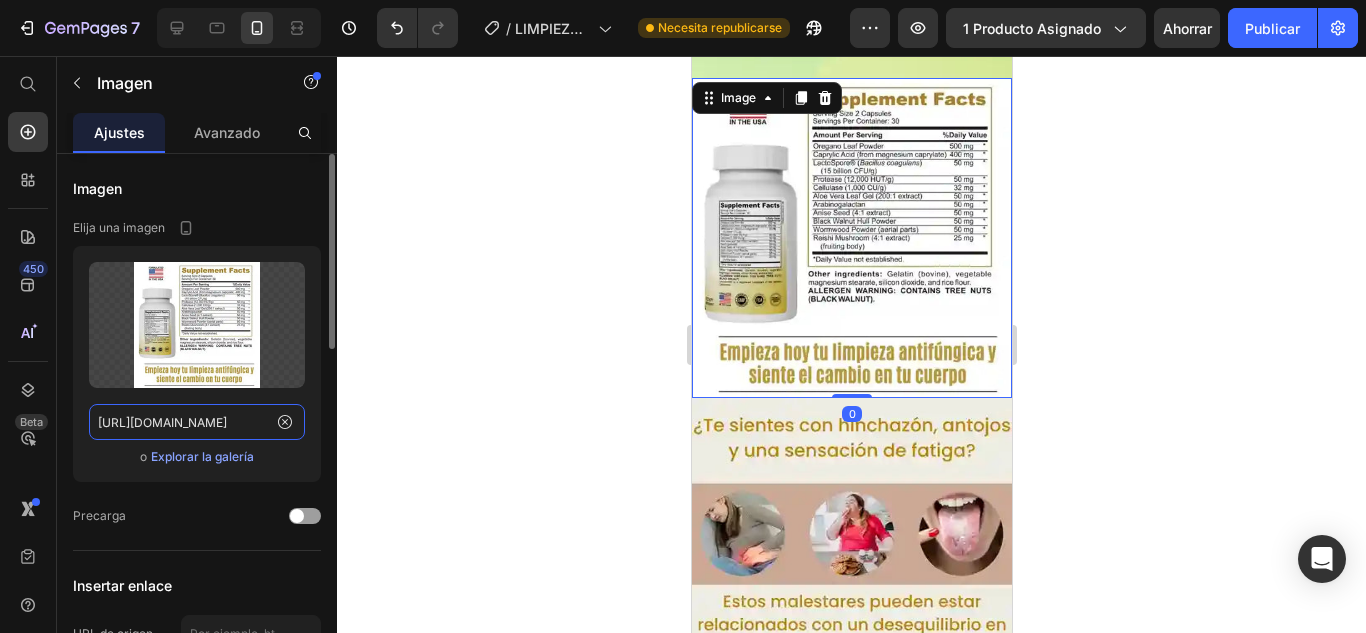 click on "https://cdn.shopify.com/s/files/1/0617/5916/0401/files/gempages_551826084442669953-44af6e6c-c73b-4dfe-8652-f524cc38aa61.webp" 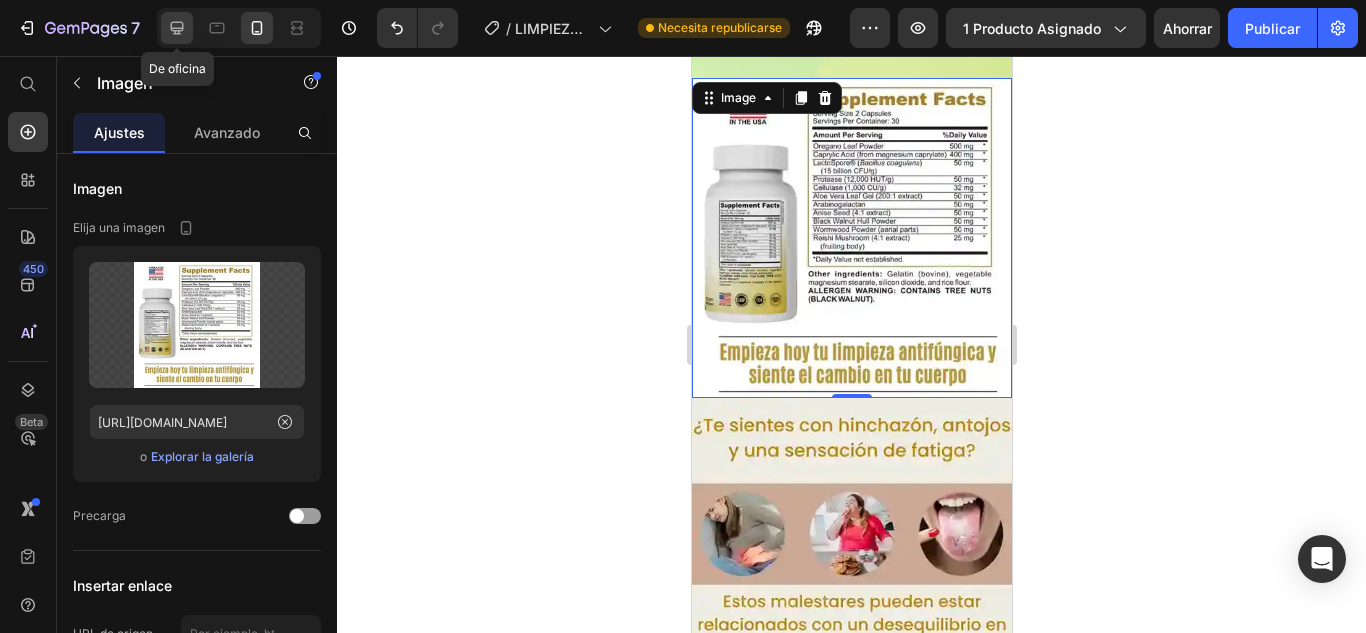 click 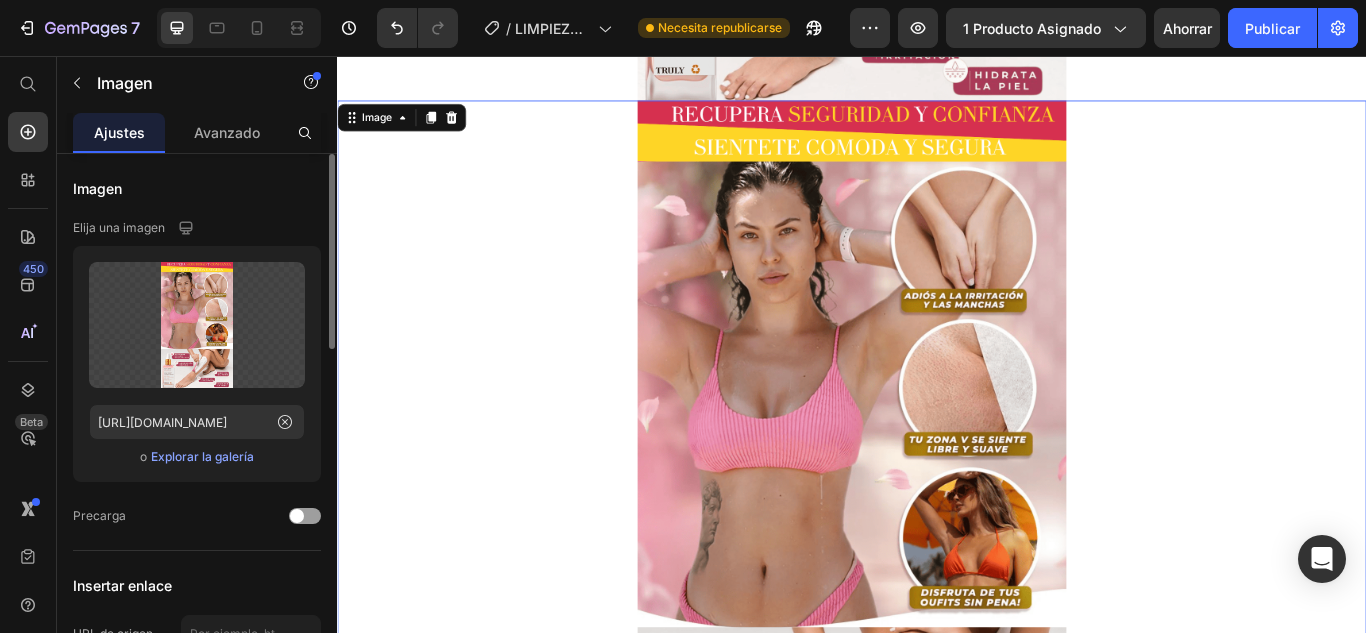 scroll, scrollTop: 3430, scrollLeft: 0, axis: vertical 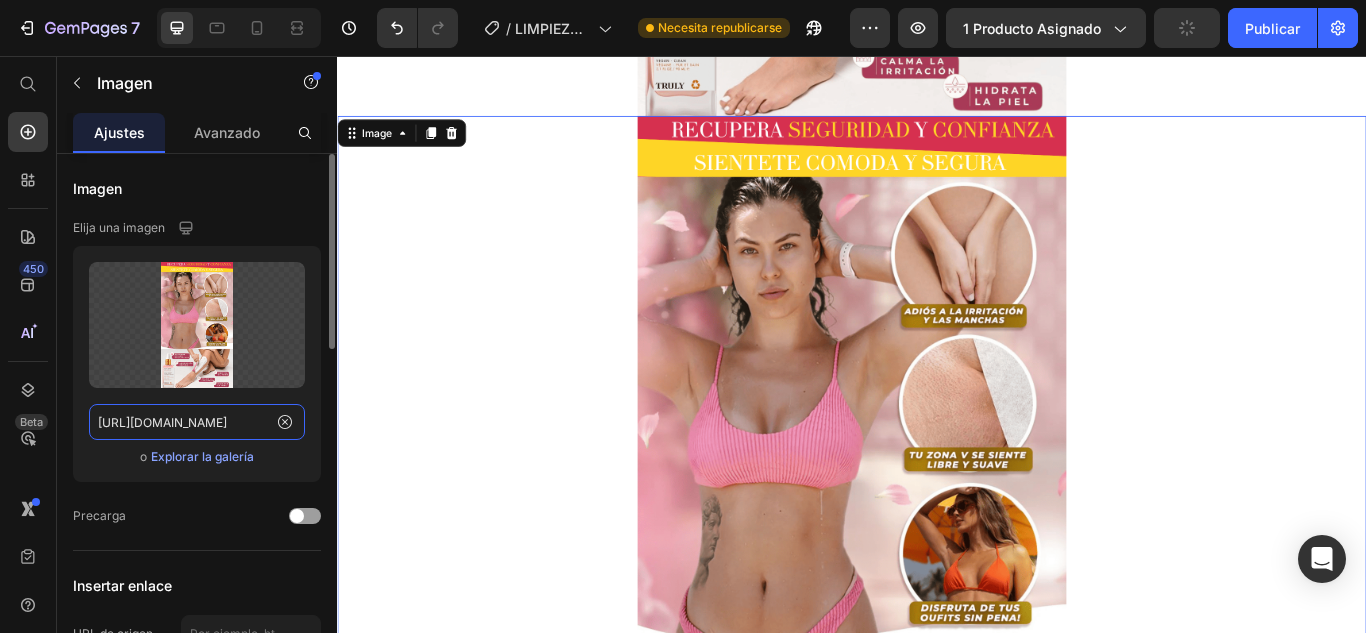 click on "https://cdn.shopify.com/s/files/1/0617/5916/0401/files/gempages_551826084442669953-dddeca27-b7ee-4d23-84e4-2ff16274b0f9.png" 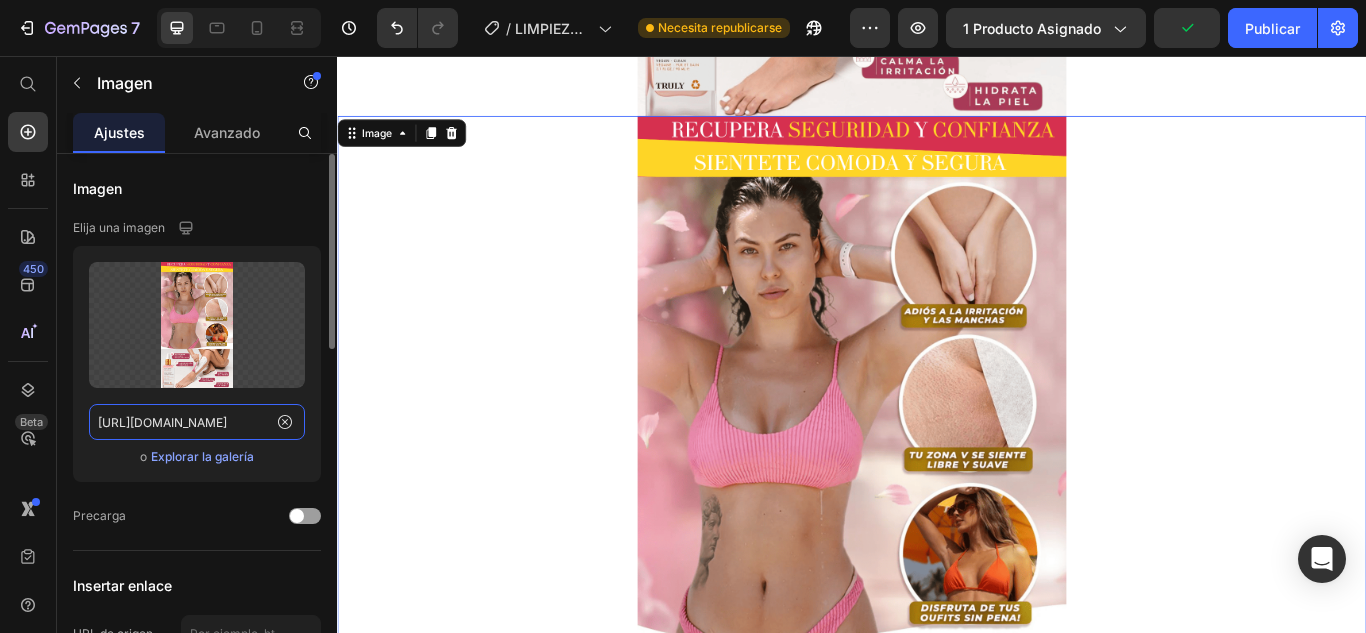 paste on "44af6e6c-c73b-4dfe-8652-f524cc38aa61.webp" 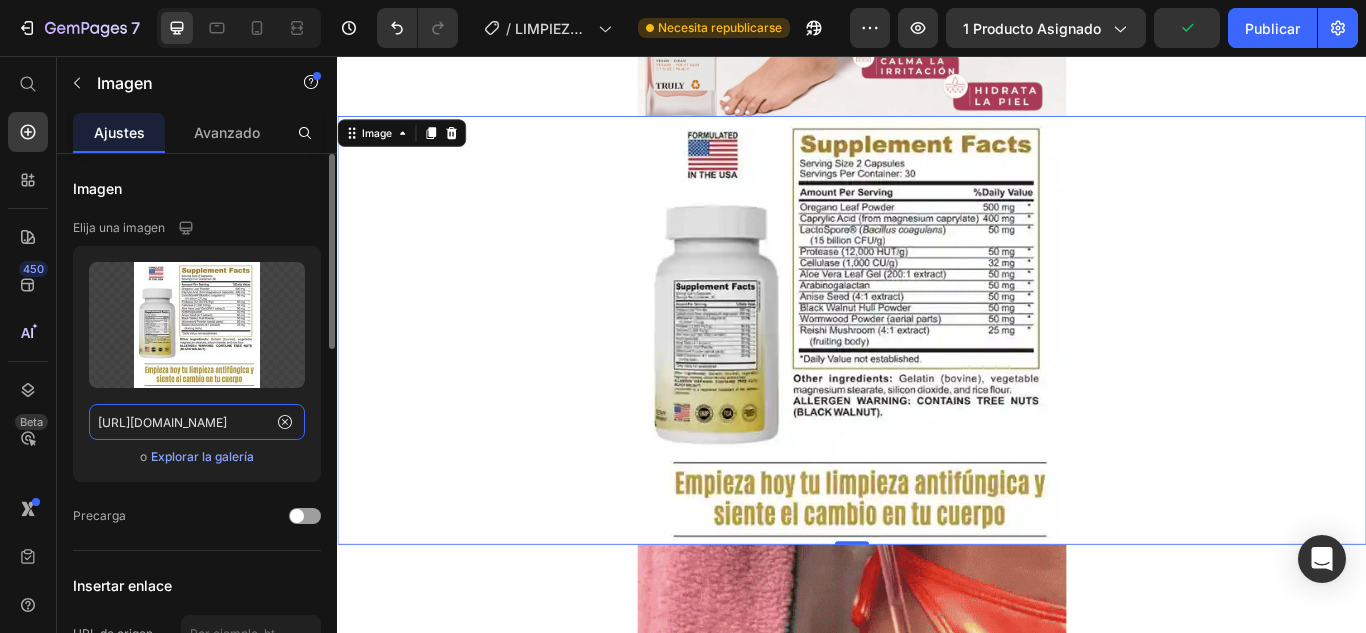 scroll, scrollTop: 0, scrollLeft: 613, axis: horizontal 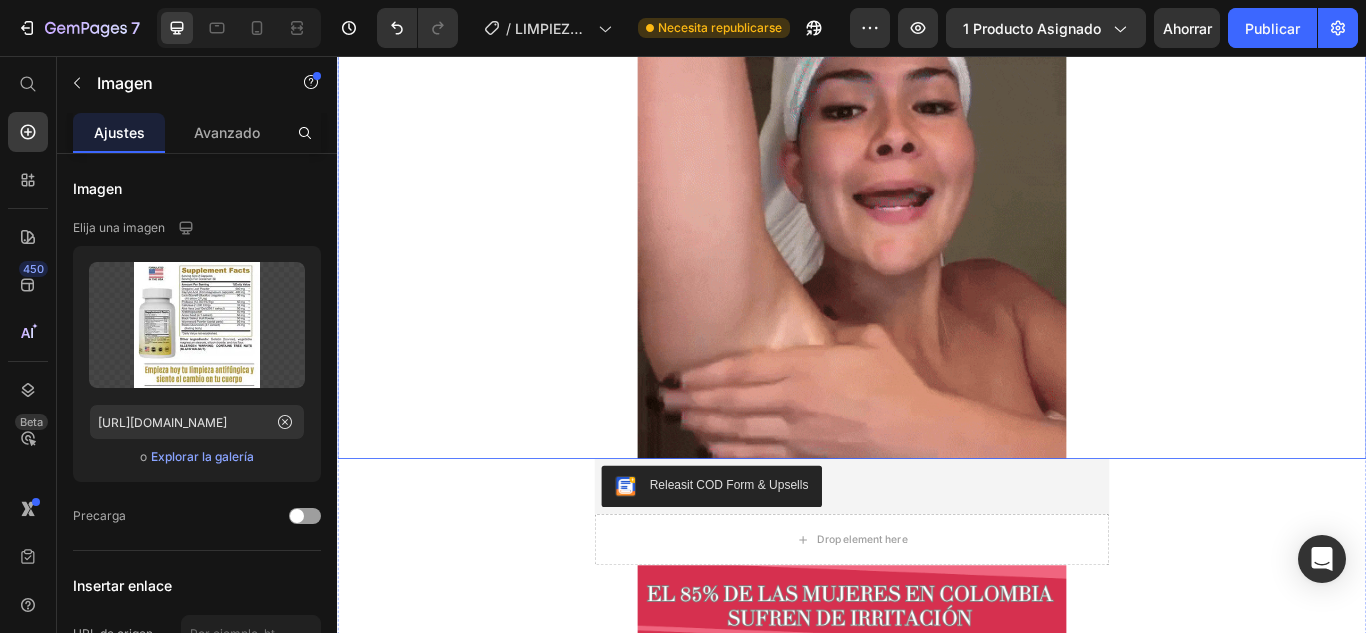 click at bounding box center [937, 276] 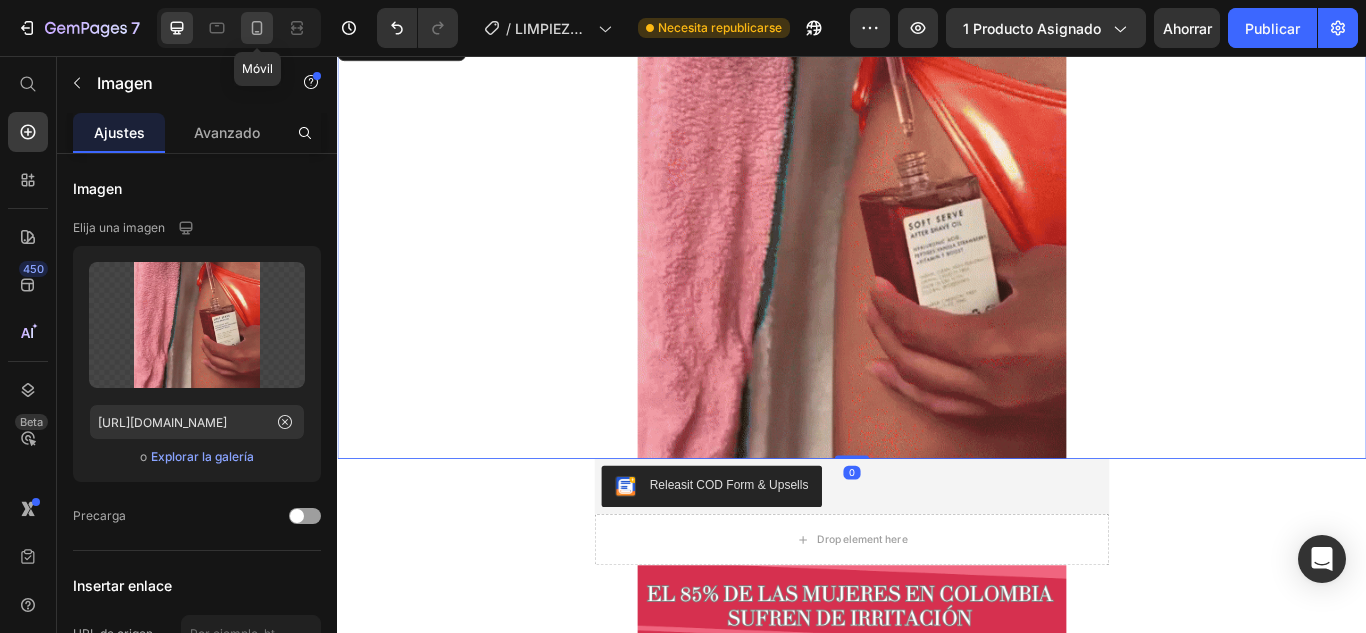 click 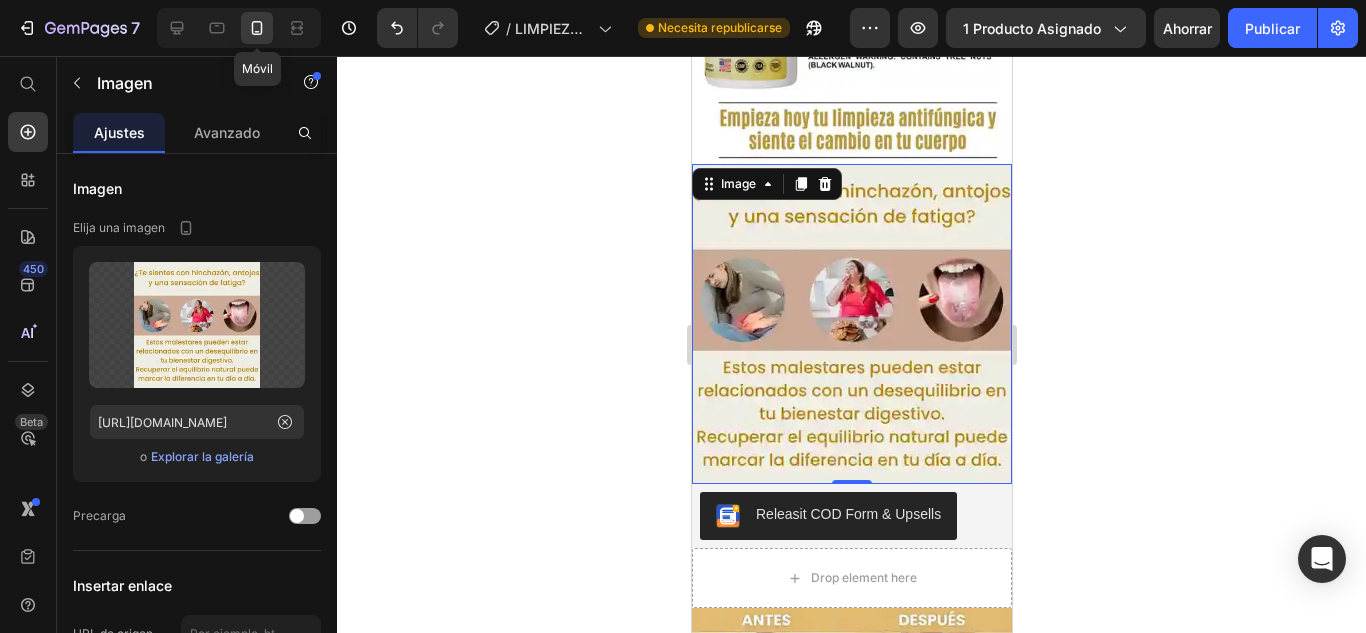 scroll, scrollTop: 2462, scrollLeft: 0, axis: vertical 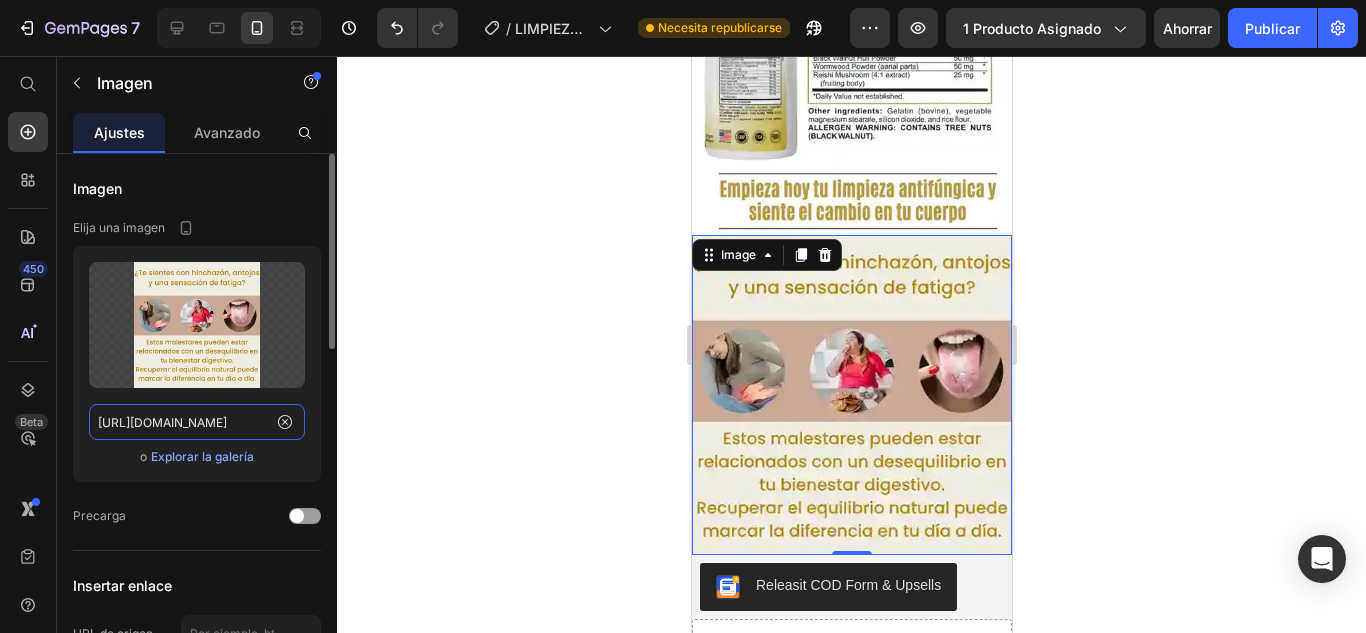 click on "https://cdn.shopify.com/s/files/1/0617/5916/0401/files/gempages_551826084442669953-f920b259-0e0f-4455-86f1-9fc7176c2812.webp" 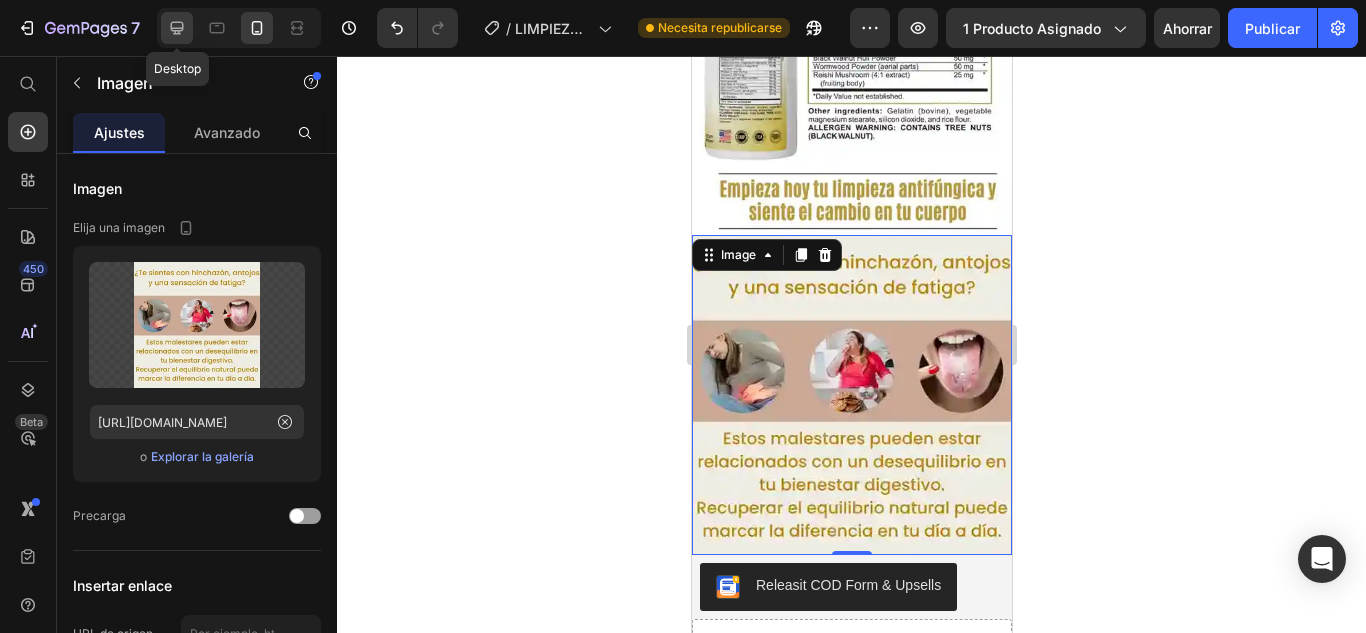 click 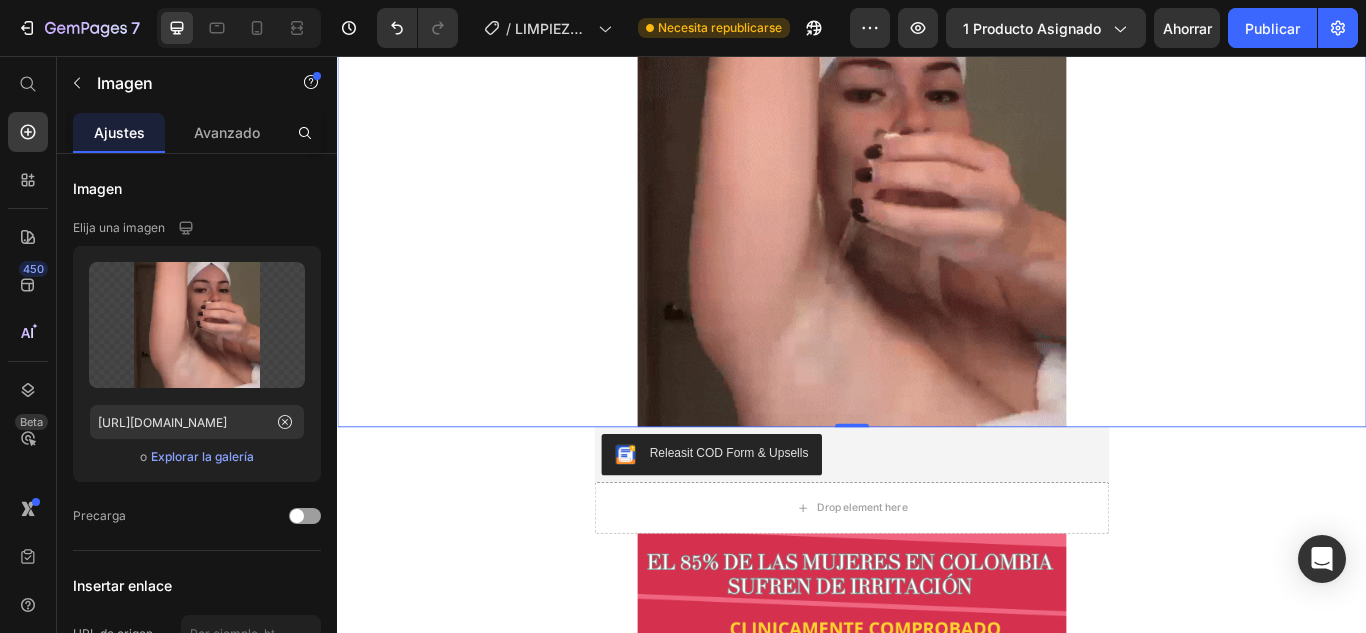 scroll, scrollTop: 3930, scrollLeft: 0, axis: vertical 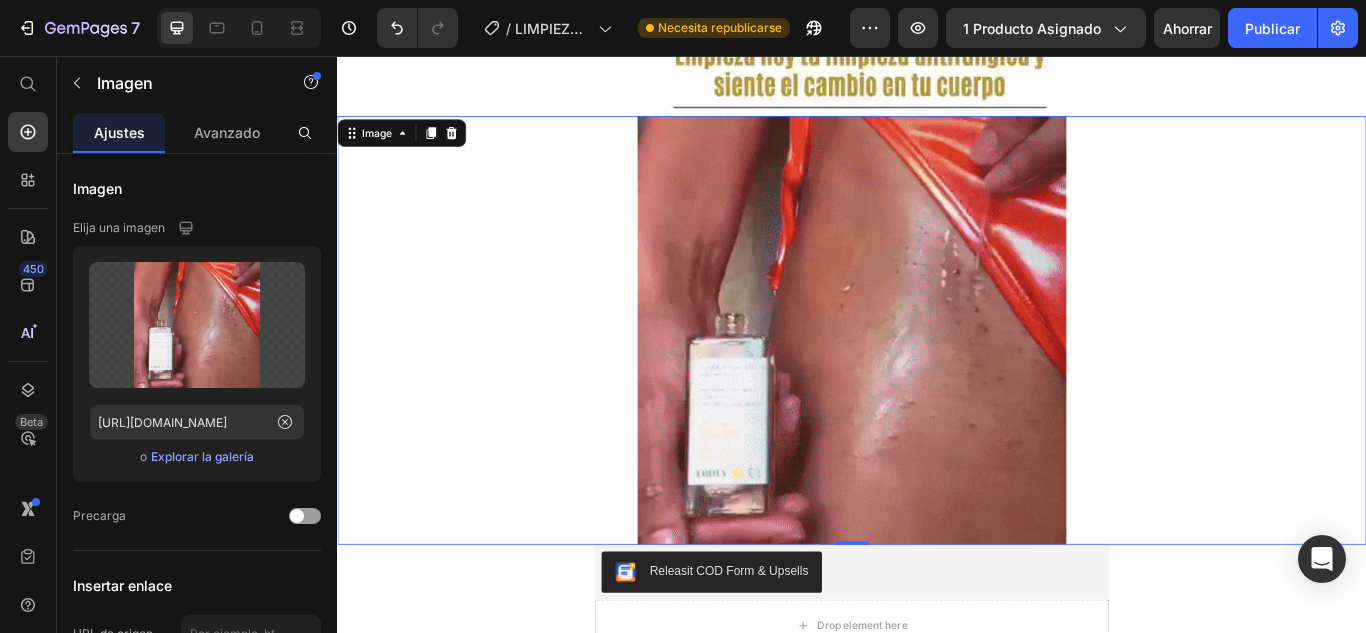 drag, startPoint x: 953, startPoint y: 481, endPoint x: 572, endPoint y: 474, distance: 381.0643 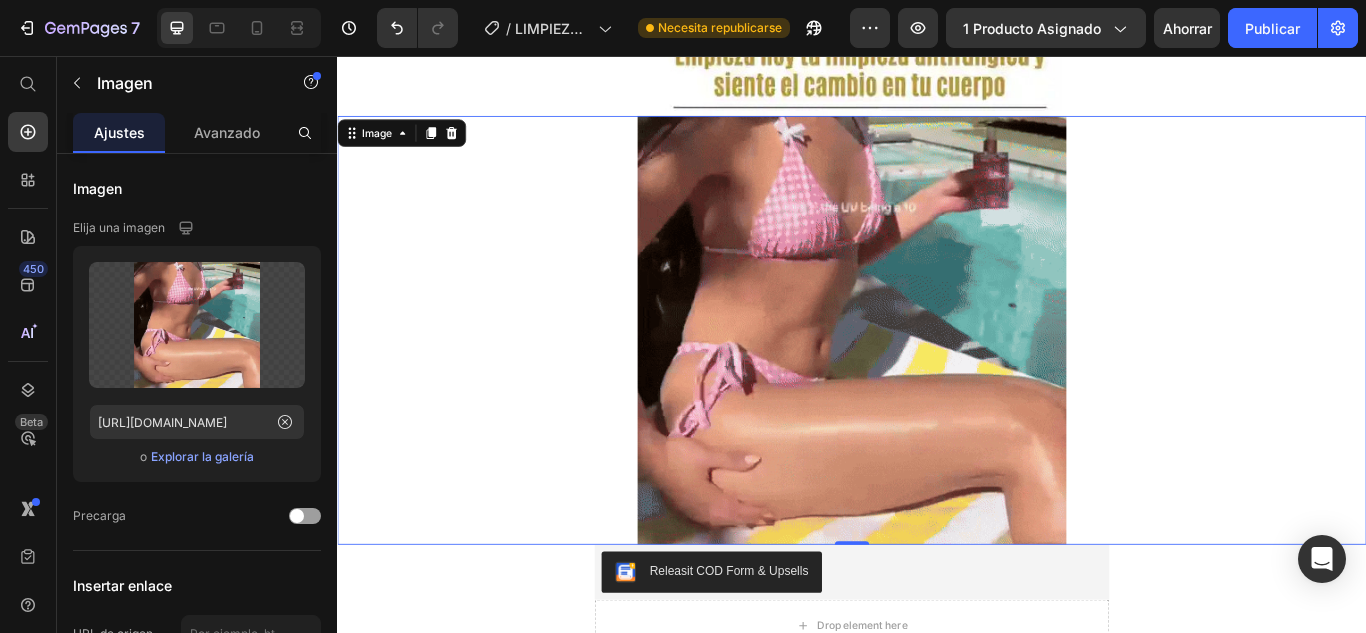 click at bounding box center (937, 376) 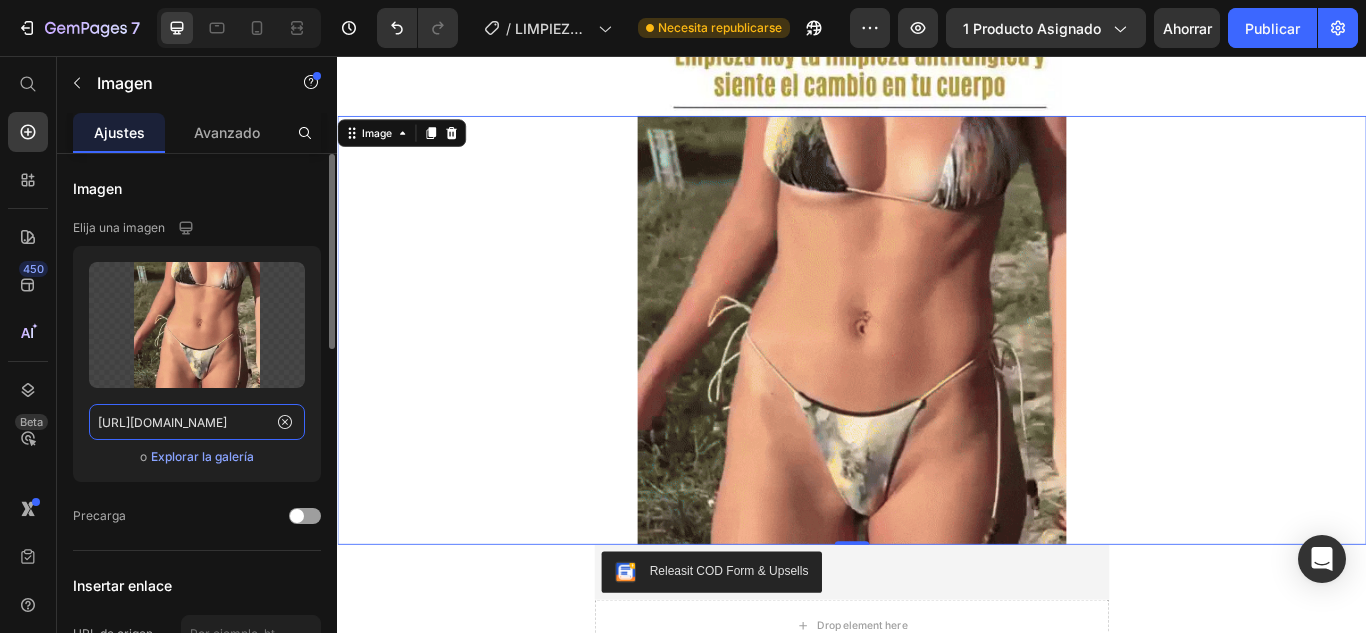 click on "https://media0.giphy.com/media/v1.Y2lkPTc5MGI3NjExeTZqaWNqb3JjYm1kd2NkZ2YxNHY1NXk3cTRvenV5czh0bHgxdmg0YyZlcD12MV9pbnRlcm5hbF9naWZfYnlfaWQmY3Q9Zw/i3uEcObeXCE74r6gAp/giphy.gif" 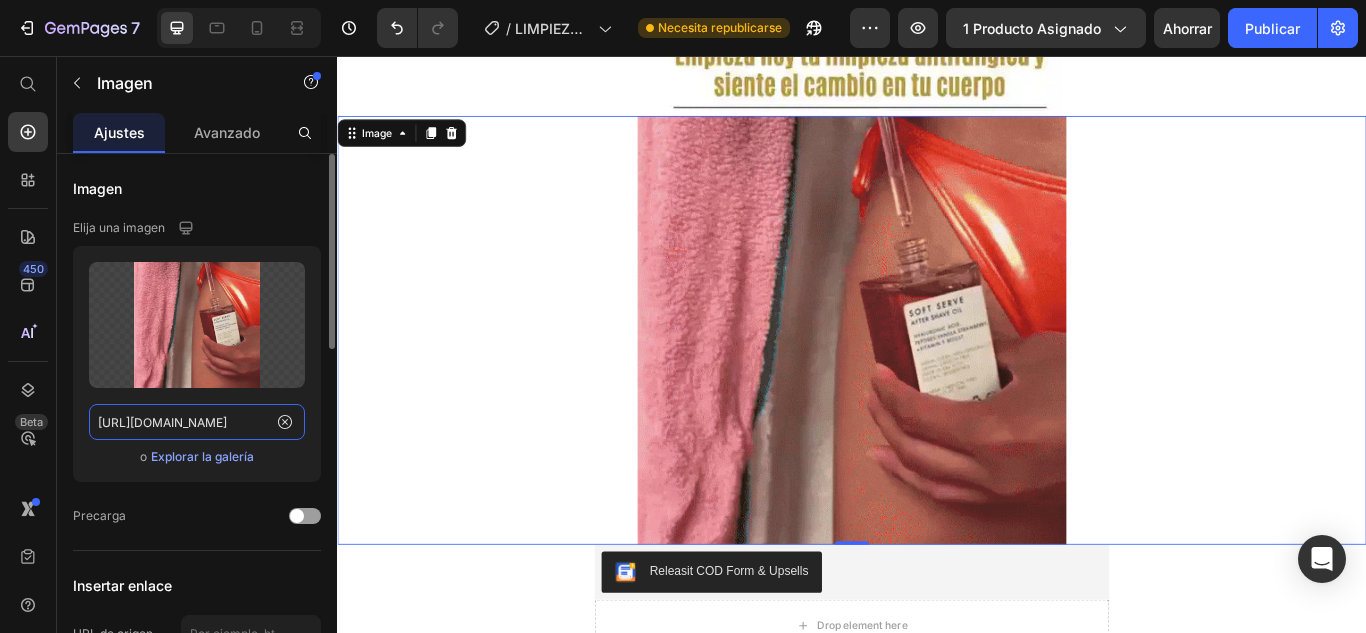 paste on "cdn.shopify.com/s/files/1/0617/5916/0401/files/gempages_551826084442669953-f920b259-0e0f-4455-86f1-9fc7176c2812.webp" 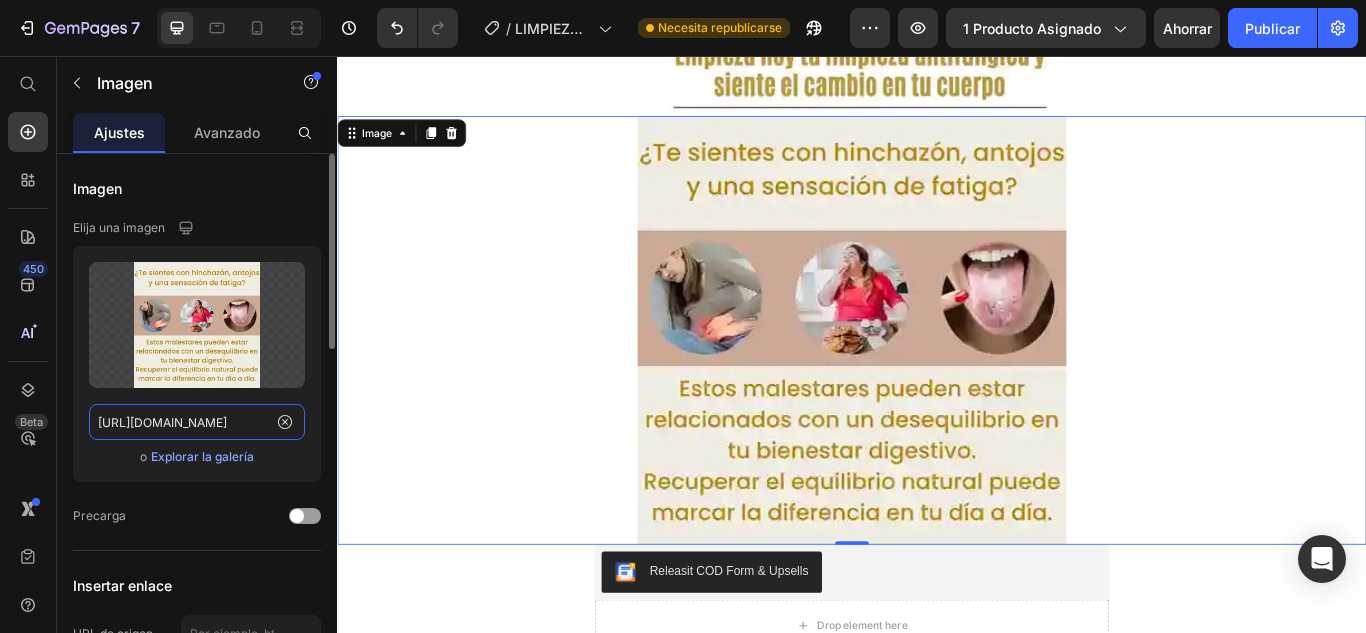 scroll, scrollTop: 0, scrollLeft: 607, axis: horizontal 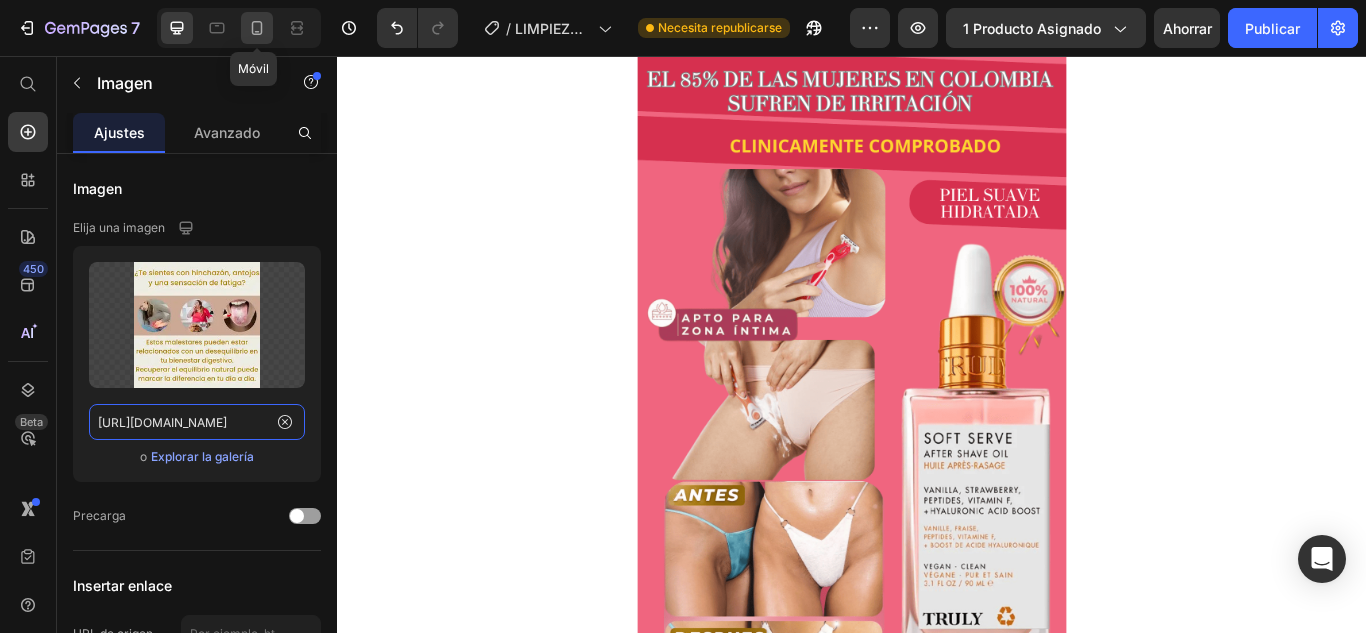 type on "https://cdn.shopify.com/s/files/1/0617/5916/0401/files/gempages_551826084442669953-f920b259-0e0f-4455-86f1-9fc7176c2812.webp" 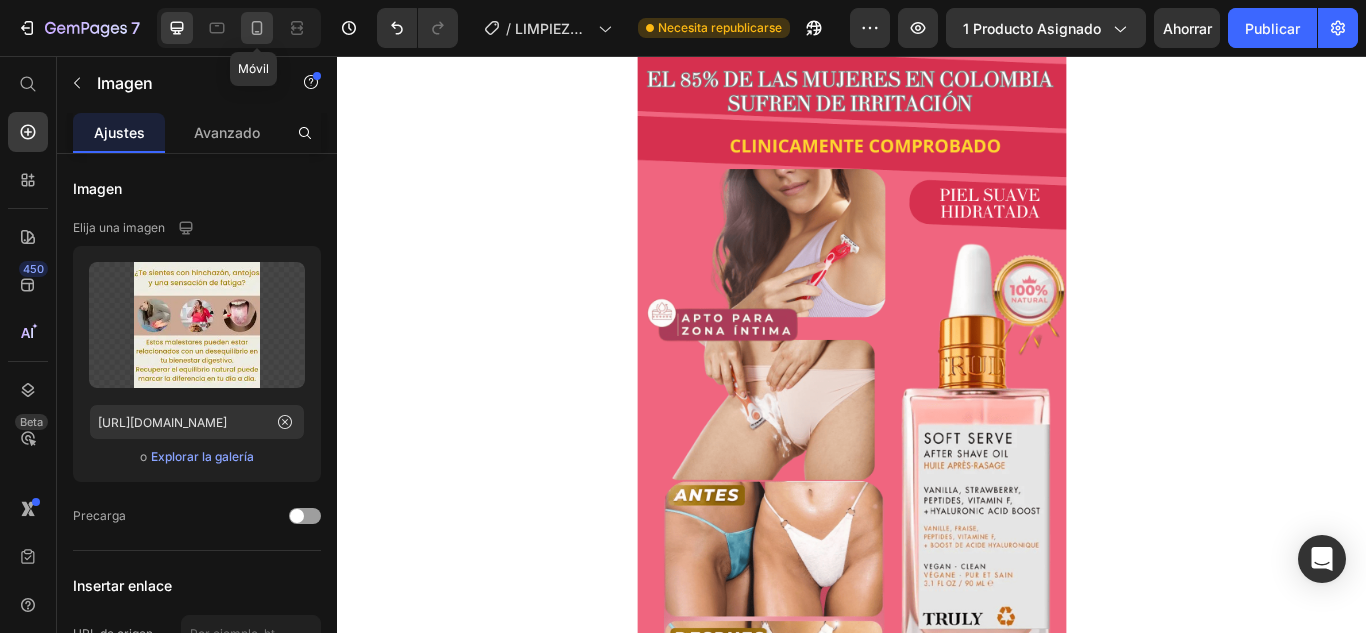 click 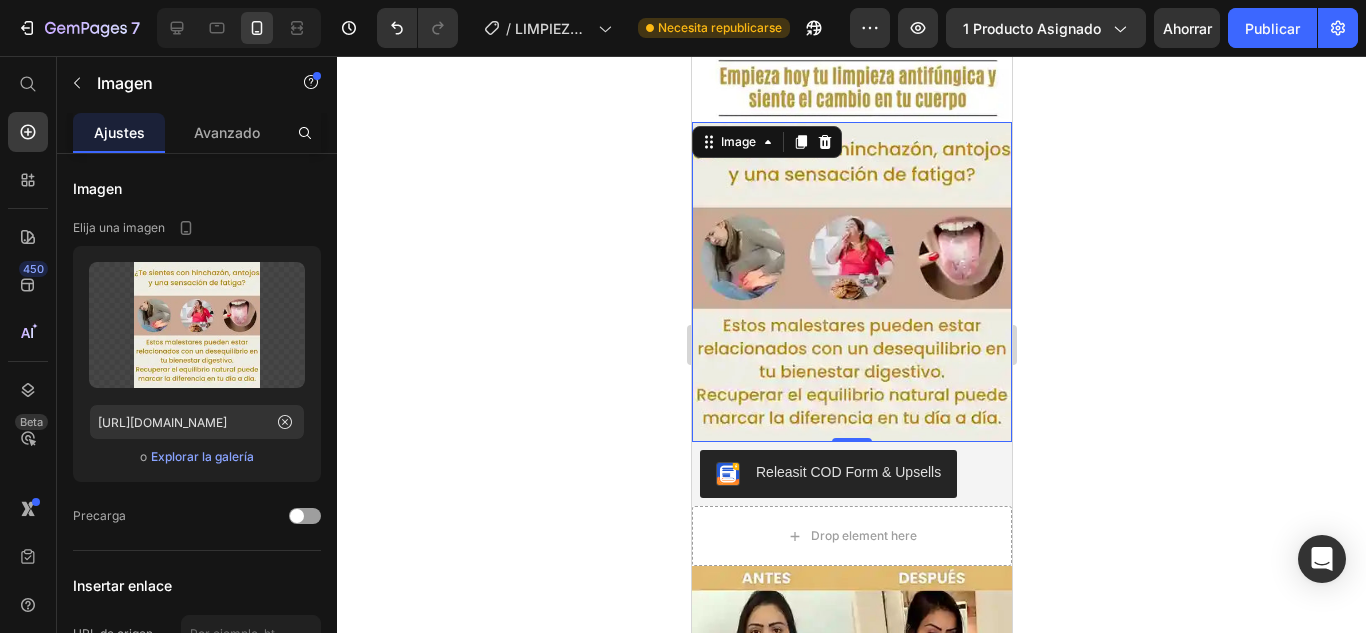 scroll, scrollTop: 2762, scrollLeft: 0, axis: vertical 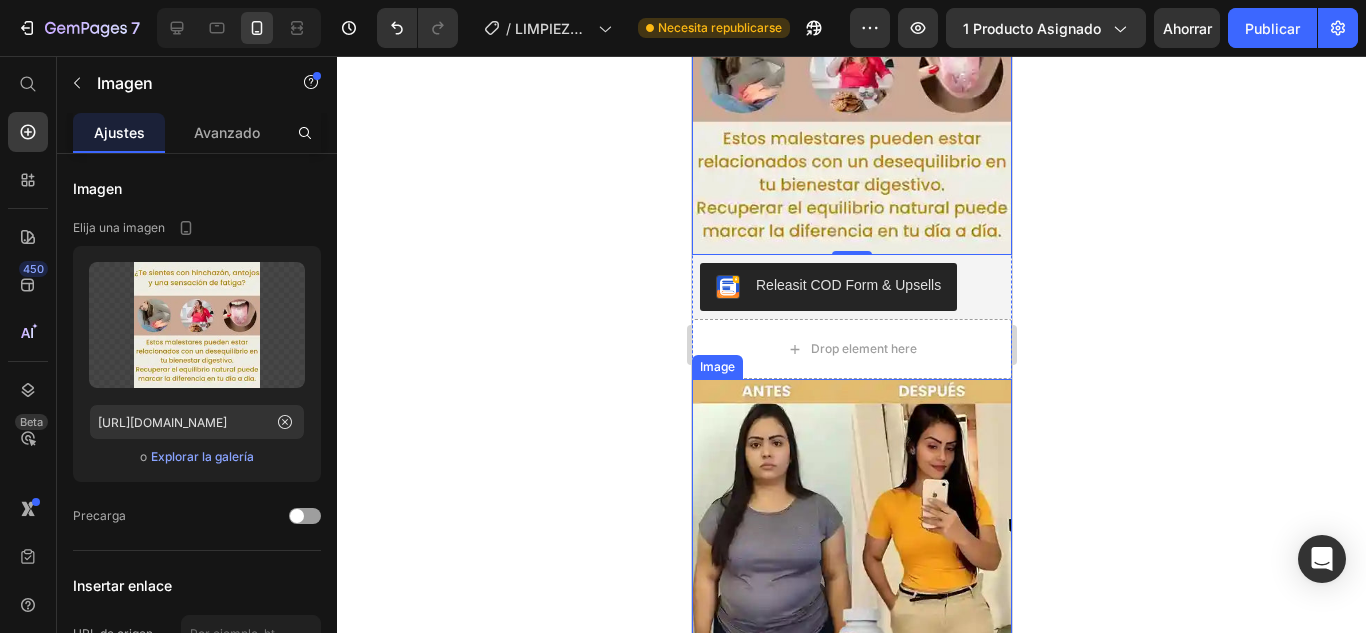 click at bounding box center (851, 539) 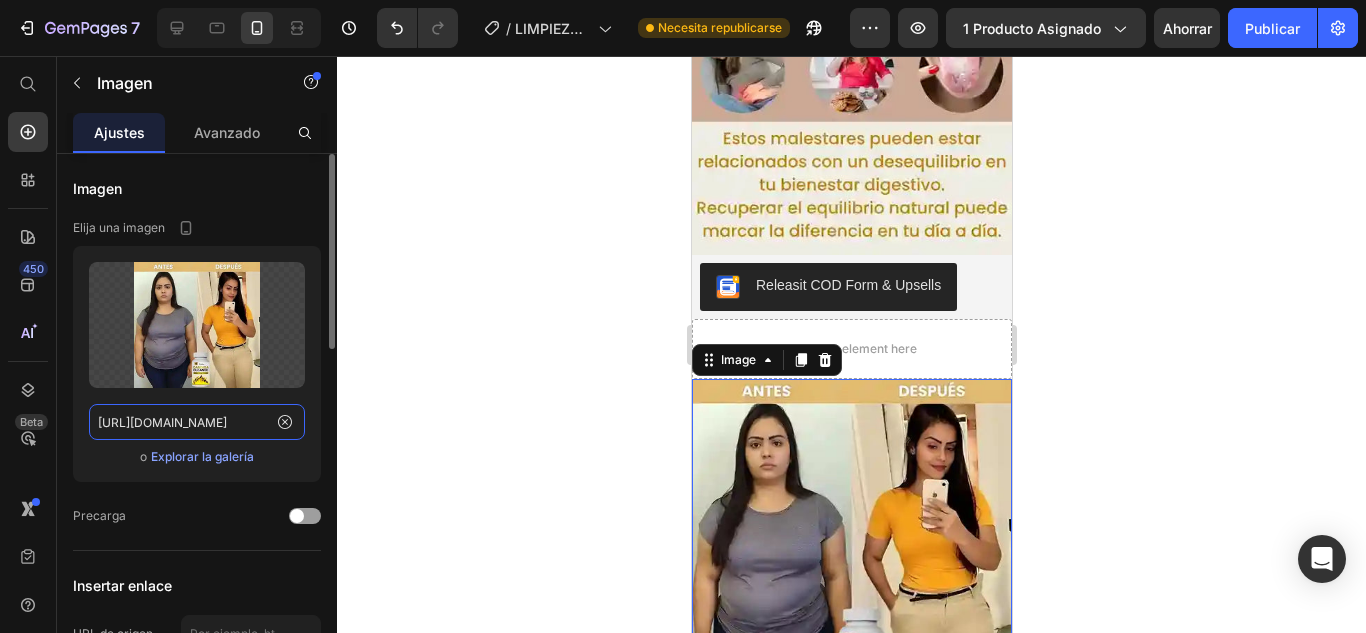 click on "https://cdn.shopify.com/s/files/1/0617/5916/0401/files/gempages_551826084442669953-6426728d-b4ed-4530-9c33-f3abdc8f11bd.webp" 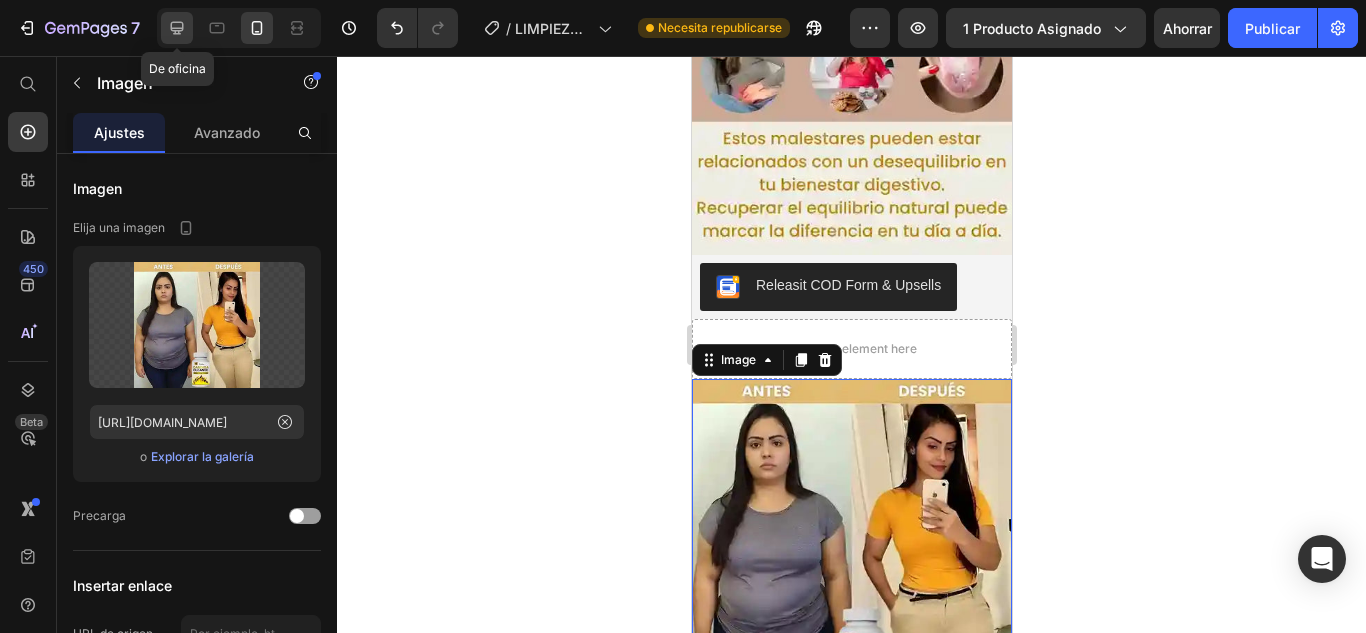 click 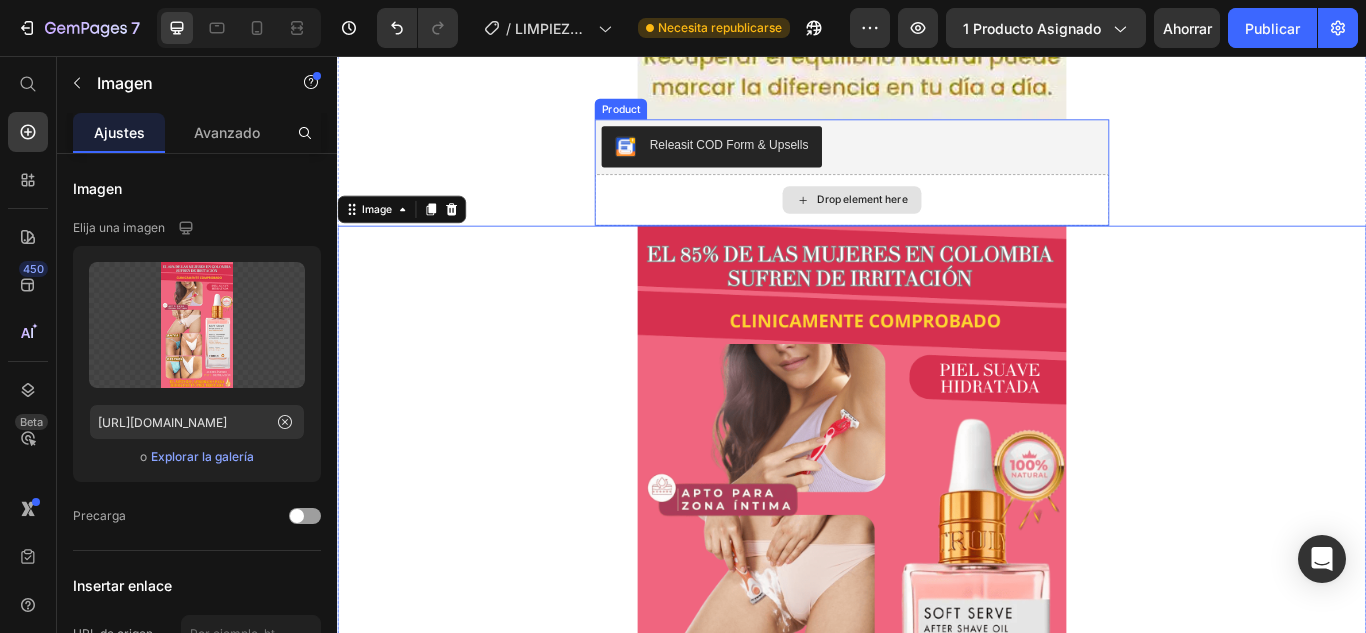 scroll, scrollTop: 4390, scrollLeft: 0, axis: vertical 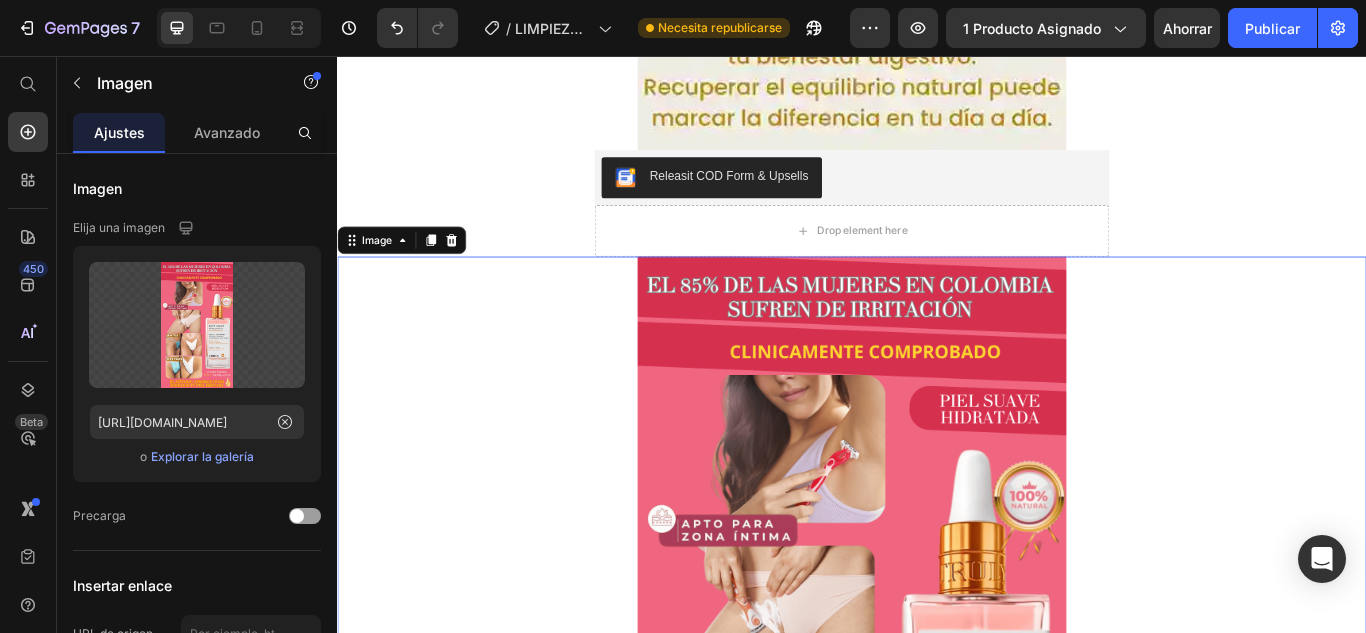 click at bounding box center [937, 734] 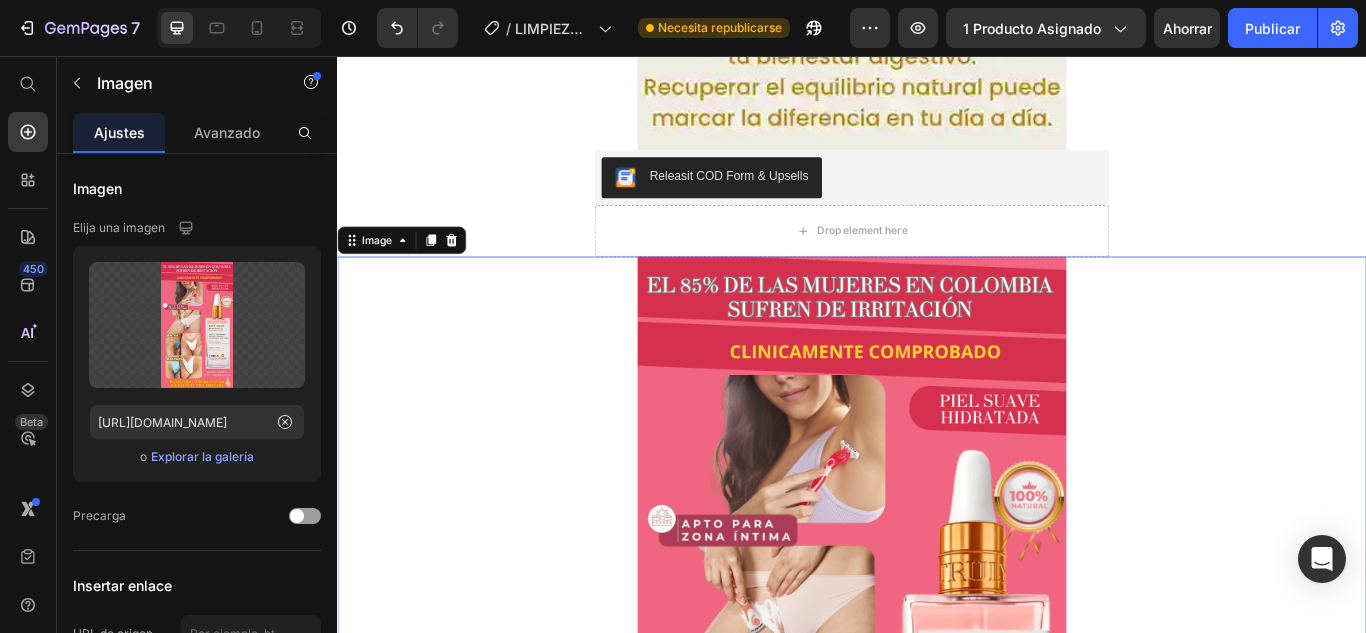 click at bounding box center [937, 734] 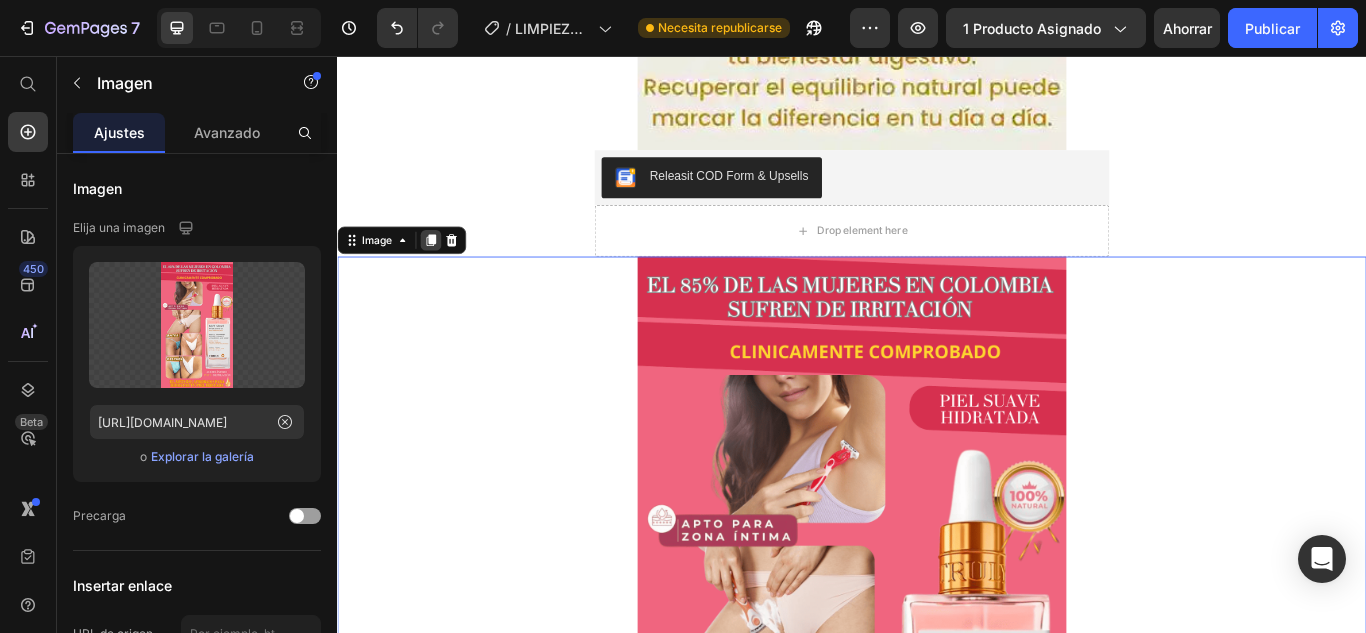 click at bounding box center (446, 271) 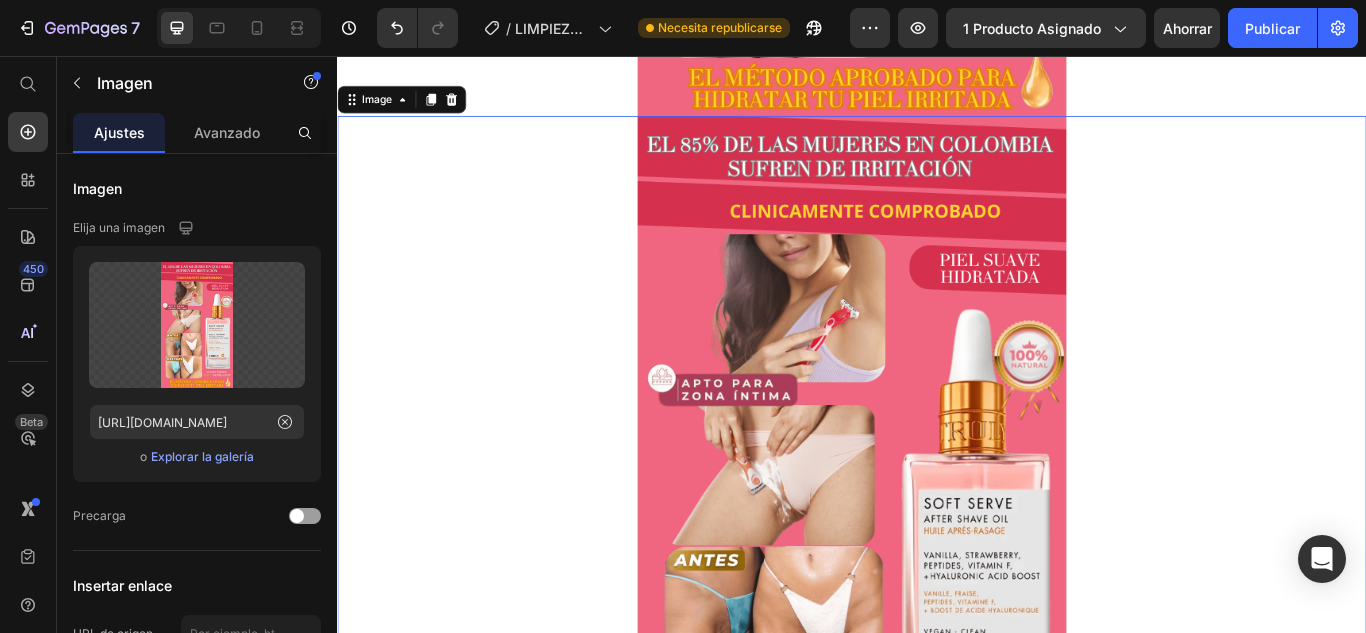 scroll, scrollTop: 5143, scrollLeft: 0, axis: vertical 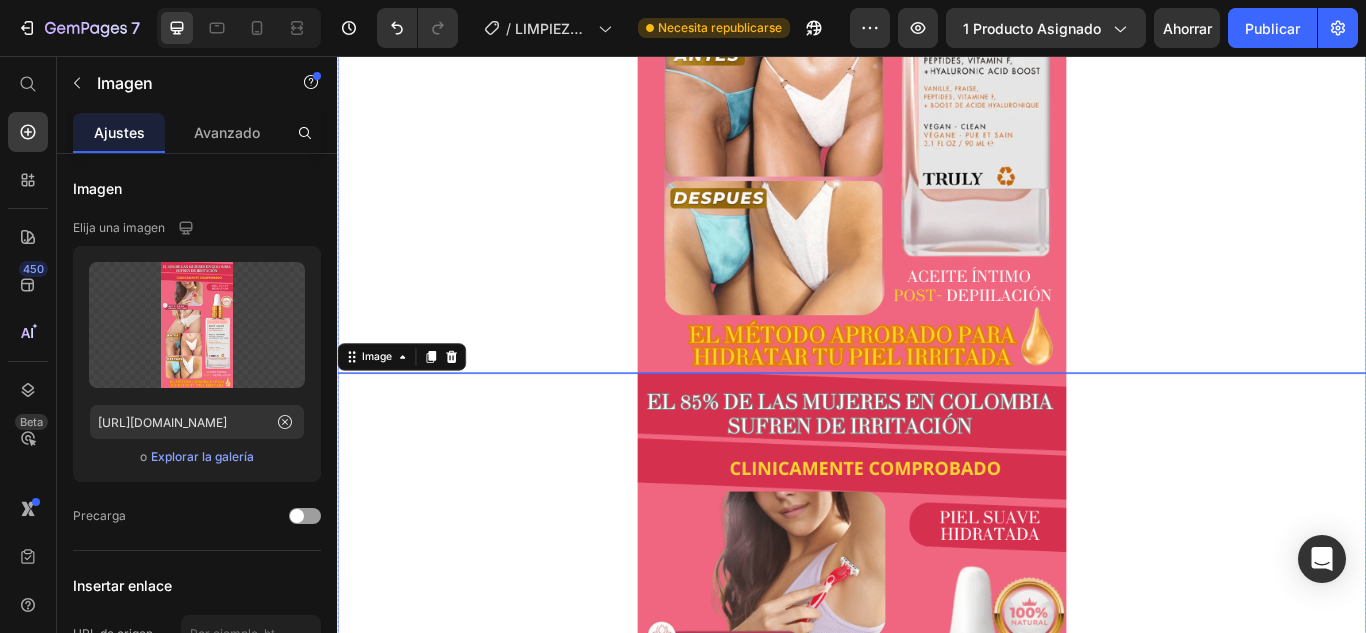 click at bounding box center (937, -19) 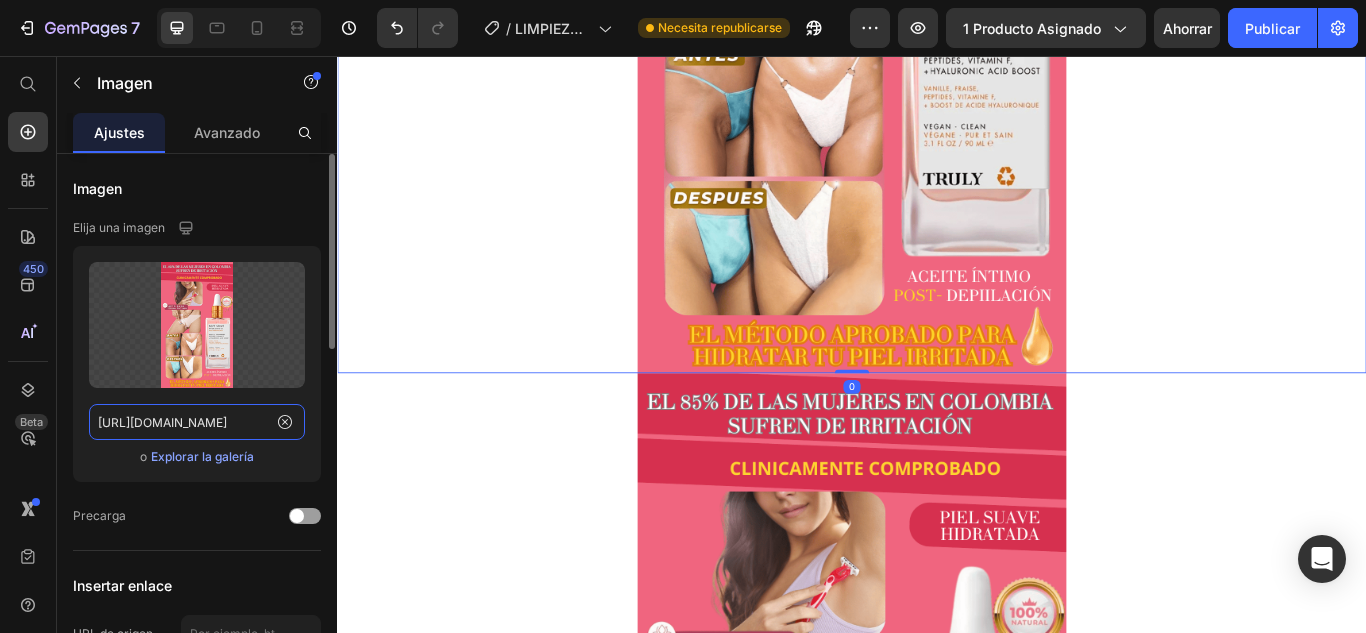 click on "https://cdn.shopify.com/s/files/1/0617/5916/0401/files/gempages_551826084442669953-bb1784e3-acdc-47ad-a982-0f2025761779.png" 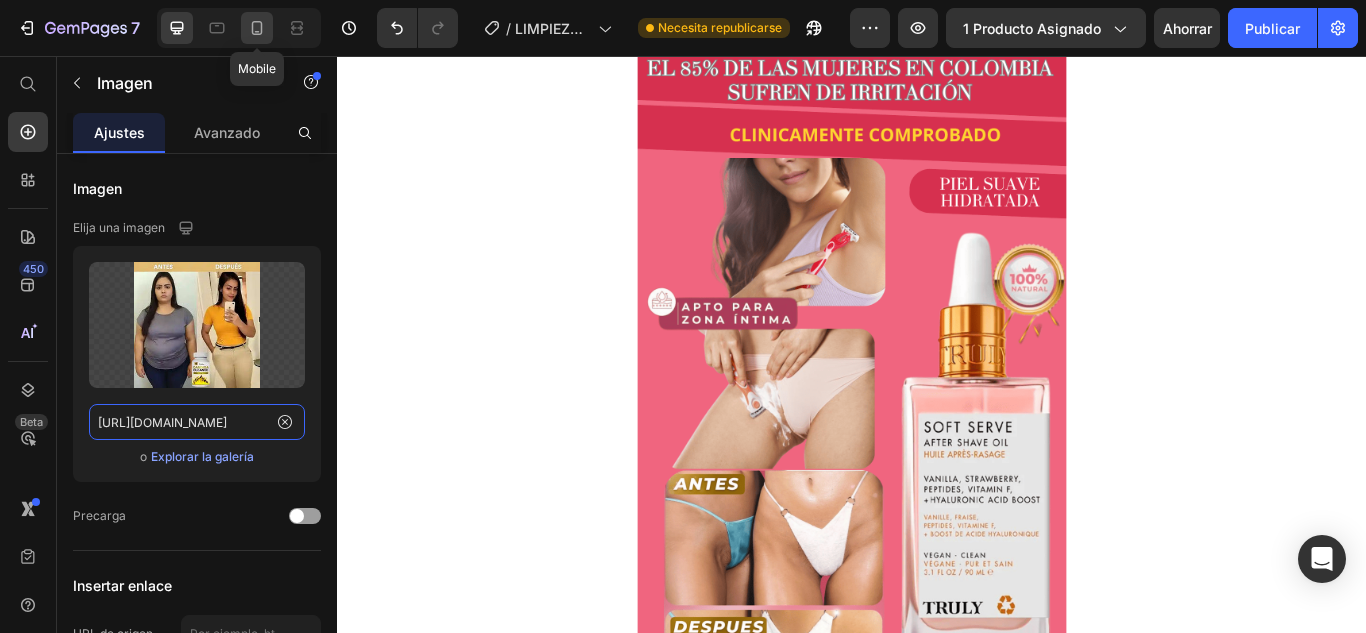 type on "https://cdn.shopify.com/s/files/1/0617/5916/0401/files/gempages_551826084442669953-6426728d-b4ed-4530-9c33-f3abdc8f11bd.webp" 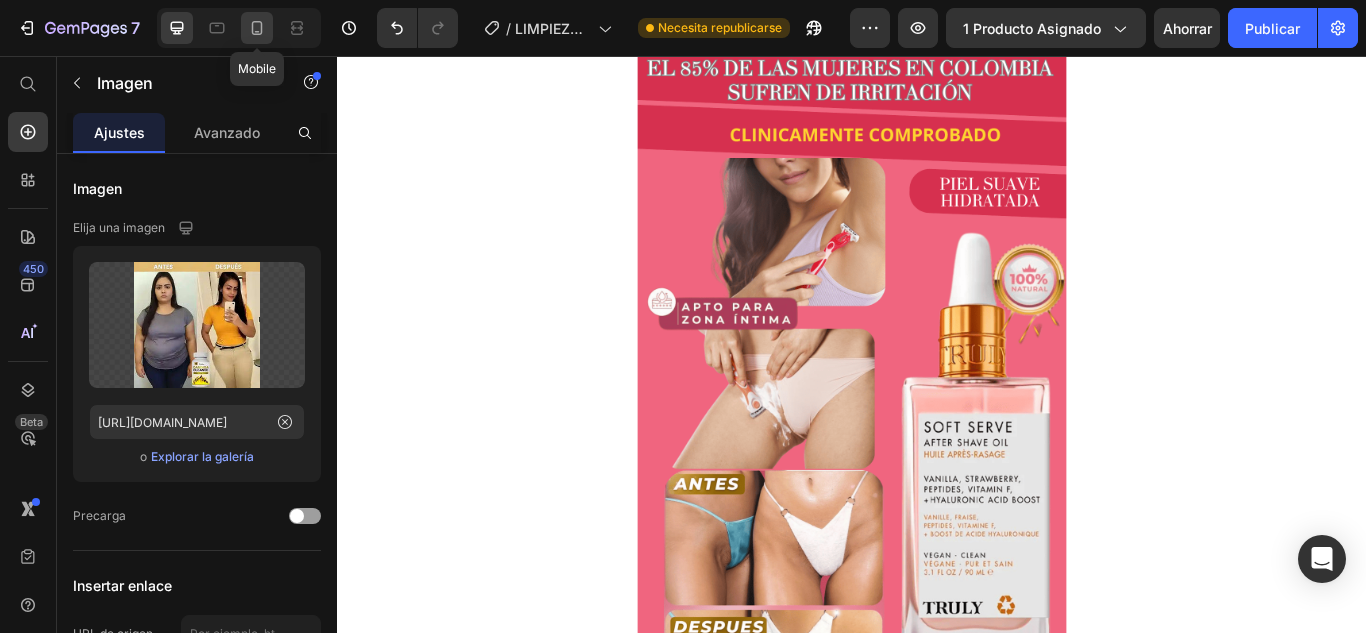 click 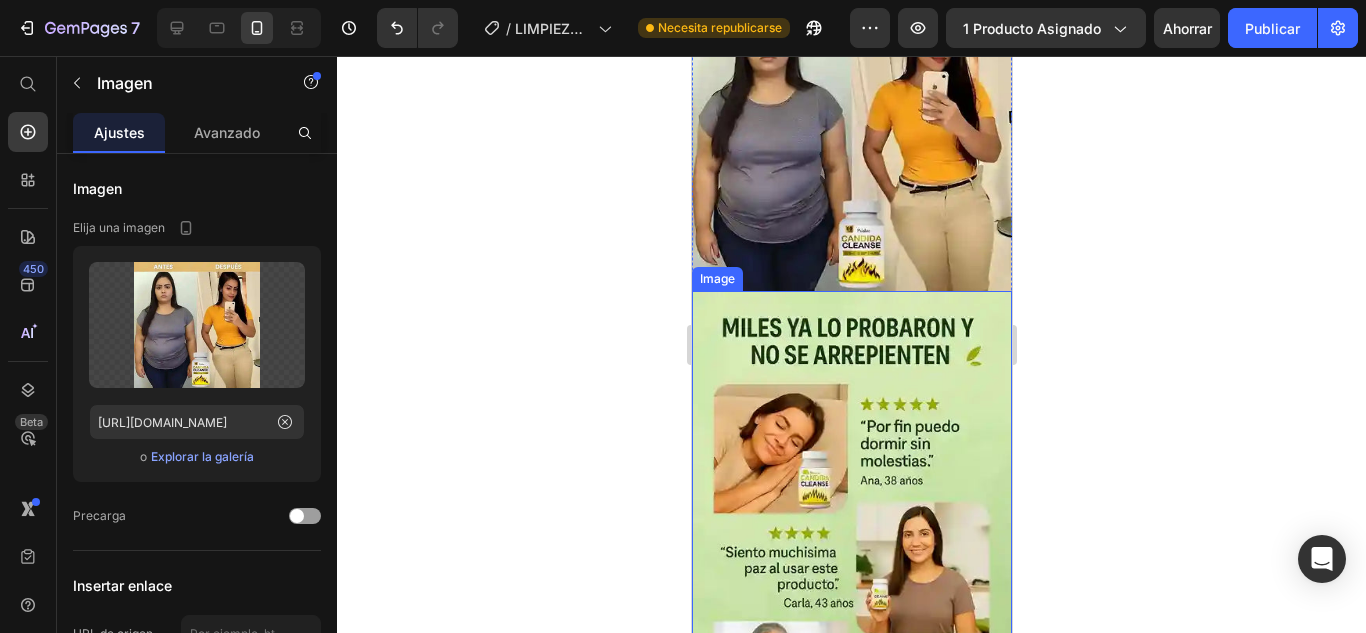 scroll, scrollTop: 3491, scrollLeft: 0, axis: vertical 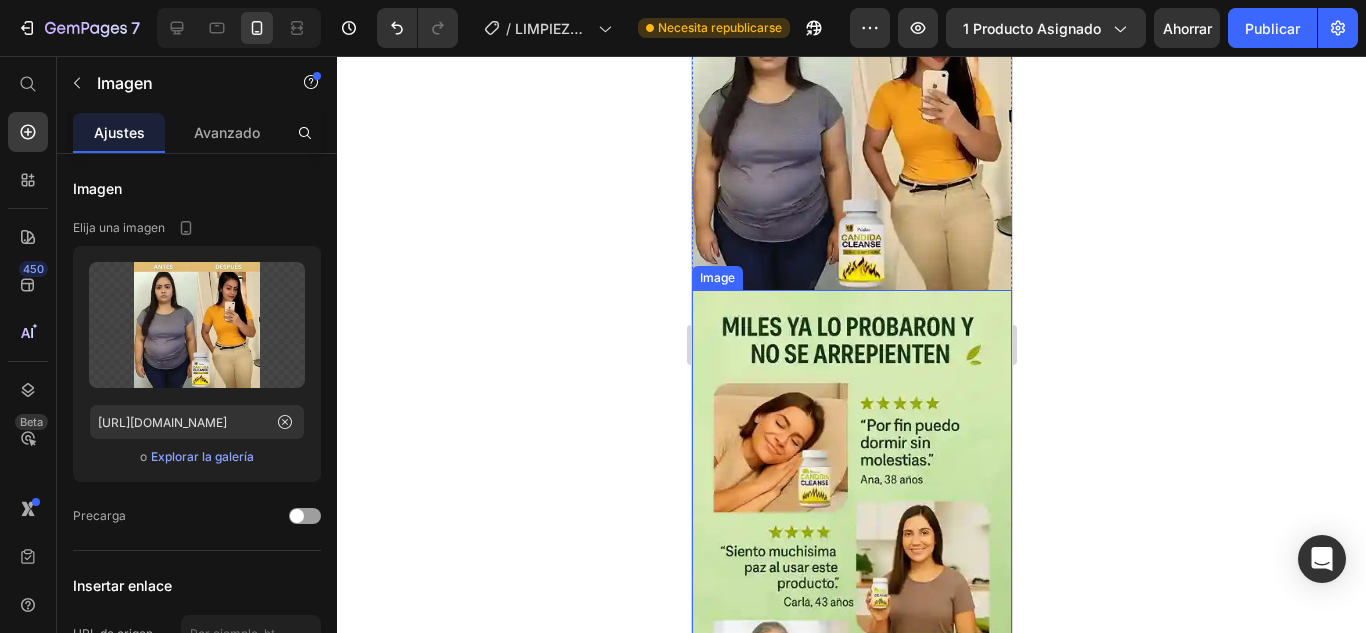 click at bounding box center [851, 530] 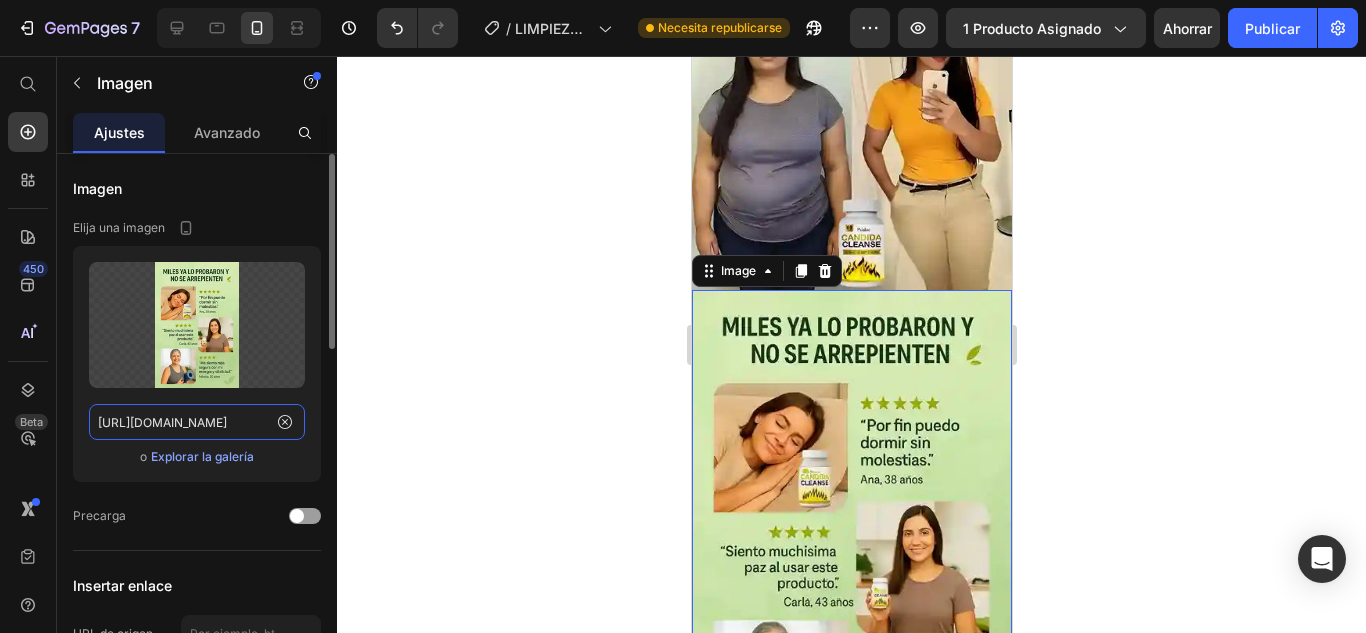 click on "https://cdn.shopify.com/s/files/1/0617/5916/0401/files/gempages_551826084442669953-15d194f0-184d-4221-94e4-2fd5097997c1.webp" 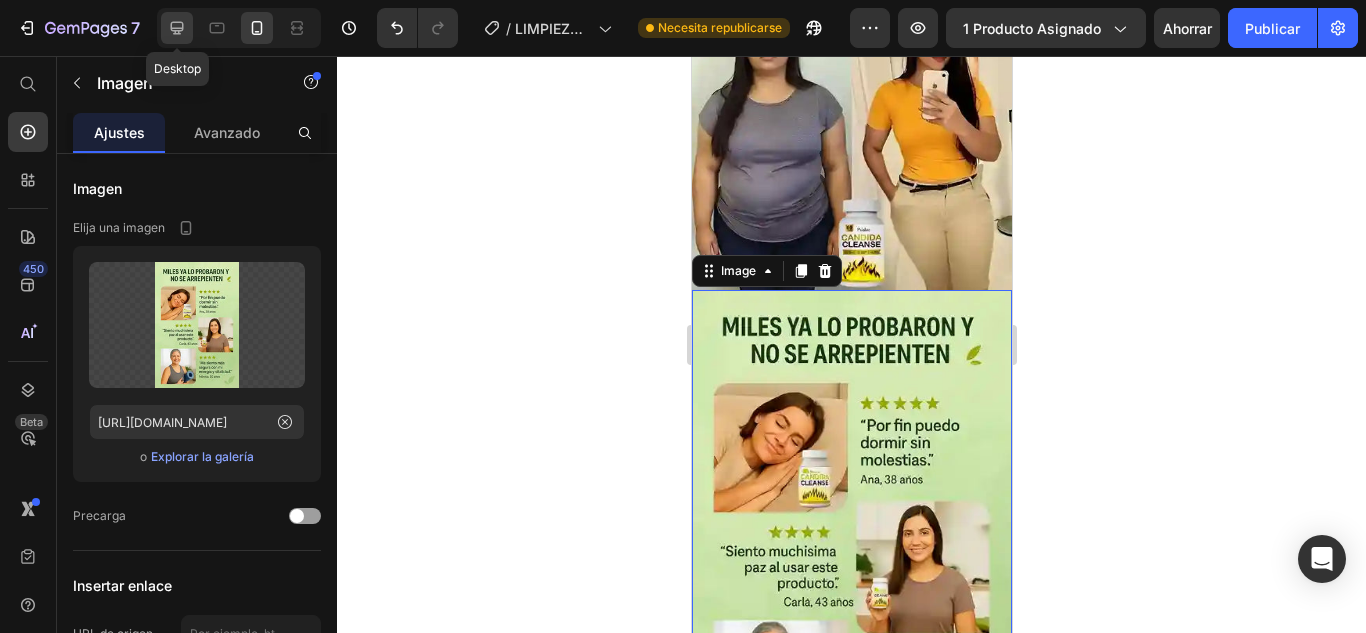 click 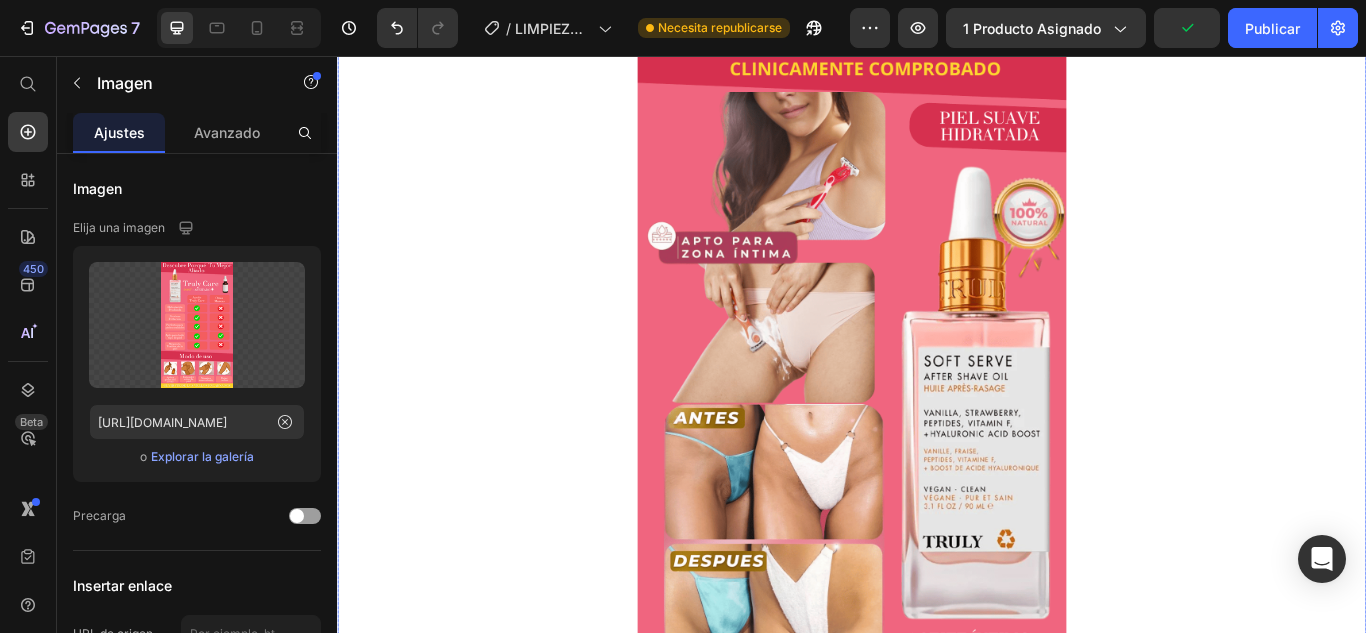scroll, scrollTop: 5043, scrollLeft: 0, axis: vertical 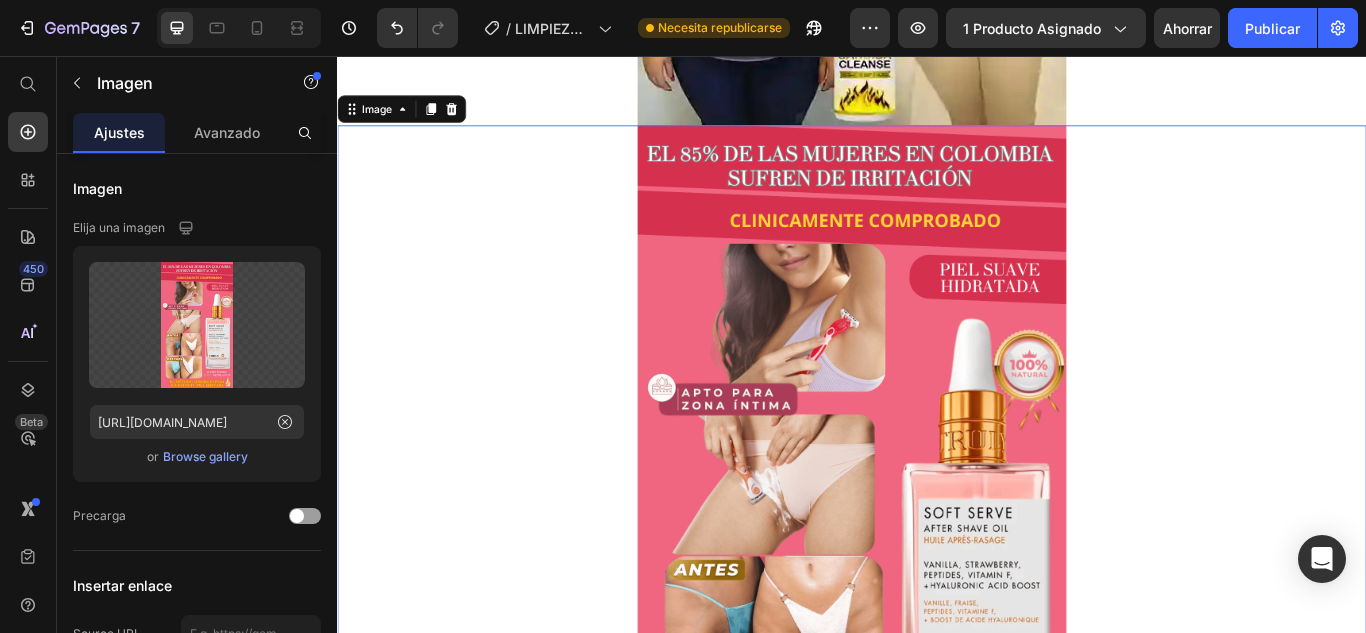 click at bounding box center [937, 581] 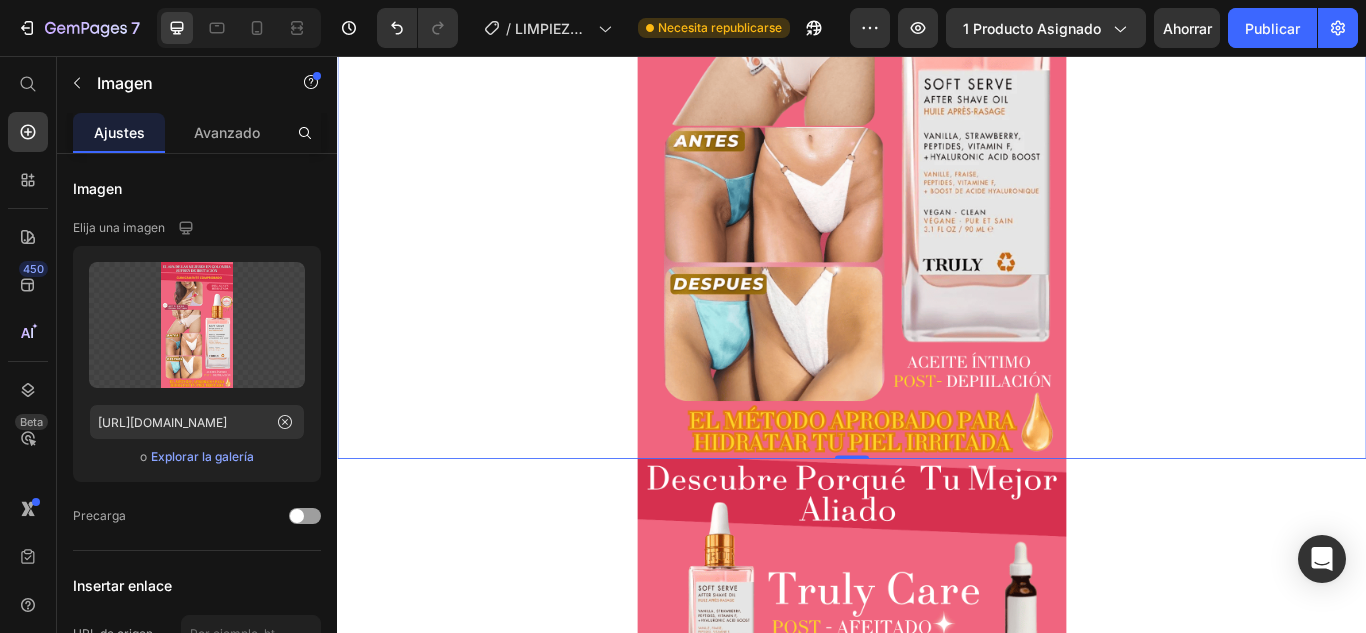 click at bounding box center [937, 81] 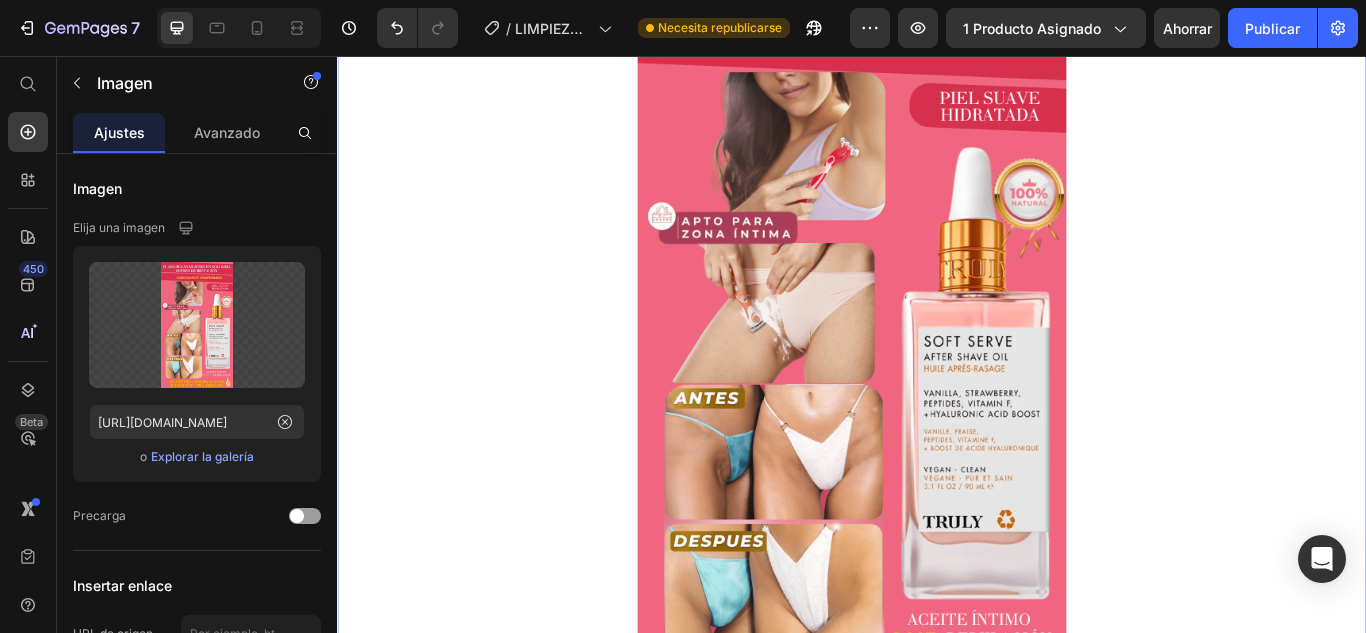 scroll, scrollTop: 5043, scrollLeft: 0, axis: vertical 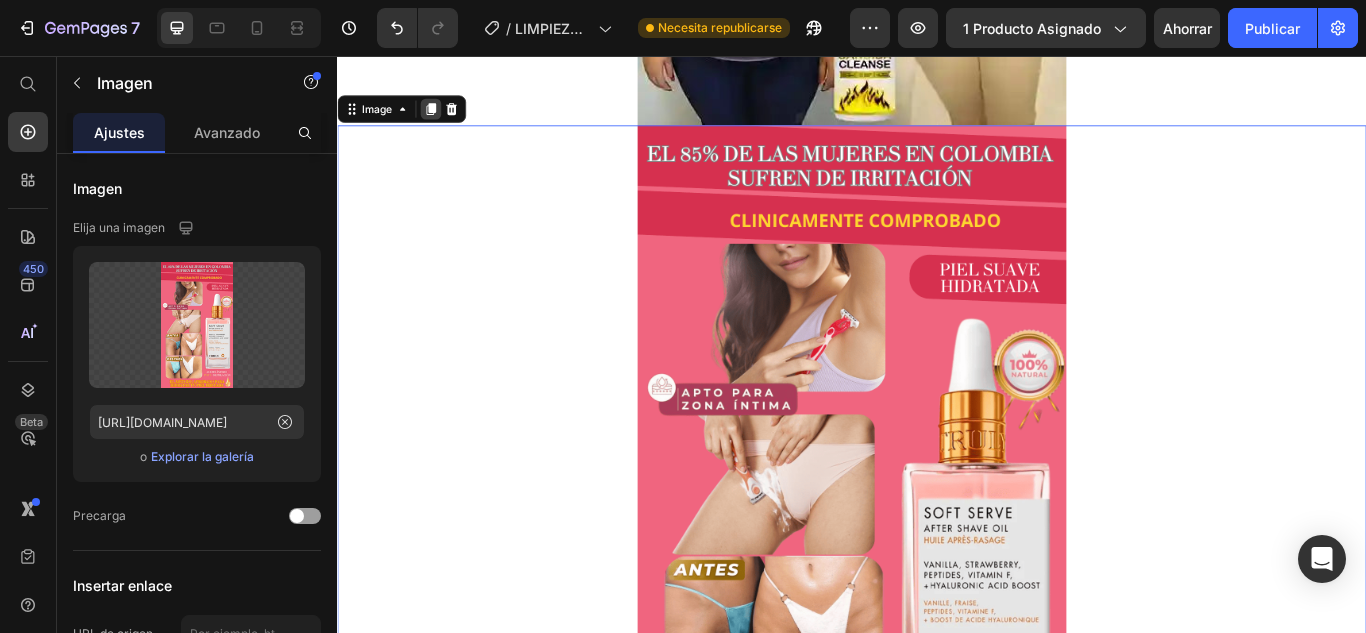 click at bounding box center [446, 118] 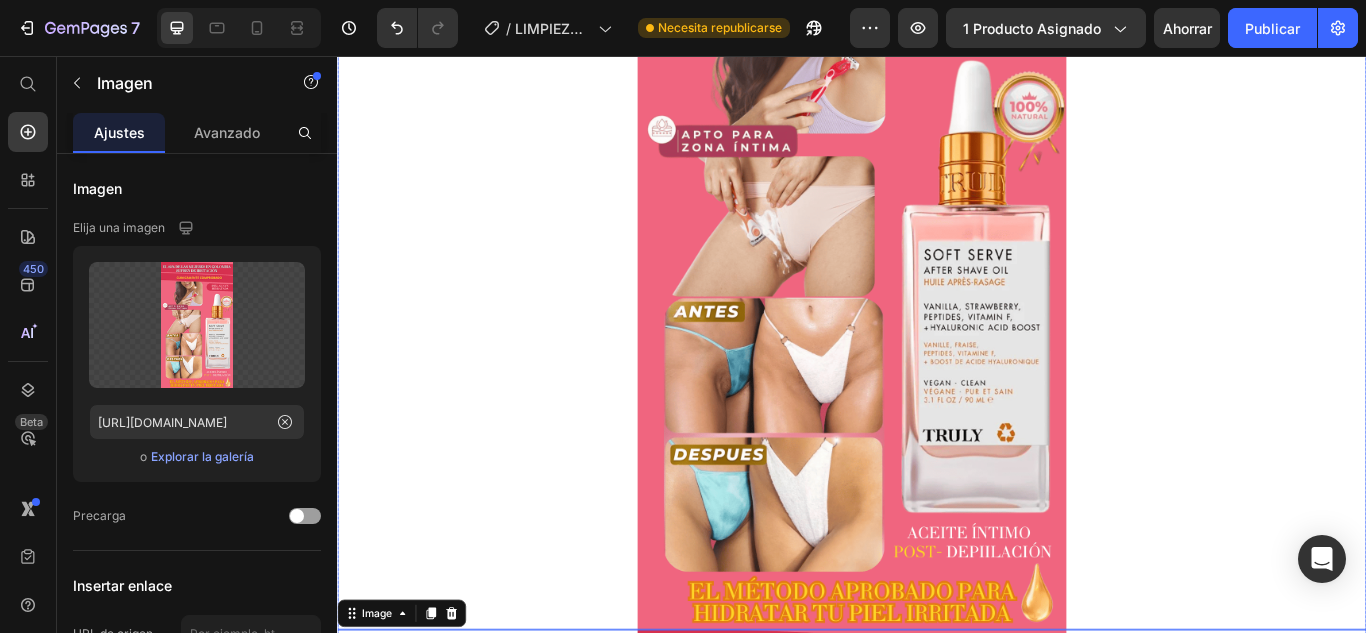 scroll, scrollTop: 5343, scrollLeft: 0, axis: vertical 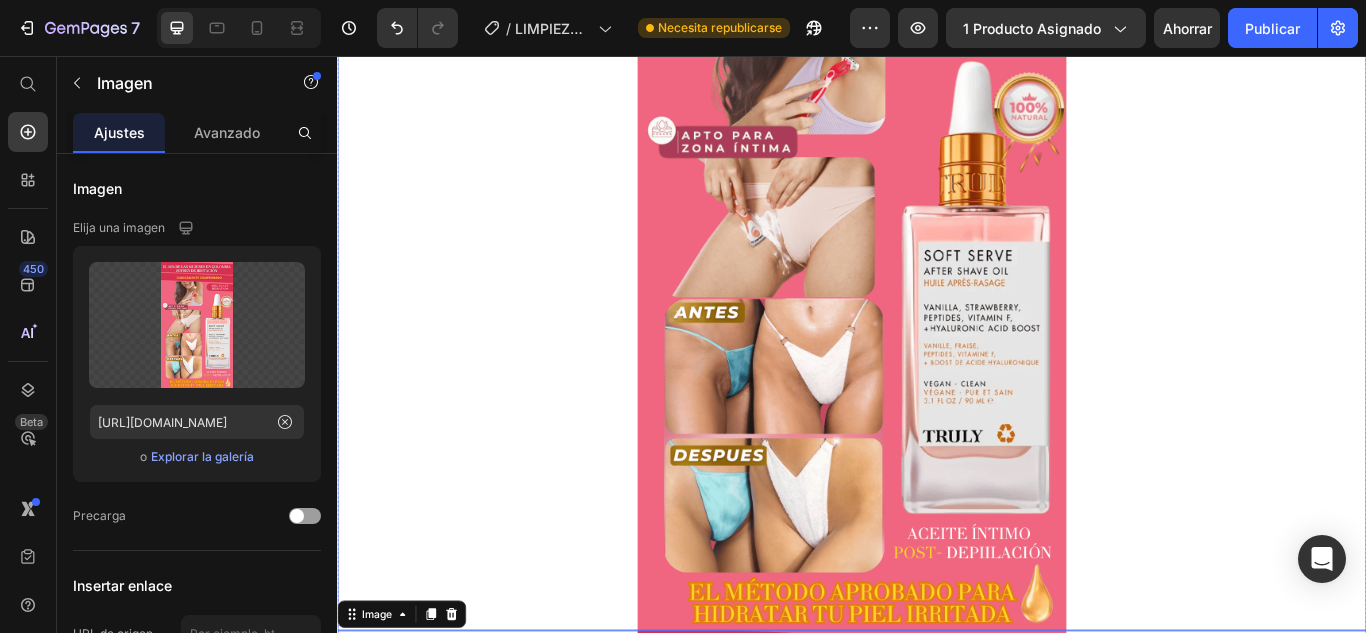 click at bounding box center (937, 281) 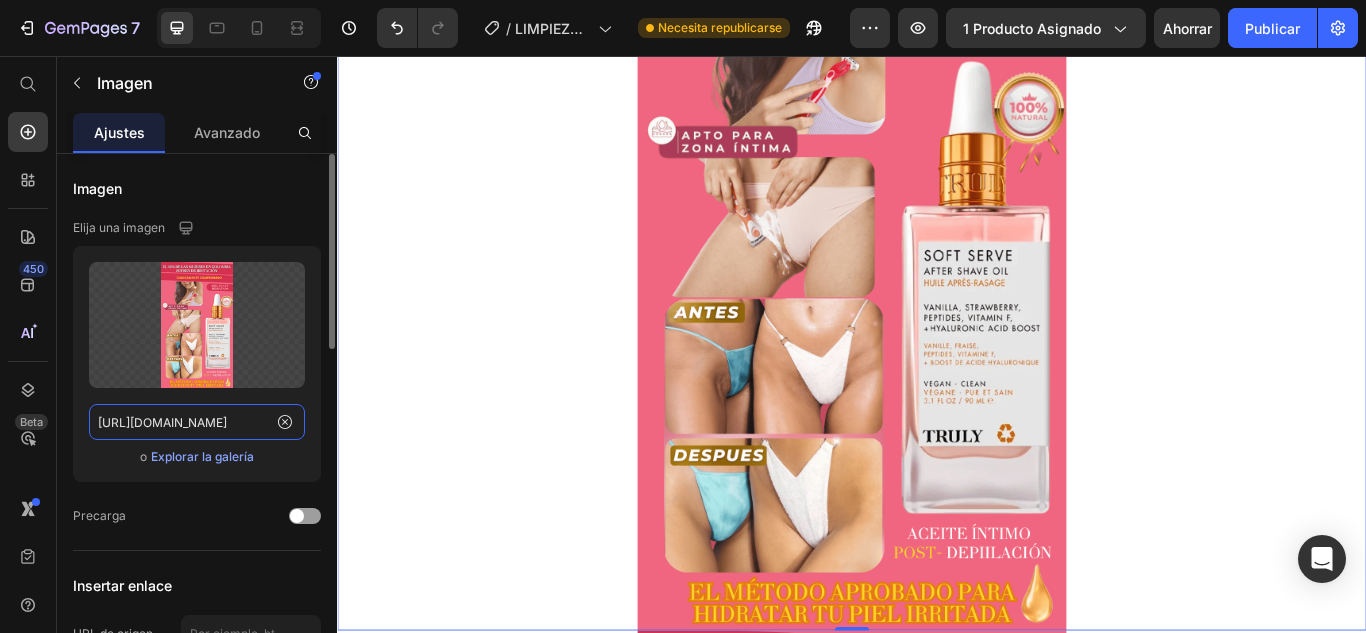 click on "https://cdn.shopify.com/s/files/1/0617/5916/0401/files/gempages_551826084442669953-bb1784e3-acdc-47ad-a982-0f2025761779.png" 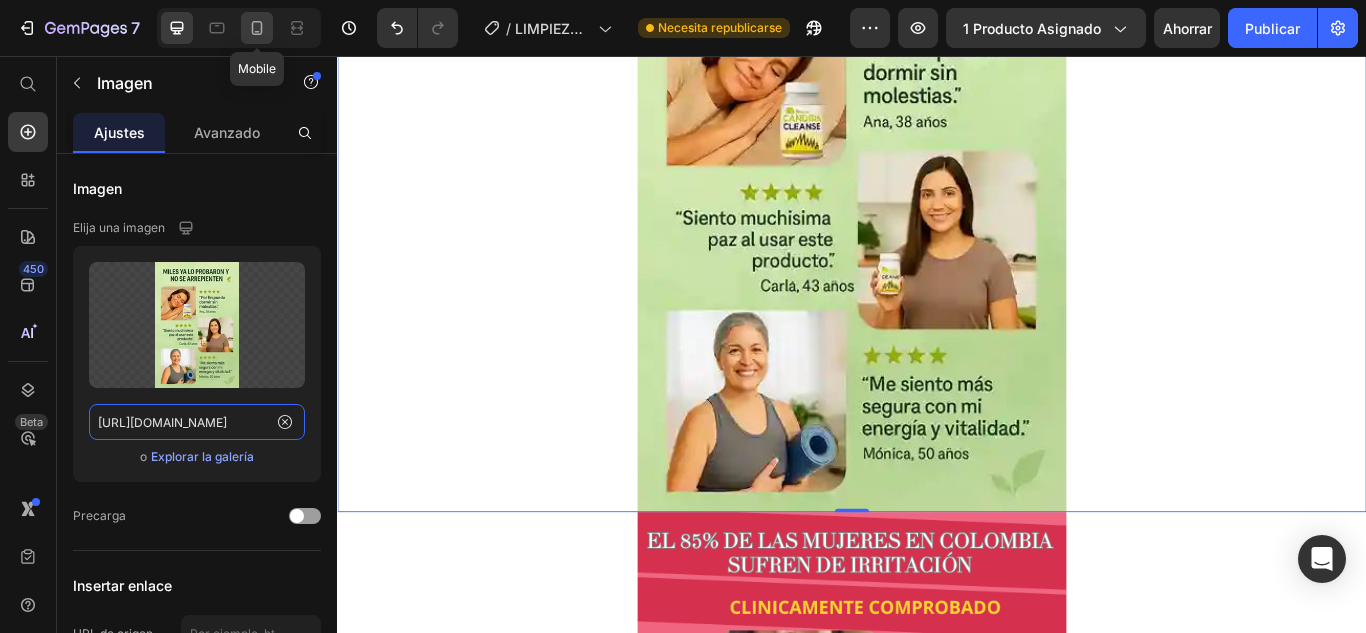 type on "https://cdn.shopify.com/s/files/1/0617/5916/0401/files/gempages_551826084442669953-15d194f0-184d-4221-94e4-2fd5097997c1.webp" 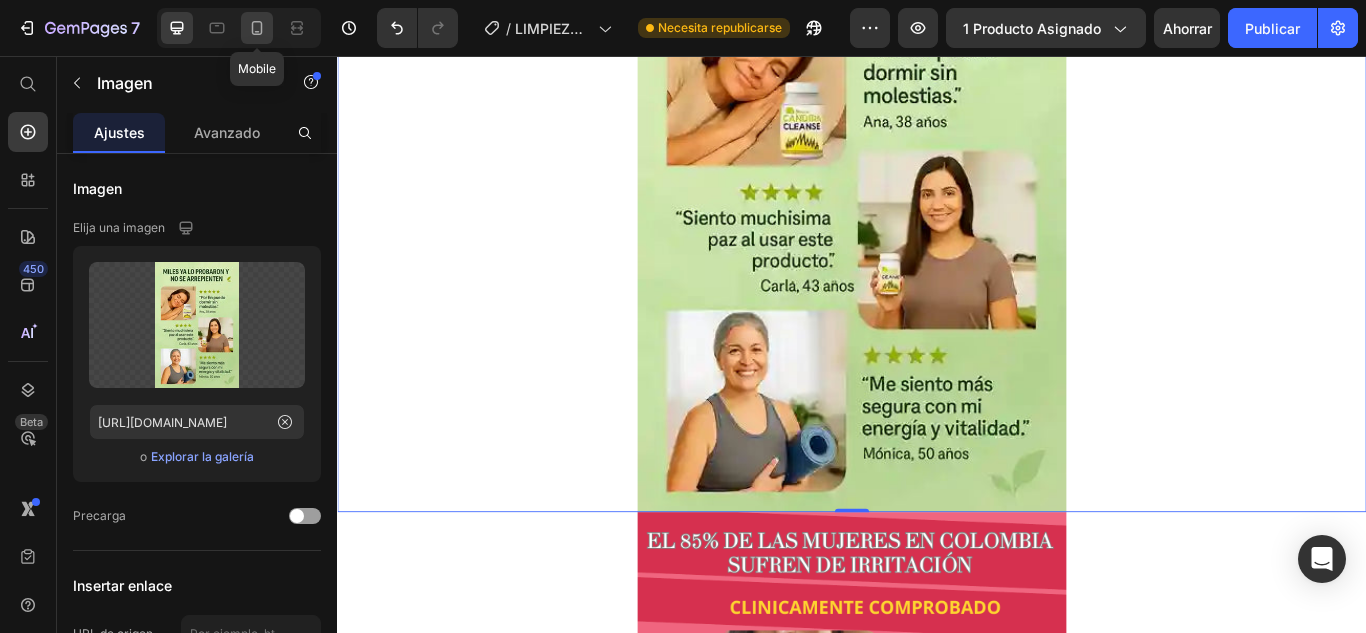 scroll, scrollTop: 0, scrollLeft: 0, axis: both 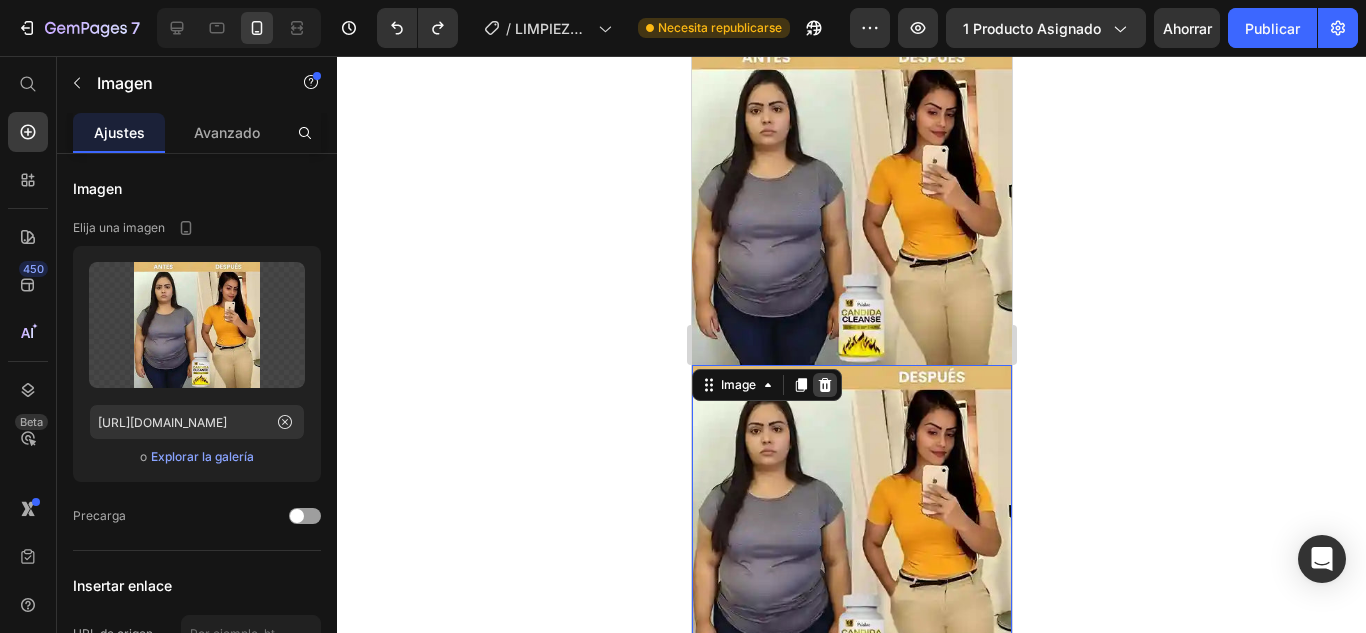 click 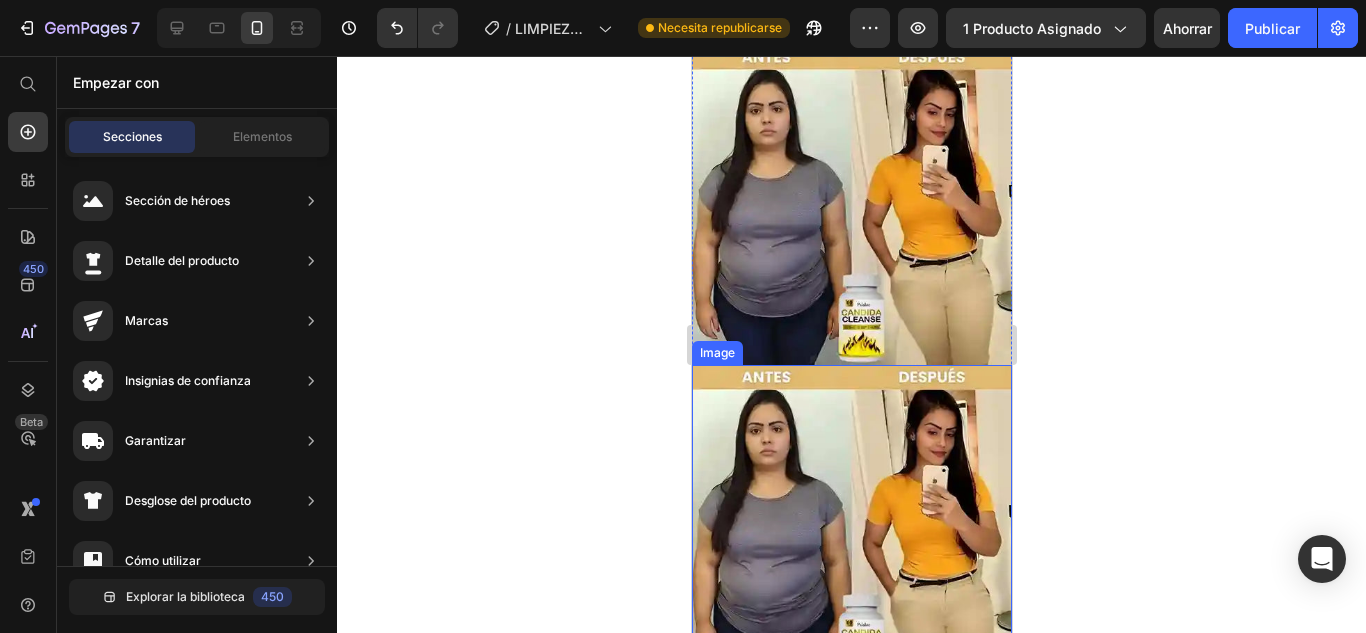 click at bounding box center (851, 525) 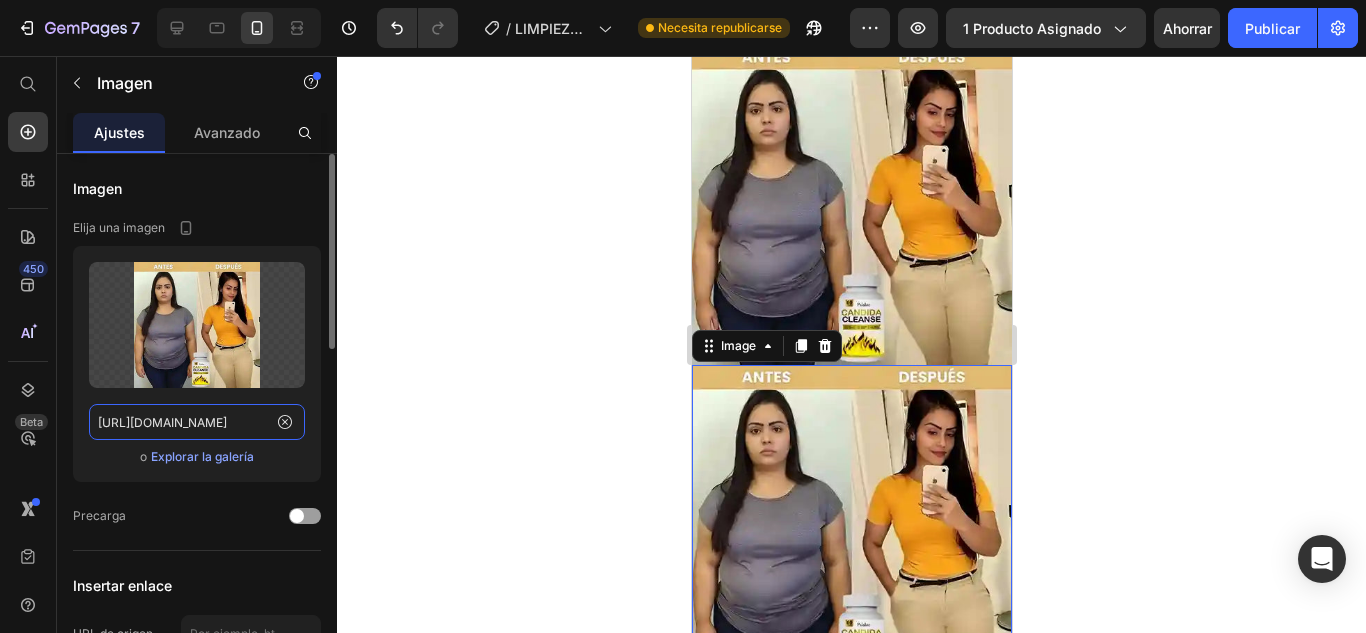 click on "https://cdn.shopify.com/s/files/1/0617/5916/0401/files/gempages_551826084442669953-6426728d-b4ed-4530-9c33-f3abdc8f11bd.webp" 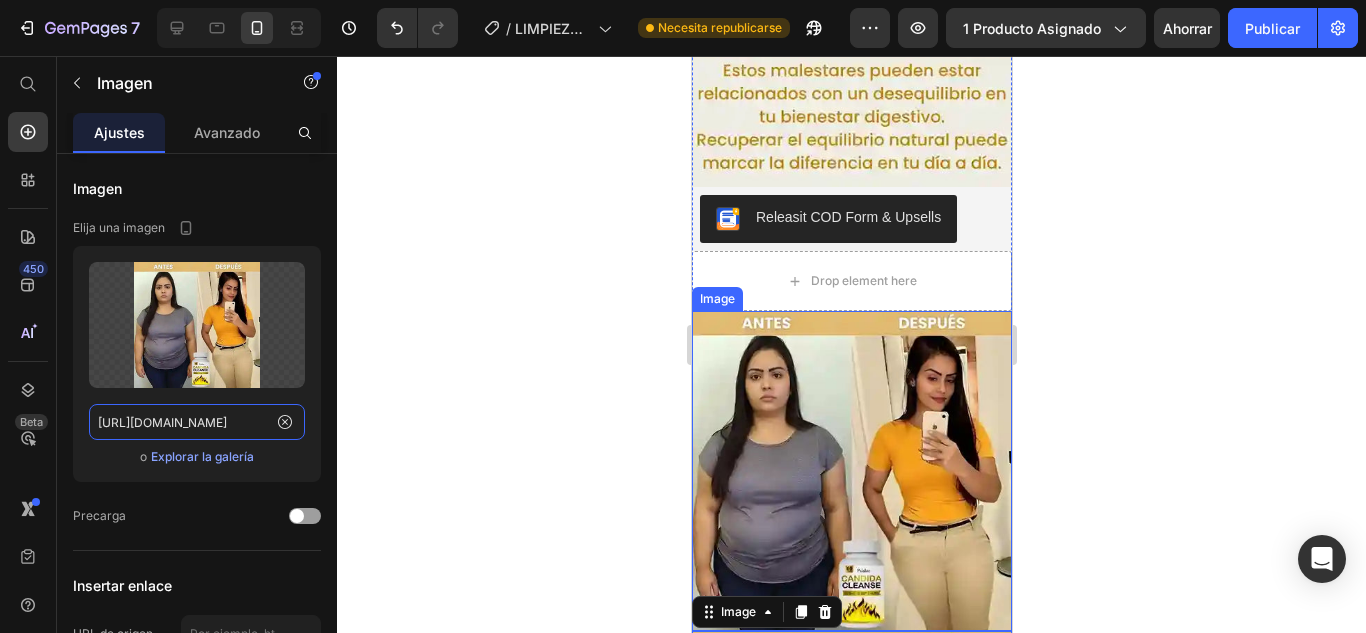 scroll, scrollTop: 2796, scrollLeft: 0, axis: vertical 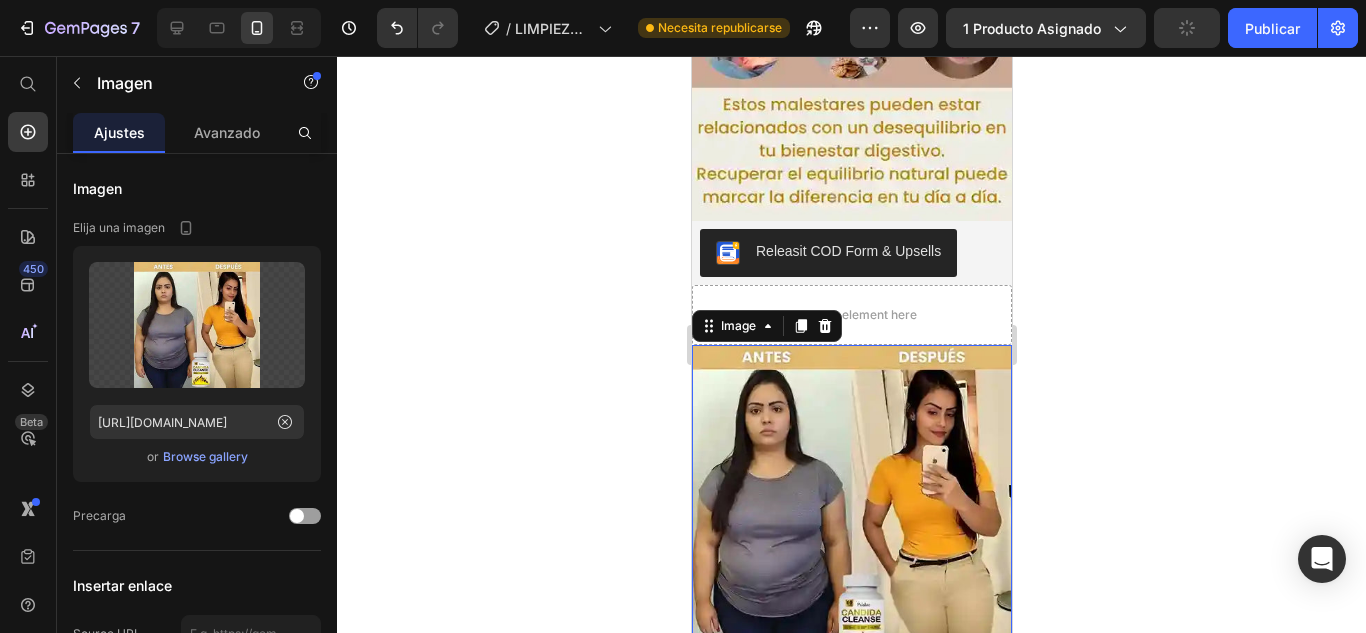 click at bounding box center [851, 505] 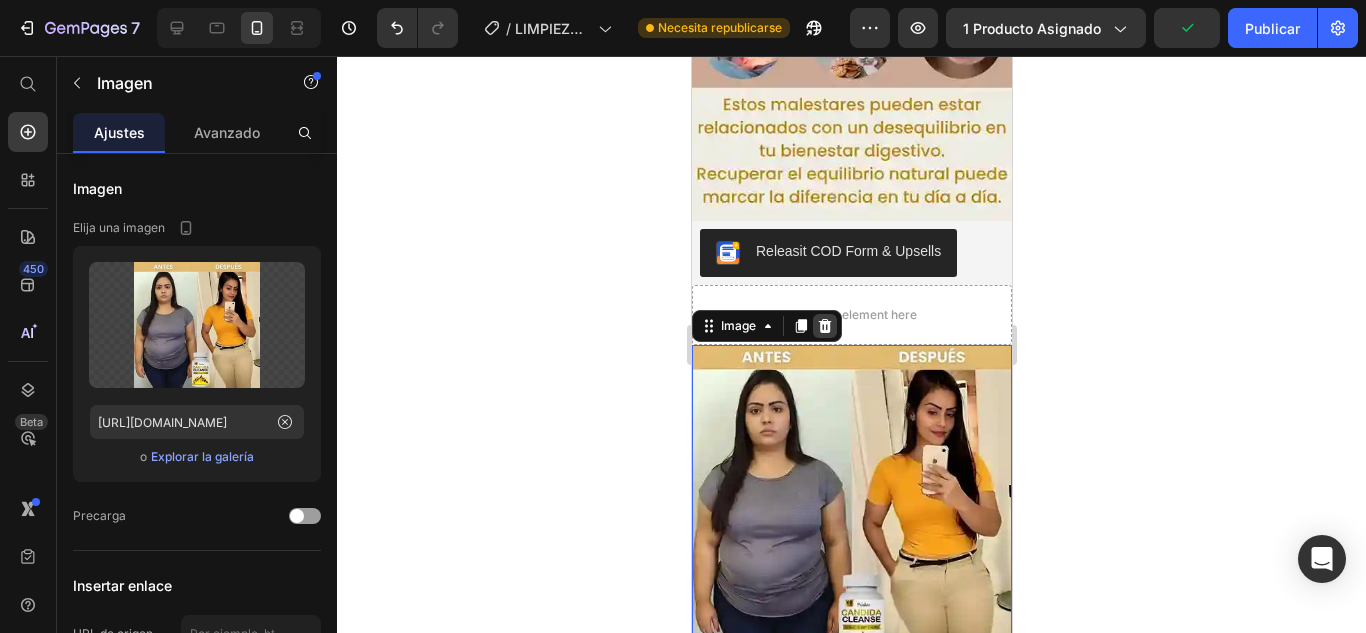 click 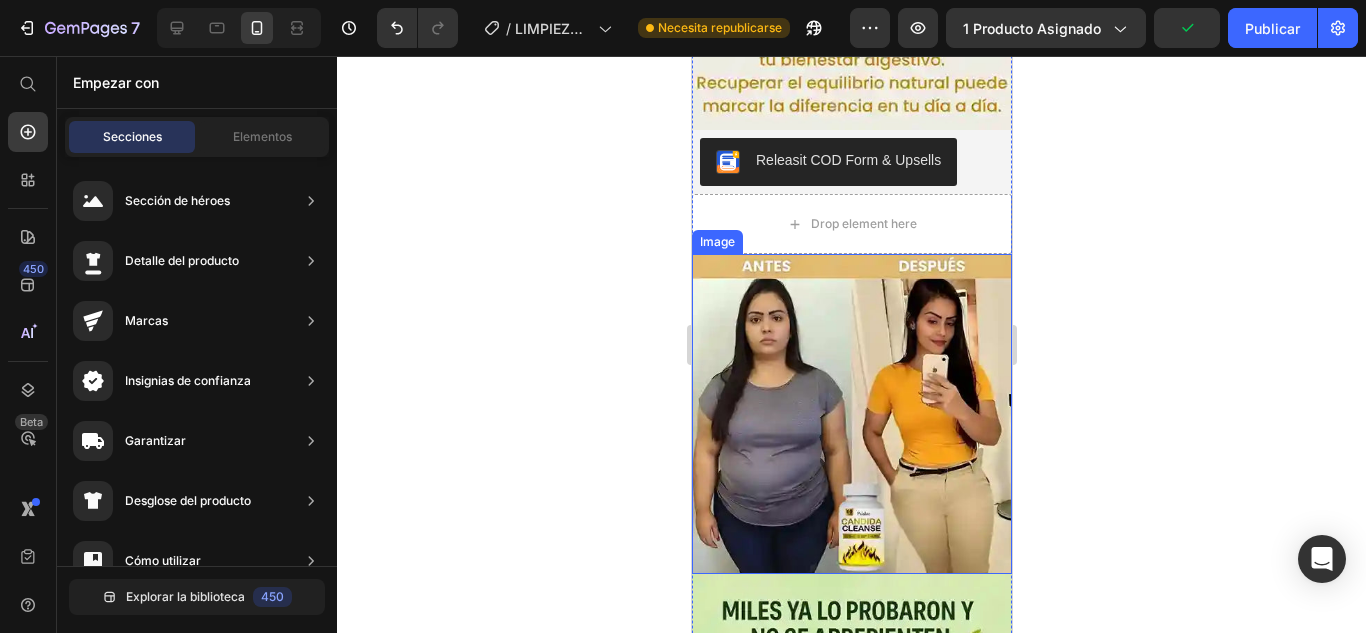 scroll, scrollTop: 2996, scrollLeft: 0, axis: vertical 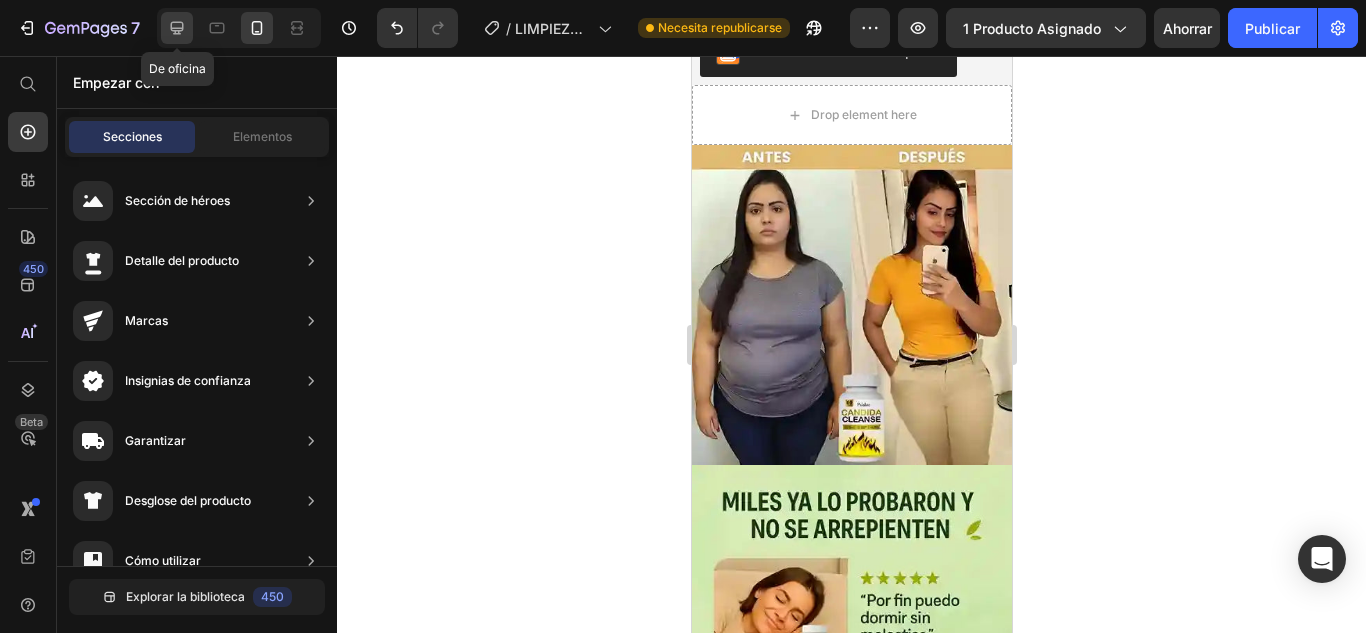 click 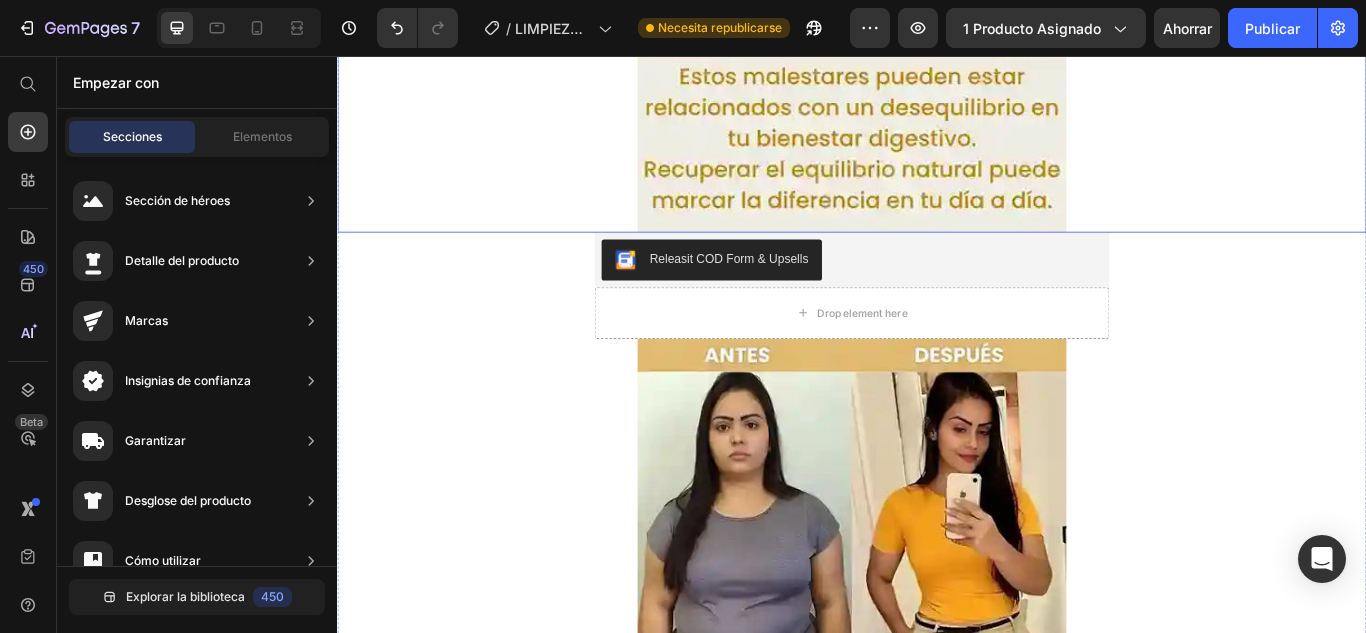 scroll, scrollTop: 4314, scrollLeft: 0, axis: vertical 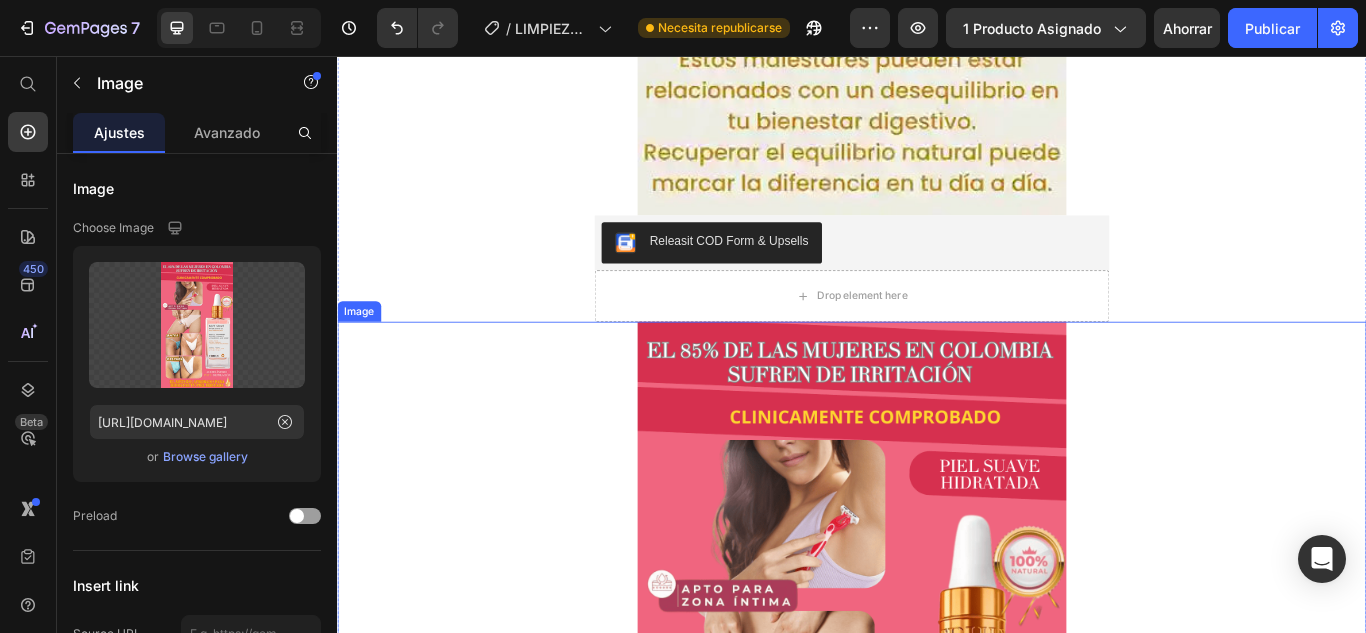 click at bounding box center (937, 810) 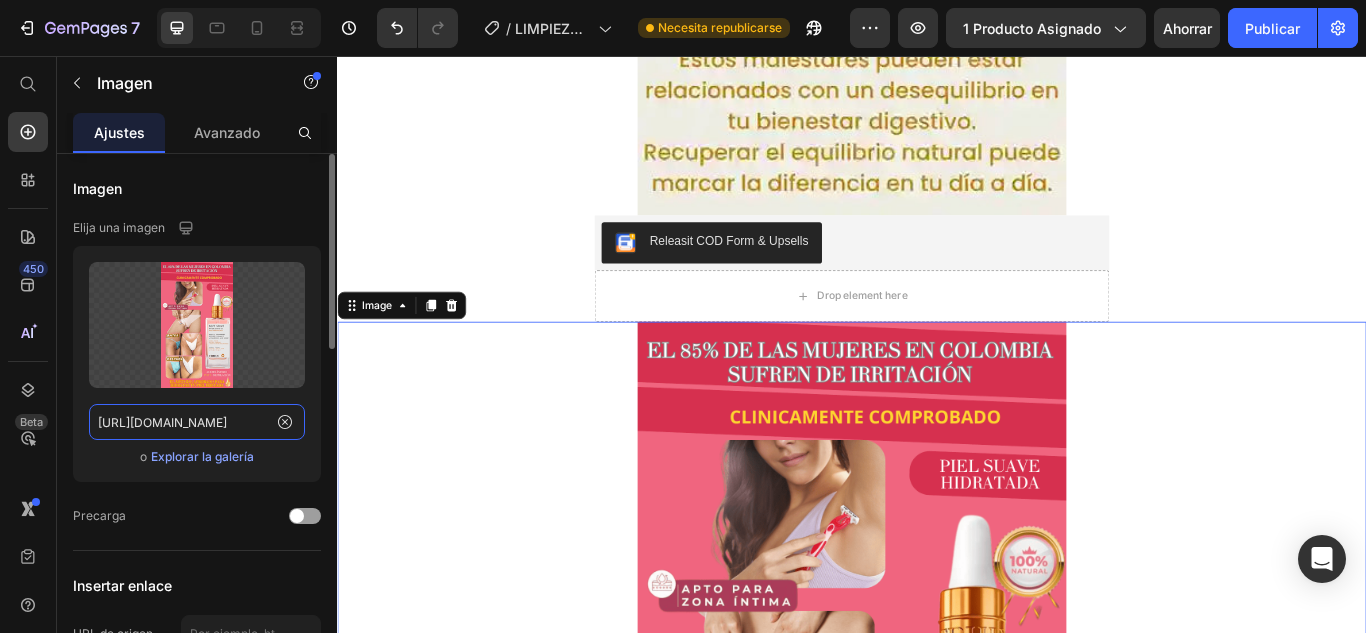 click on "https://cdn.shopify.com/s/files/1/0617/5916/0401/files/gempages_551826084442669953-bb1784e3-acdc-47ad-a982-0f2025761779.png" 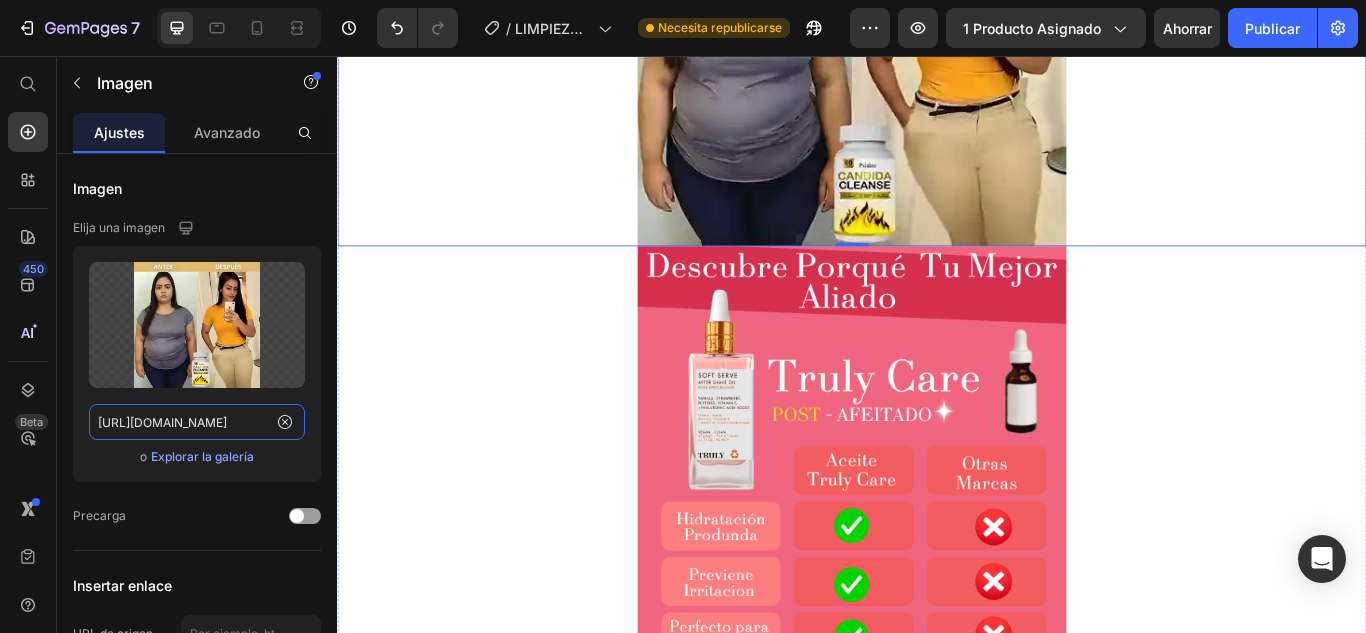 scroll, scrollTop: 4914, scrollLeft: 0, axis: vertical 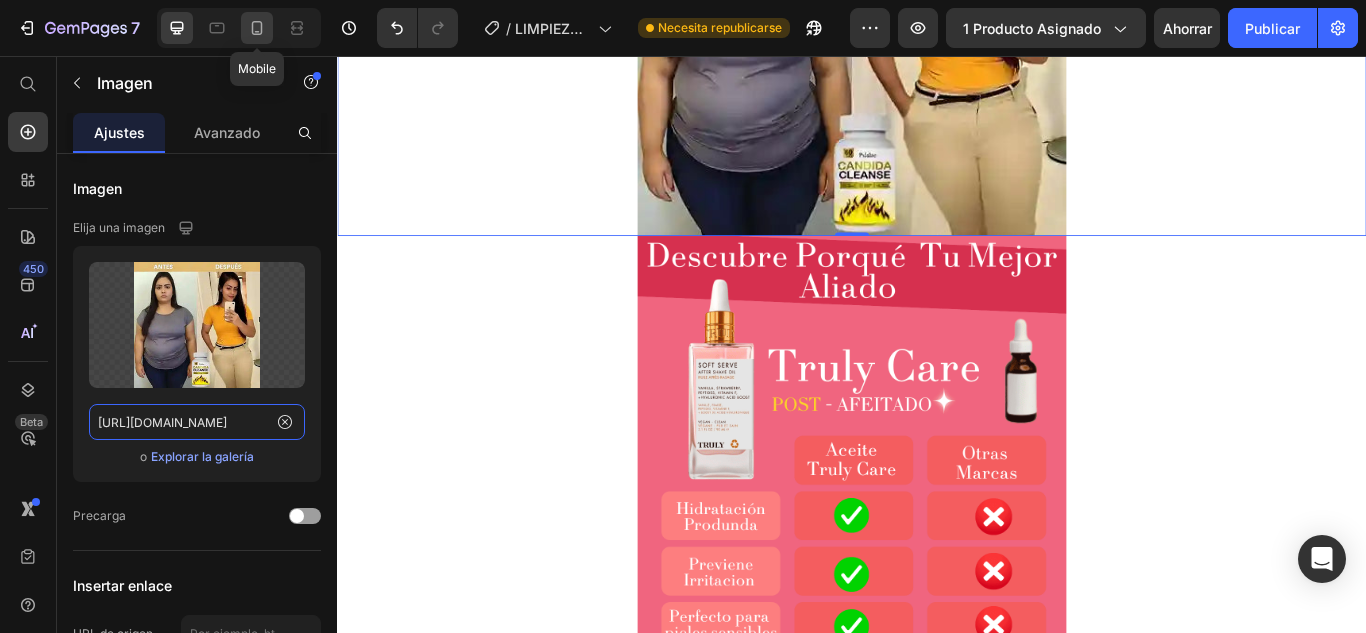 type on "https://cdn.shopify.com/s/files/1/0617/5916/0401/files/gempages_551826084442669953-6426728d-b4ed-4530-9c33-f3abdc8f11bd.webp" 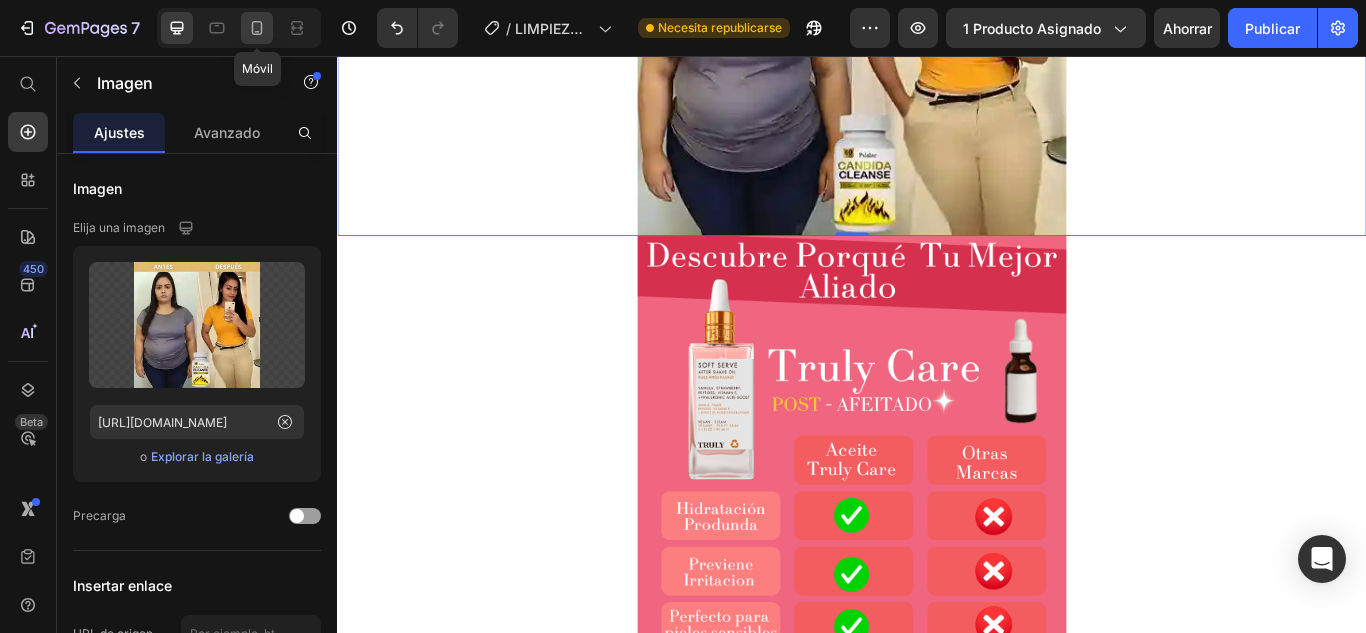 click 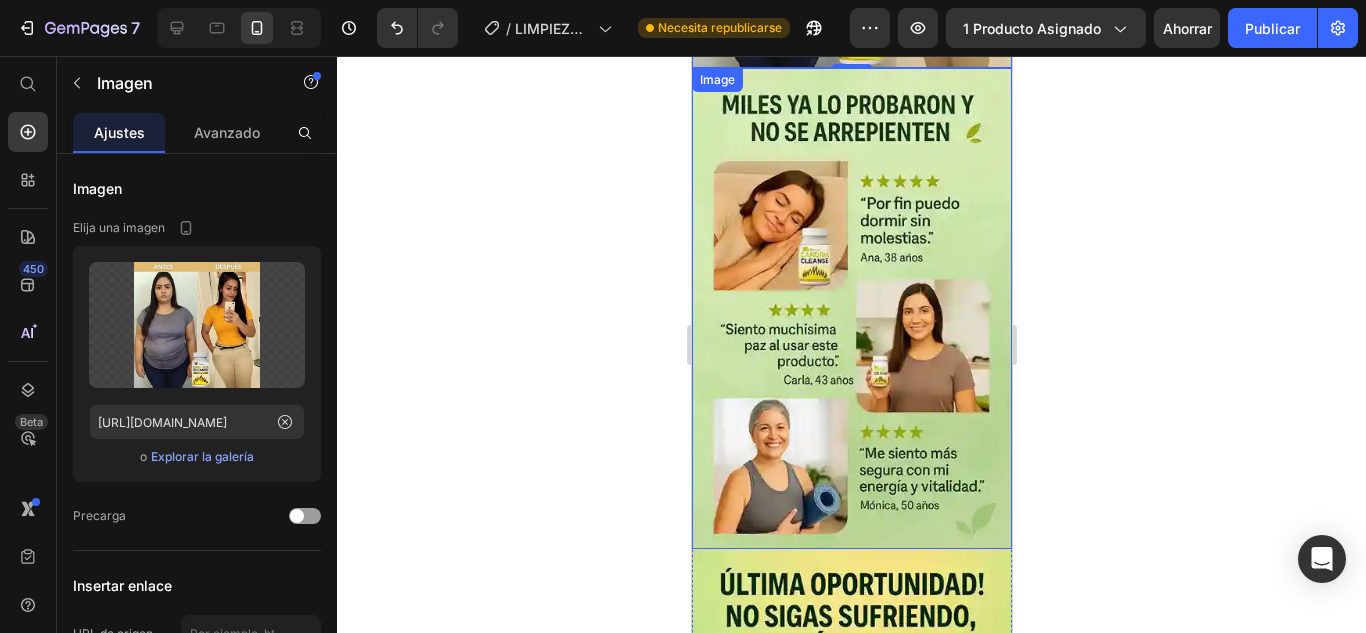 scroll, scrollTop: 3392, scrollLeft: 0, axis: vertical 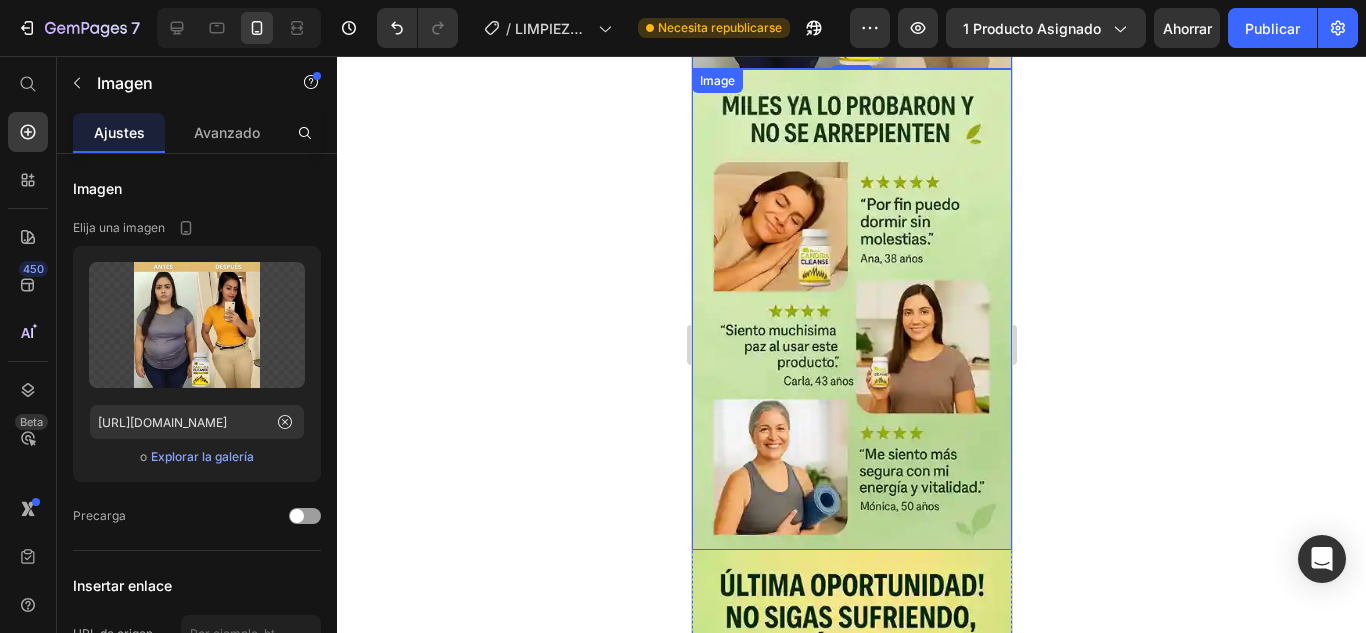 click at bounding box center [851, 309] 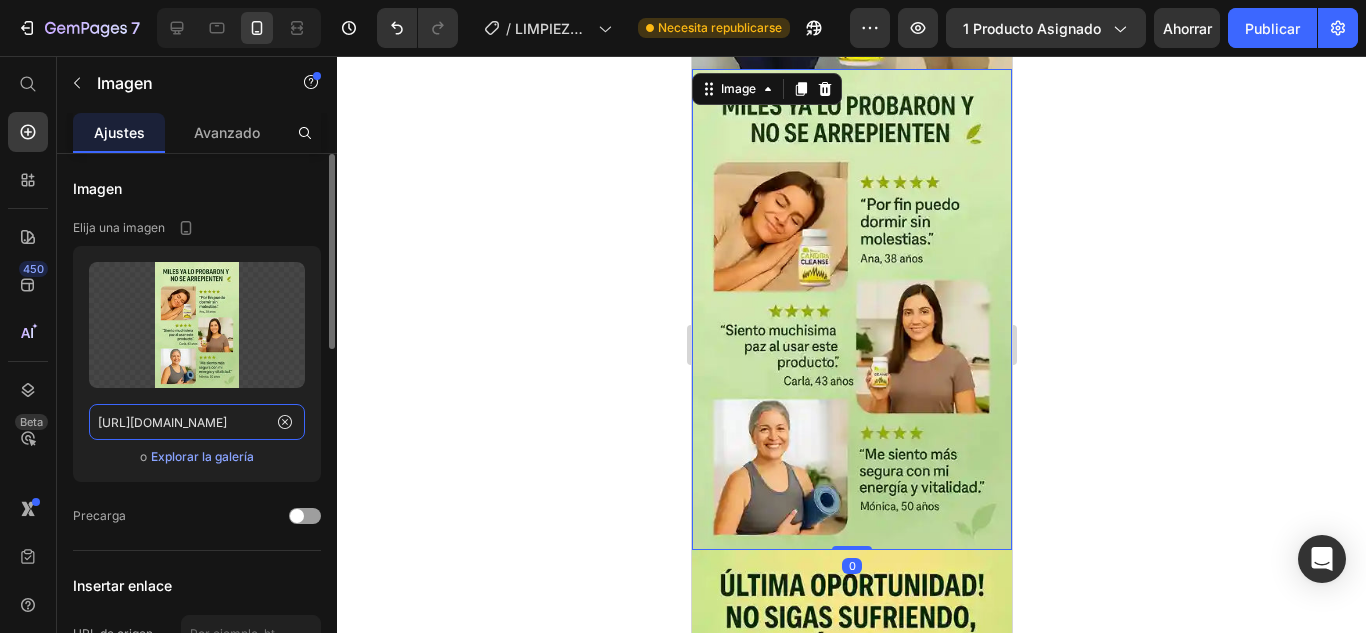 click on "https://cdn.shopify.com/s/files/1/0617/5916/0401/files/gempages_551826084442669953-15d194f0-184d-4221-94e4-2fd5097997c1.webp" 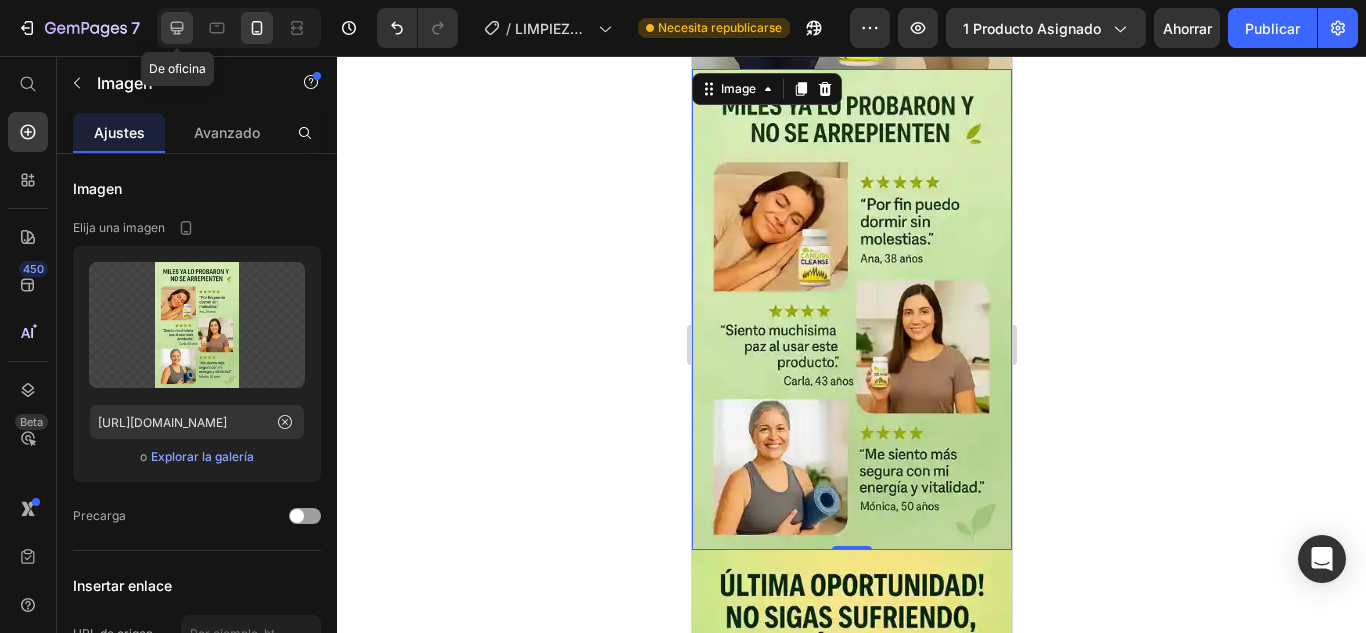 click 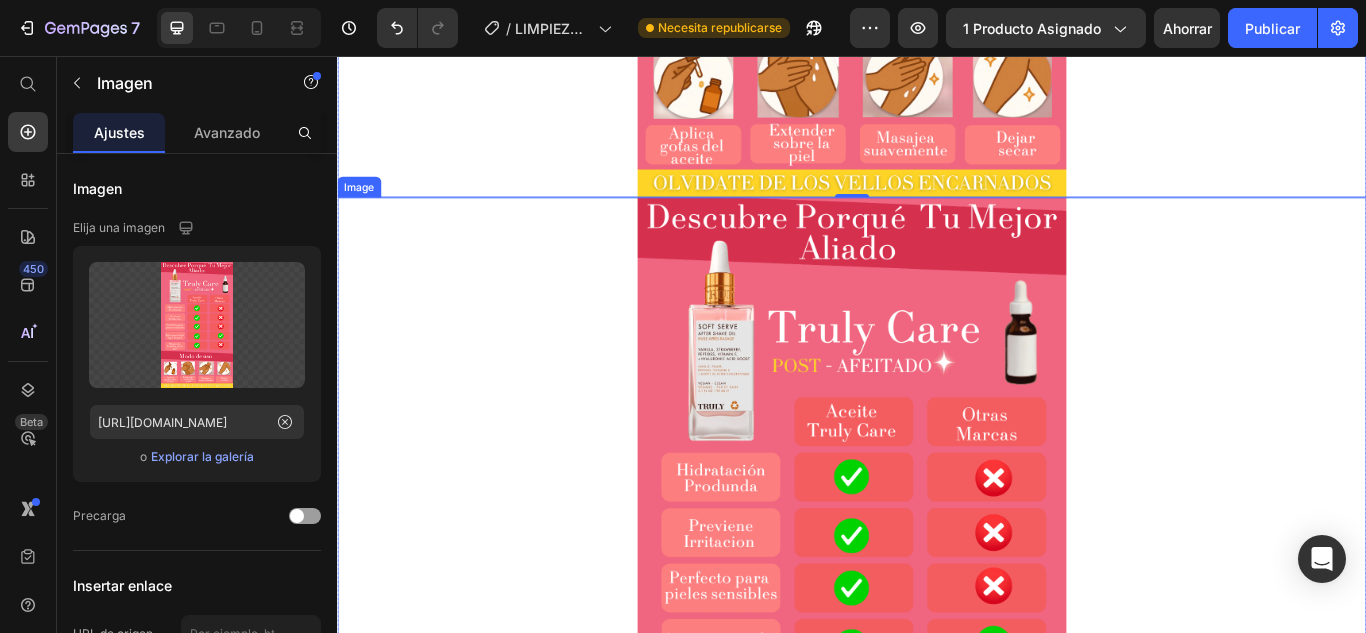 scroll, scrollTop: 5454, scrollLeft: 0, axis: vertical 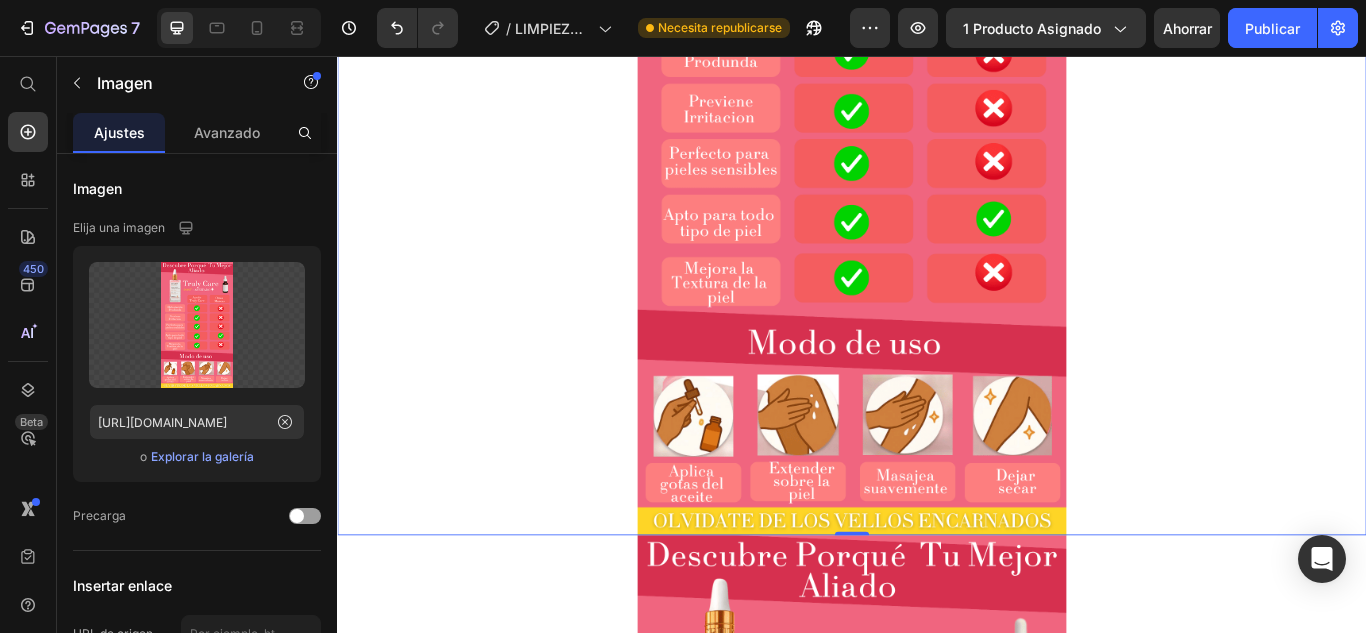 click at bounding box center [937, 170] 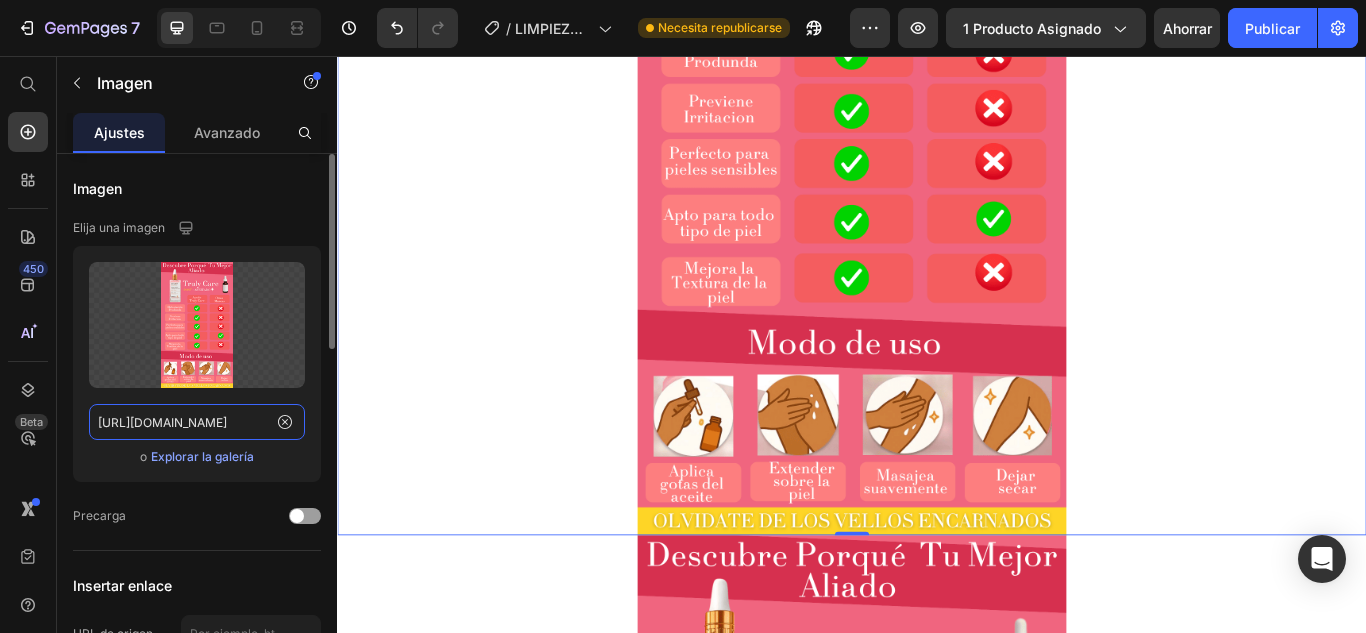 click on "https://cdn.shopify.com/s/files/1/0617/5916/0401/files/gempages_551826084442669953-f562c66b-3250-4994-b829-d79931a7a179.png" 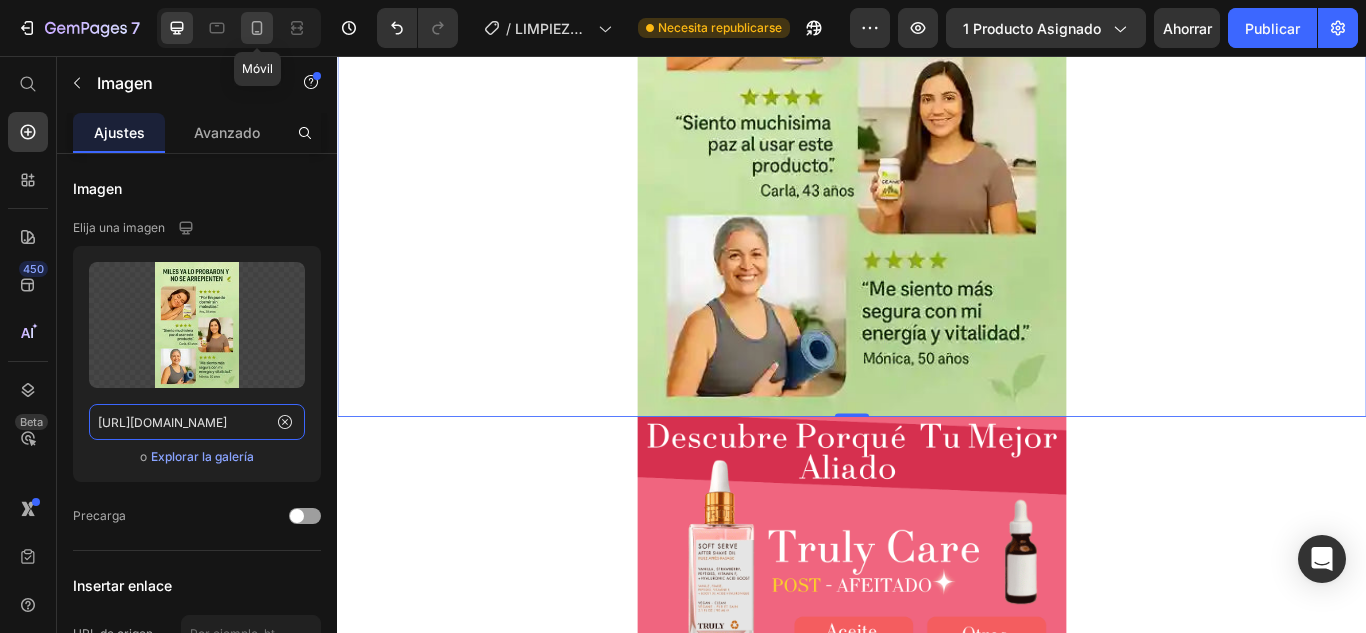 type on "https://cdn.shopify.com/s/files/1/0617/5916/0401/files/gempages_551826084442669953-15d194f0-184d-4221-94e4-2fd5097997c1.webp" 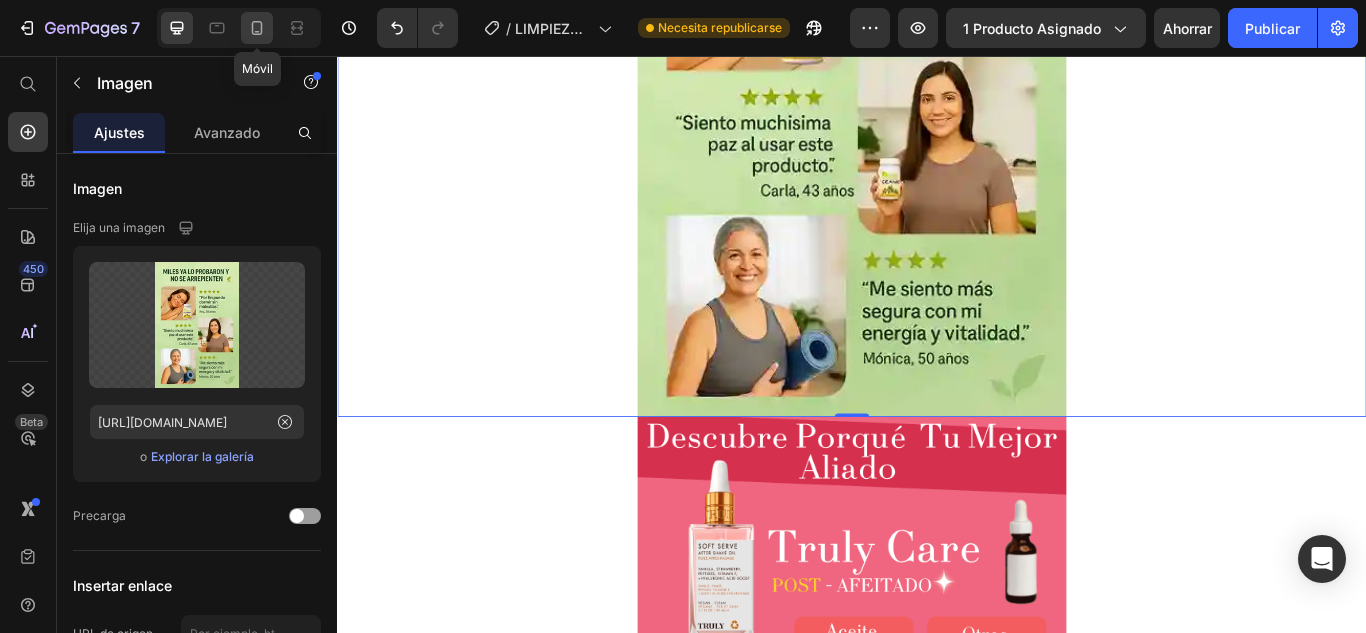 click 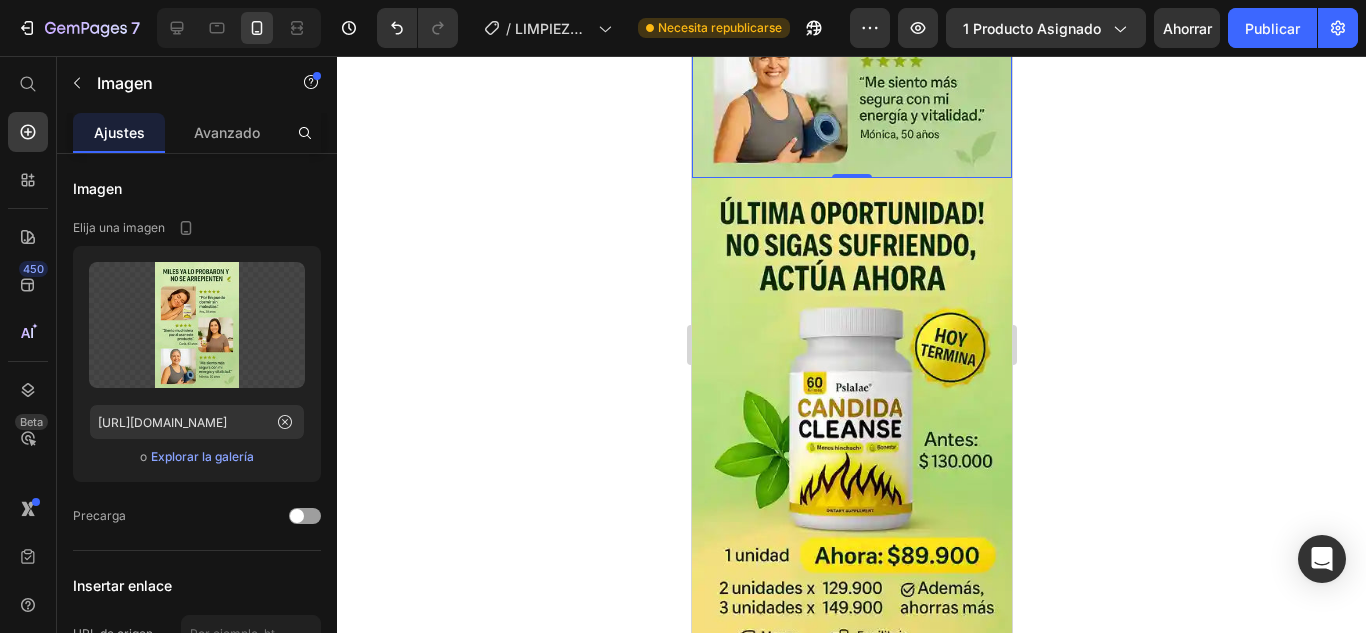 scroll, scrollTop: 3796, scrollLeft: 0, axis: vertical 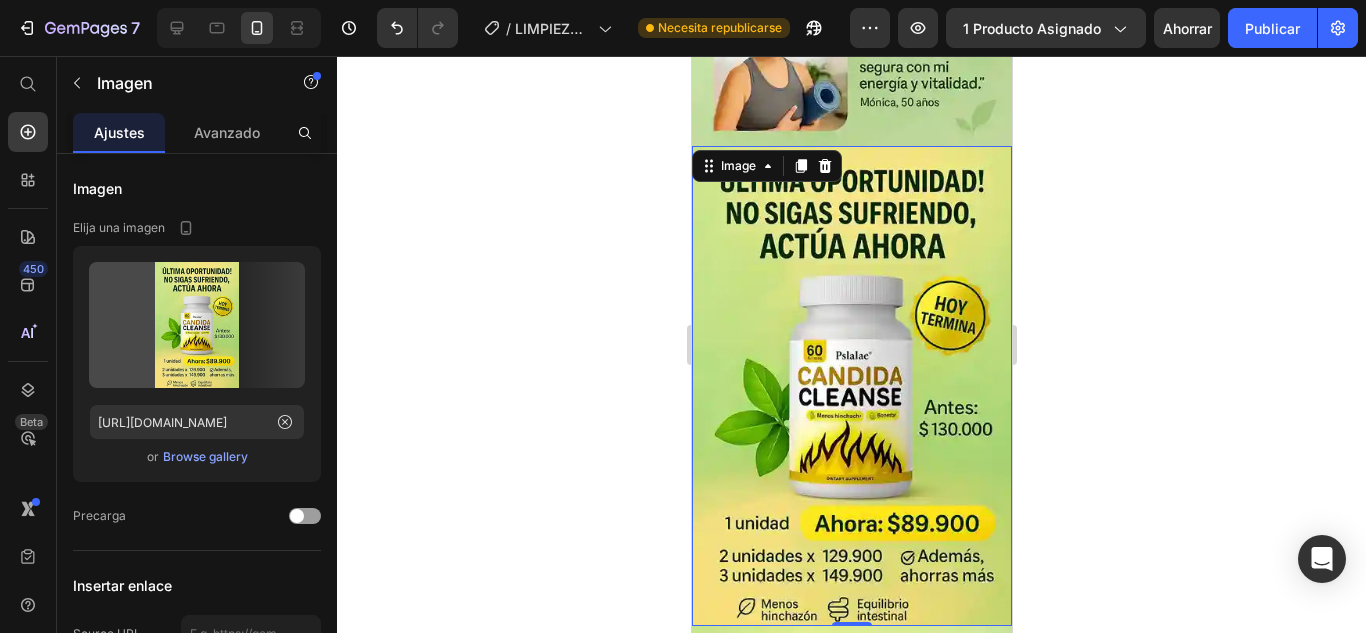 click at bounding box center [851, 386] 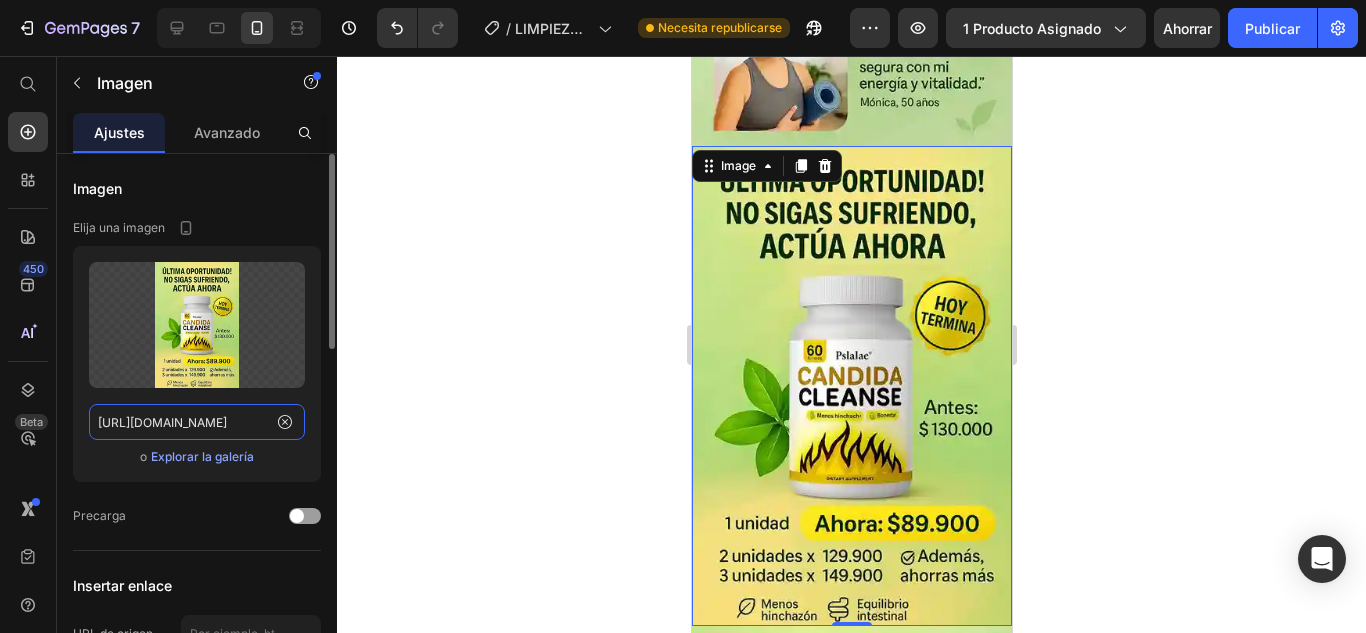 click on "https://cdn.shopify.com/s/files/1/0617/5916/0401/files/gempages_551826084442669953-57c06056-e70e-4e5b-aa6a-6c85352b5aff.webp" 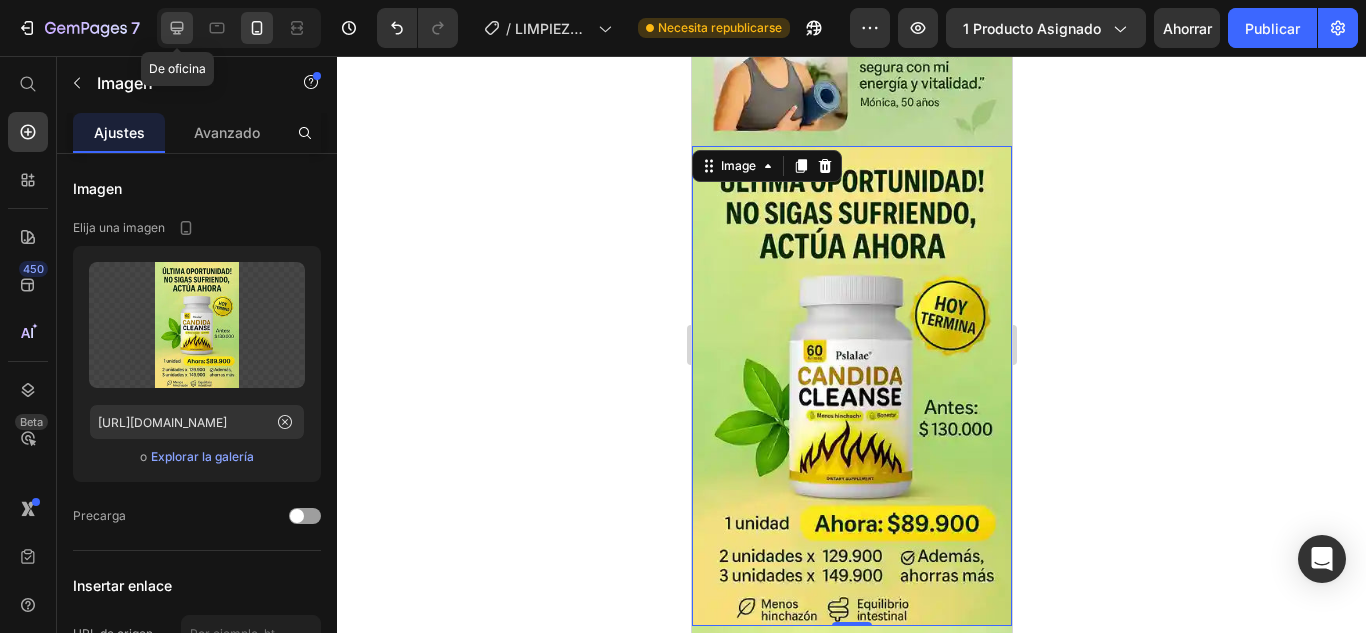 click 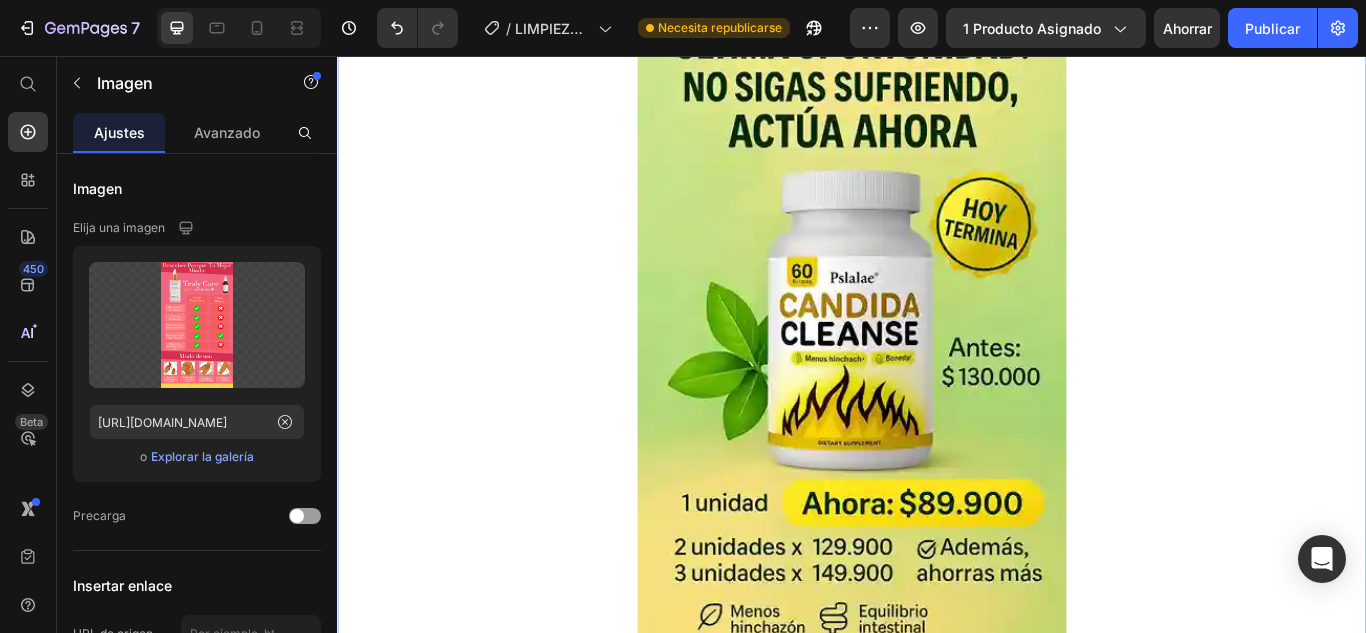 click at bounding box center (937, 570) 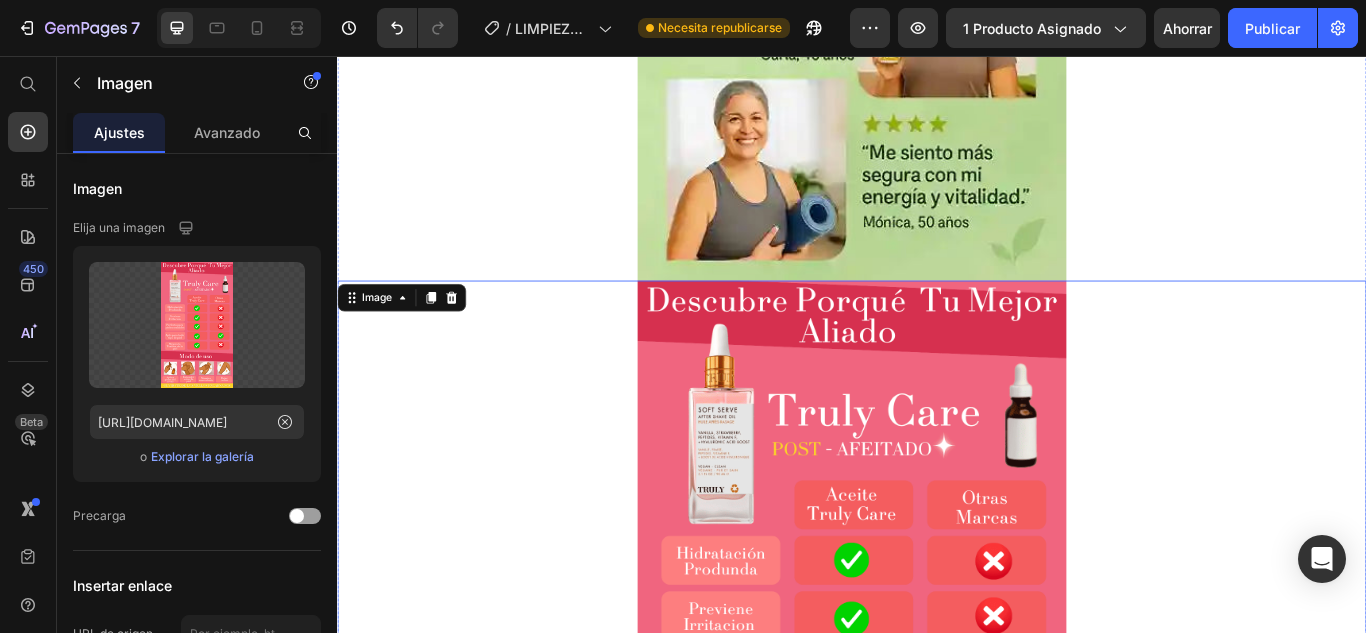scroll, scrollTop: 5605, scrollLeft: 0, axis: vertical 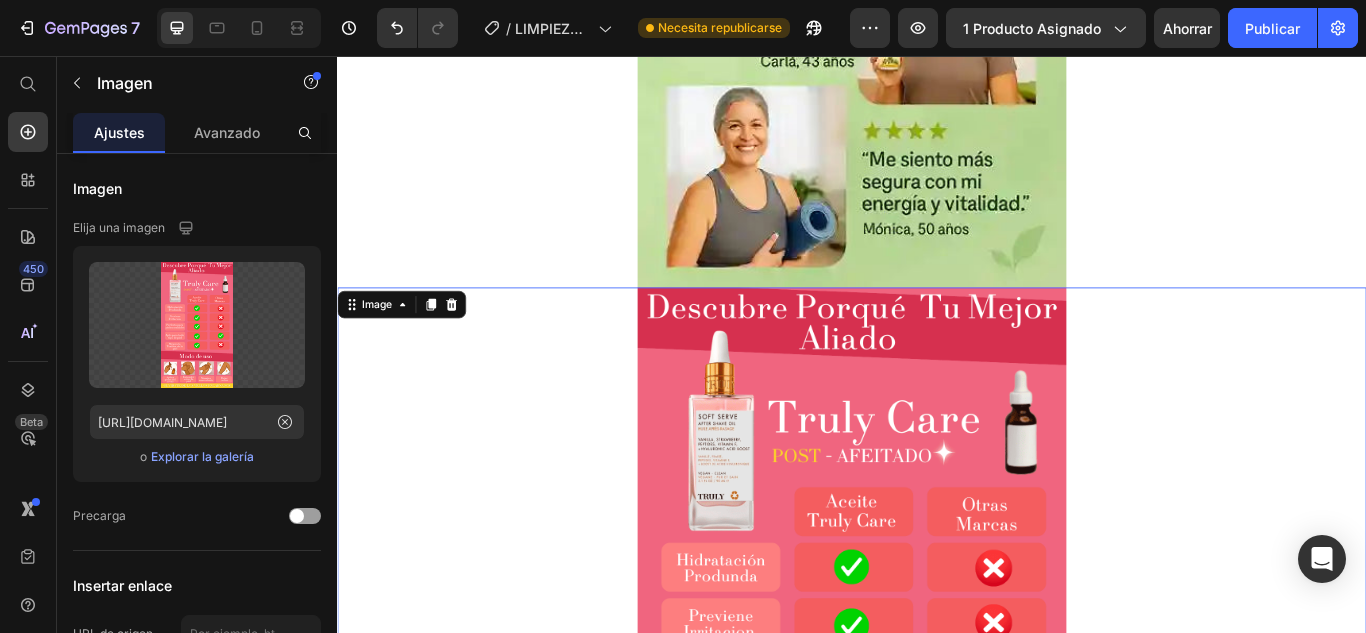 click at bounding box center (937, 770) 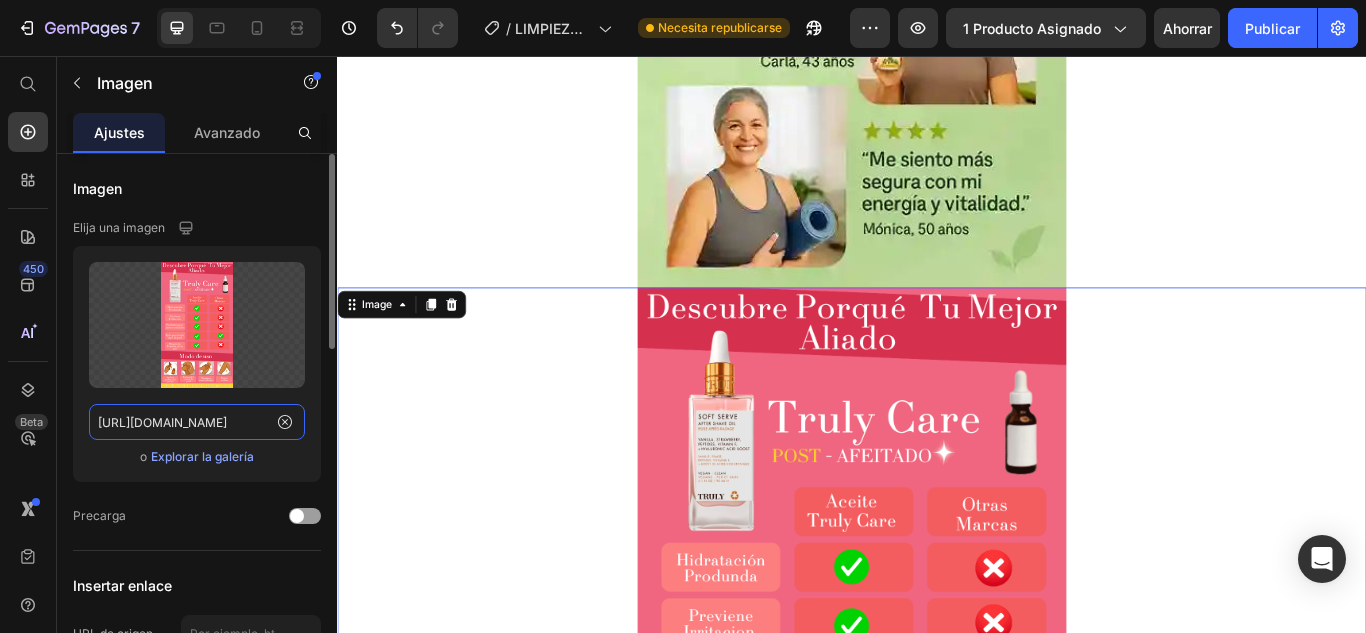 click on "https://cdn.shopify.com/s/files/1/0617/5916/0401/files/gempages_551826084442669953-f562c66b-3250-4994-b829-d79931a7a179.png" 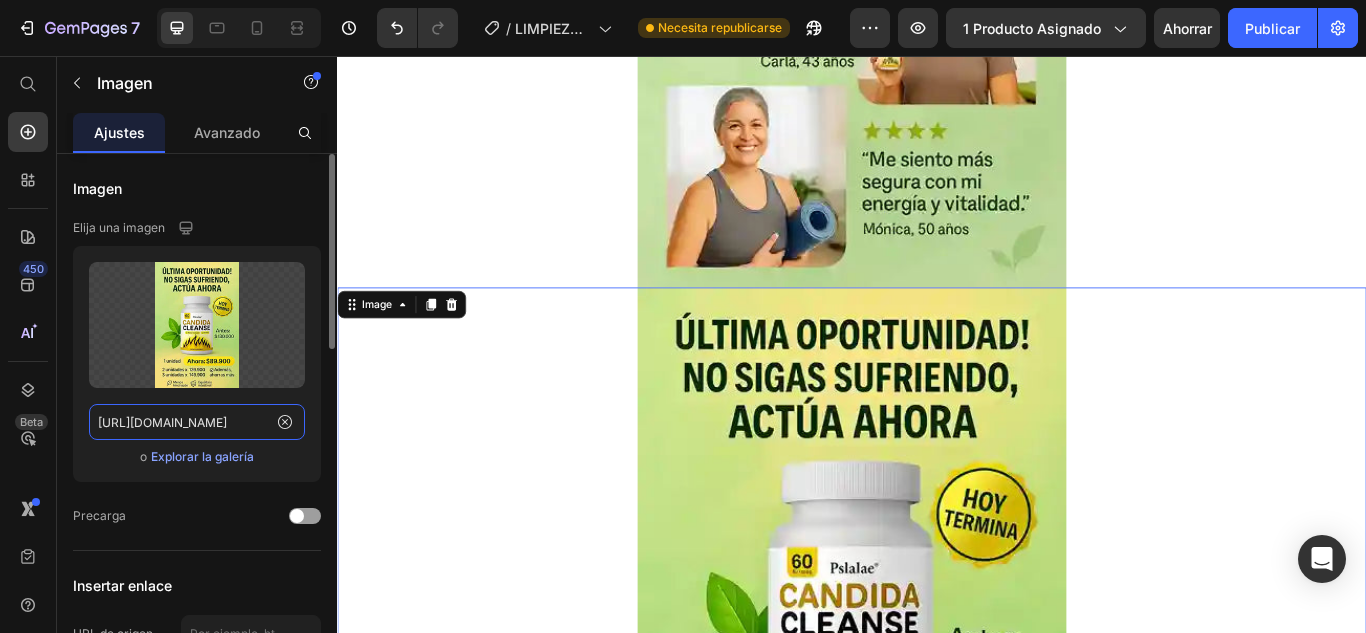 scroll, scrollTop: 0, scrollLeft: 615, axis: horizontal 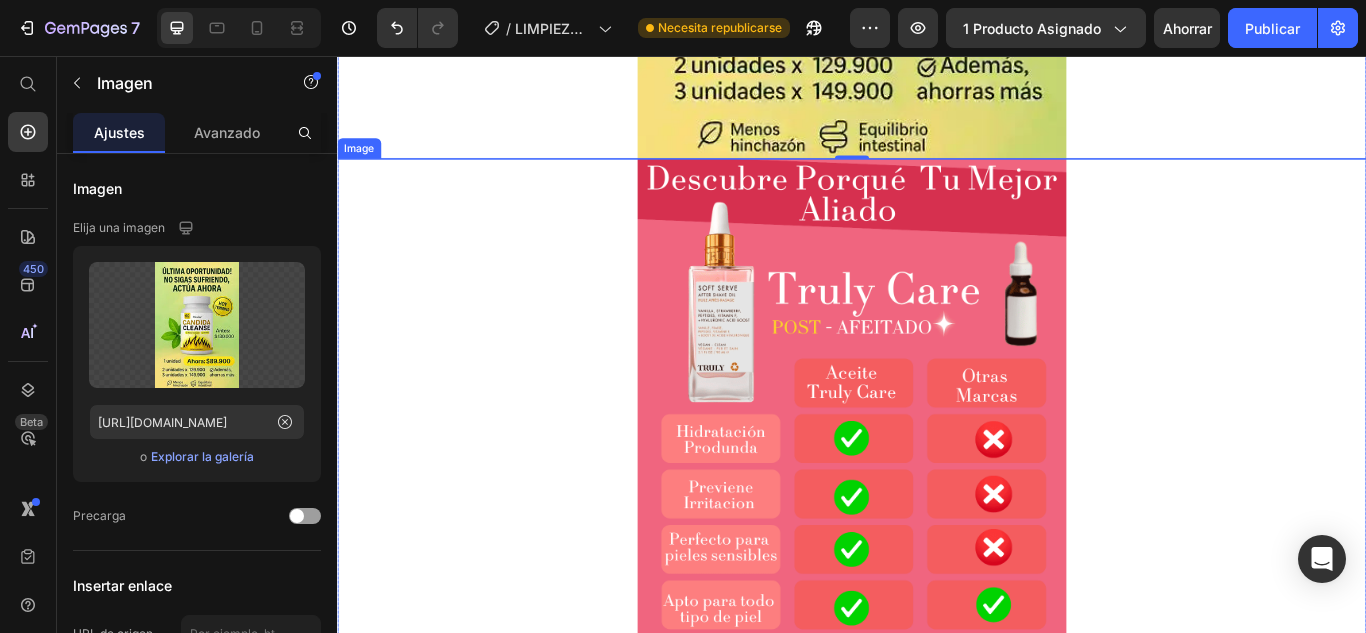 click at bounding box center [937, 620] 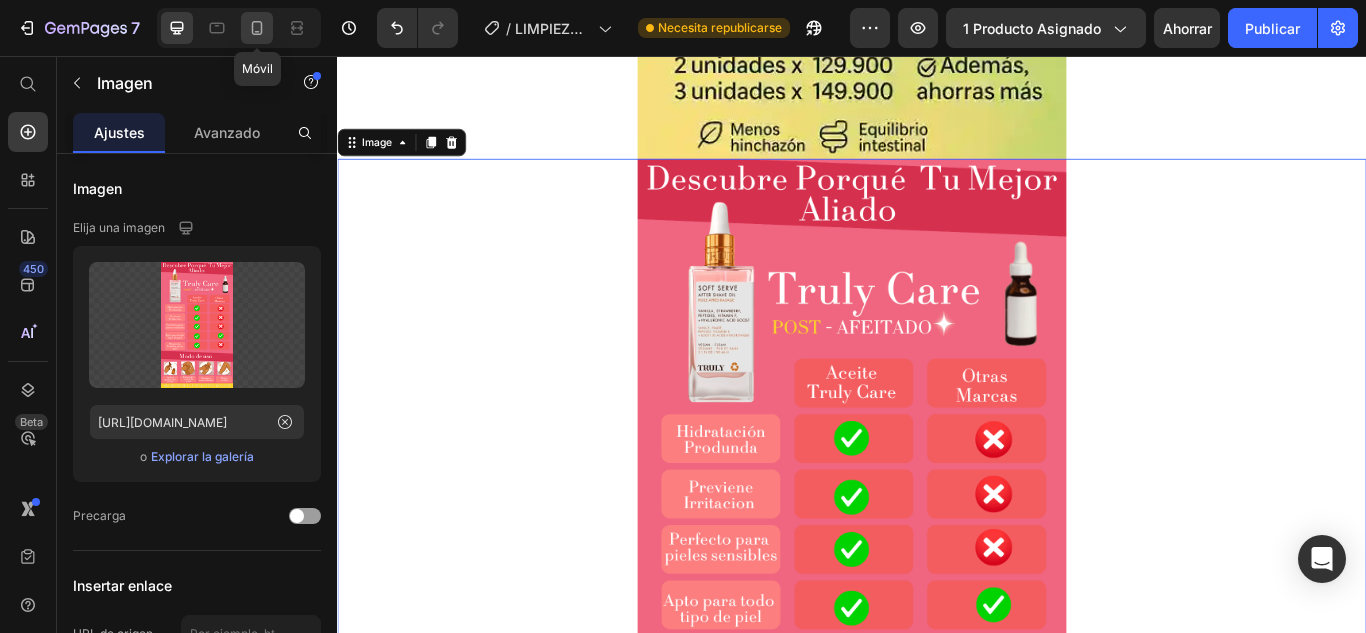 click 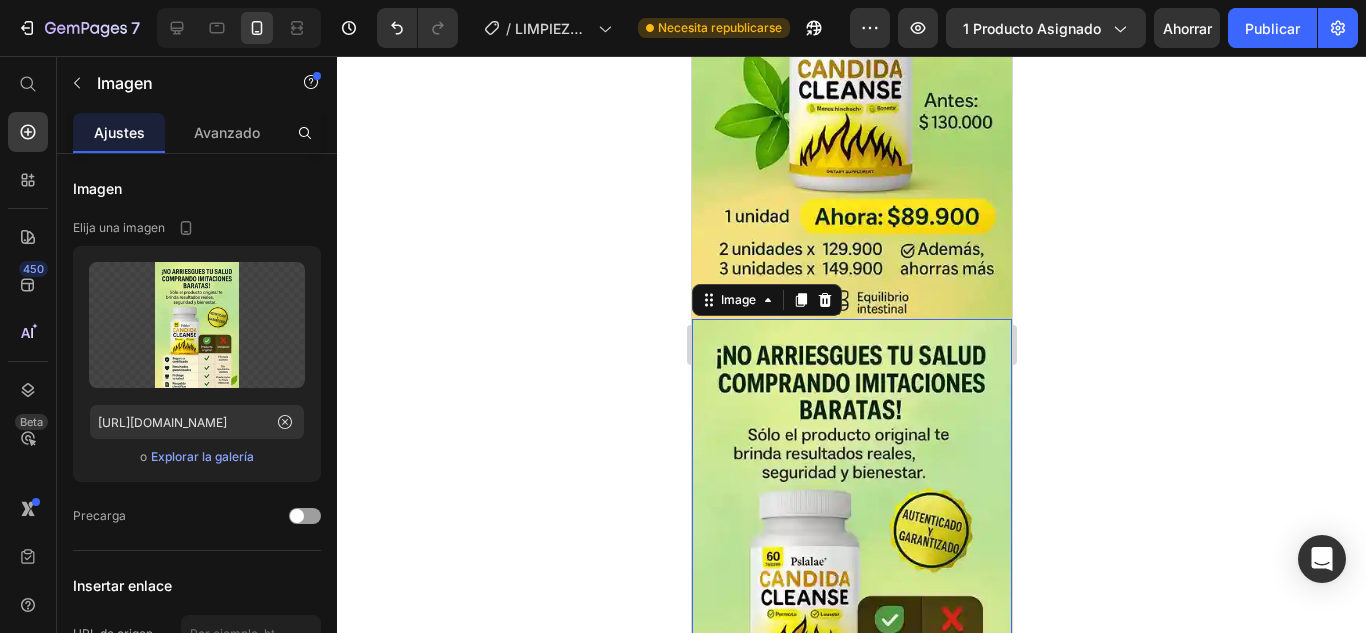 scroll, scrollTop: 4112, scrollLeft: 0, axis: vertical 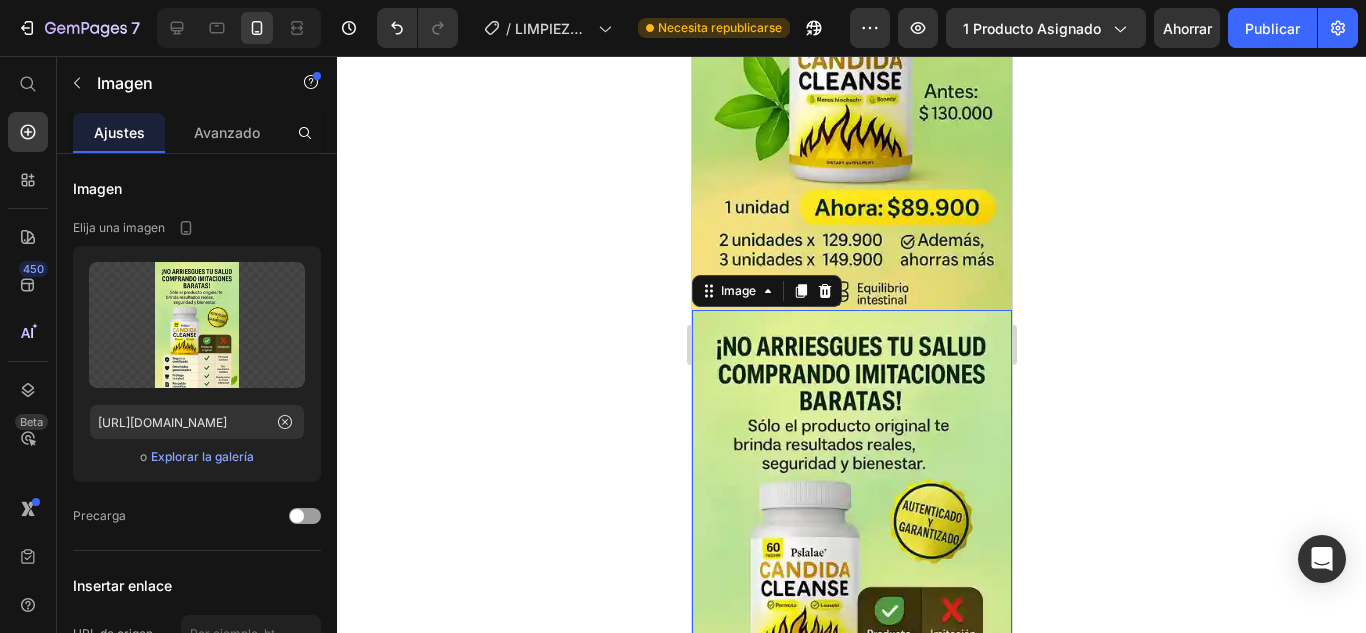 click at bounding box center (851, 550) 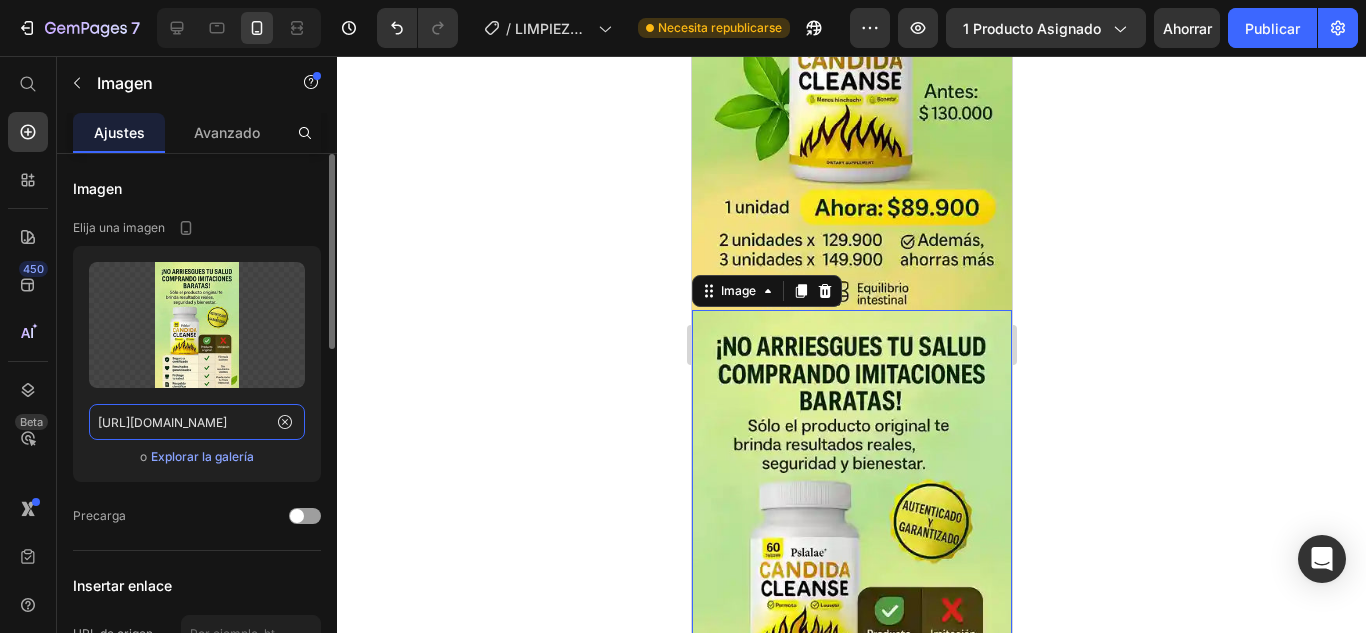 click on "https://cdn.shopify.com/s/files/1/0617/5916/0401/files/gempages_551826084442669953-cbafdd60-2069-4914-8b49-119cf9db4af1.webp" 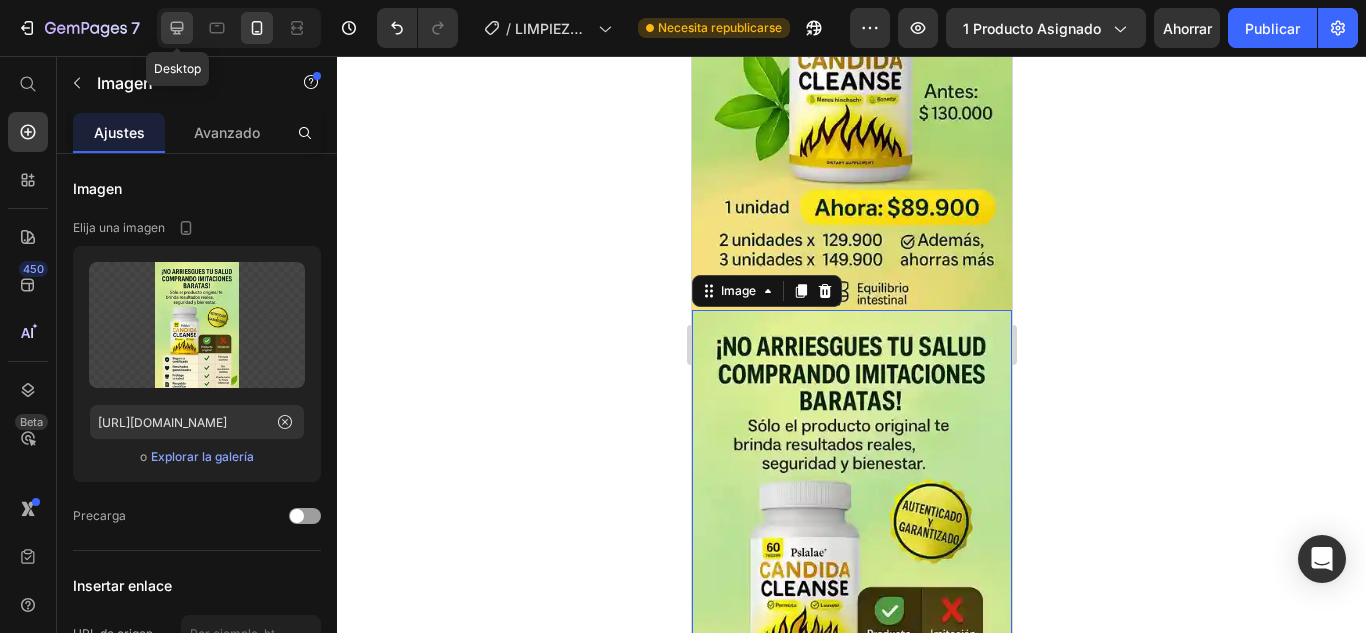 click 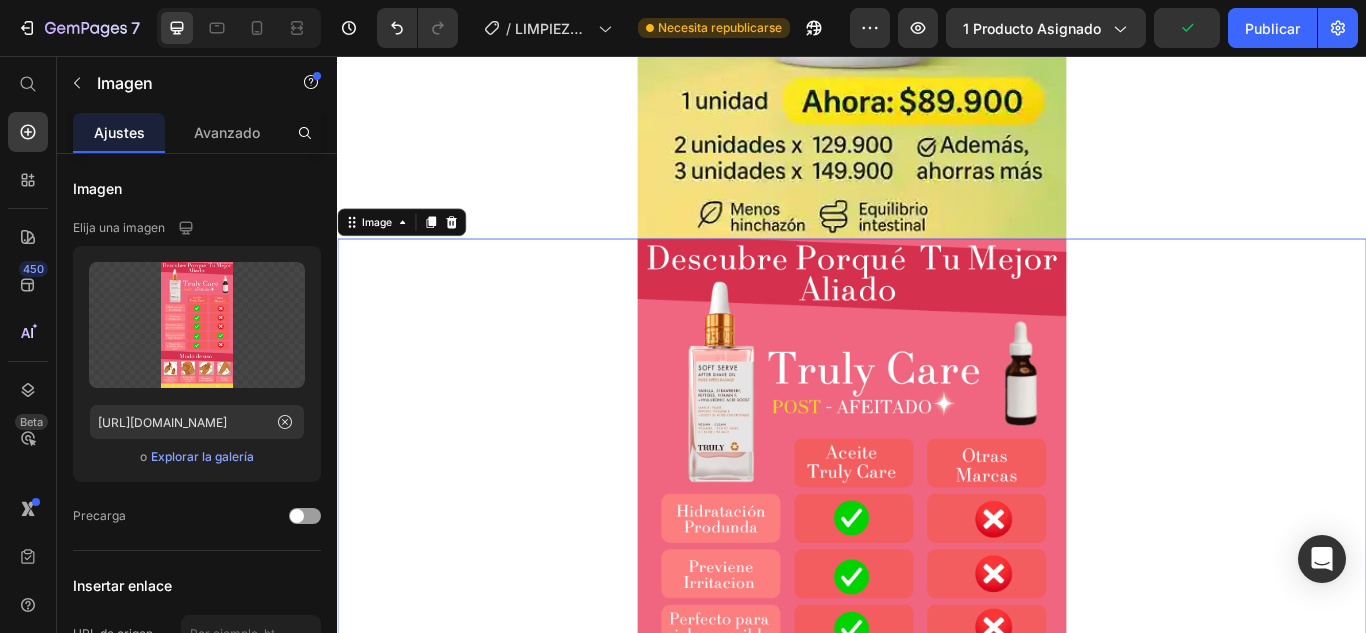 scroll, scrollTop: 6555, scrollLeft: 0, axis: vertical 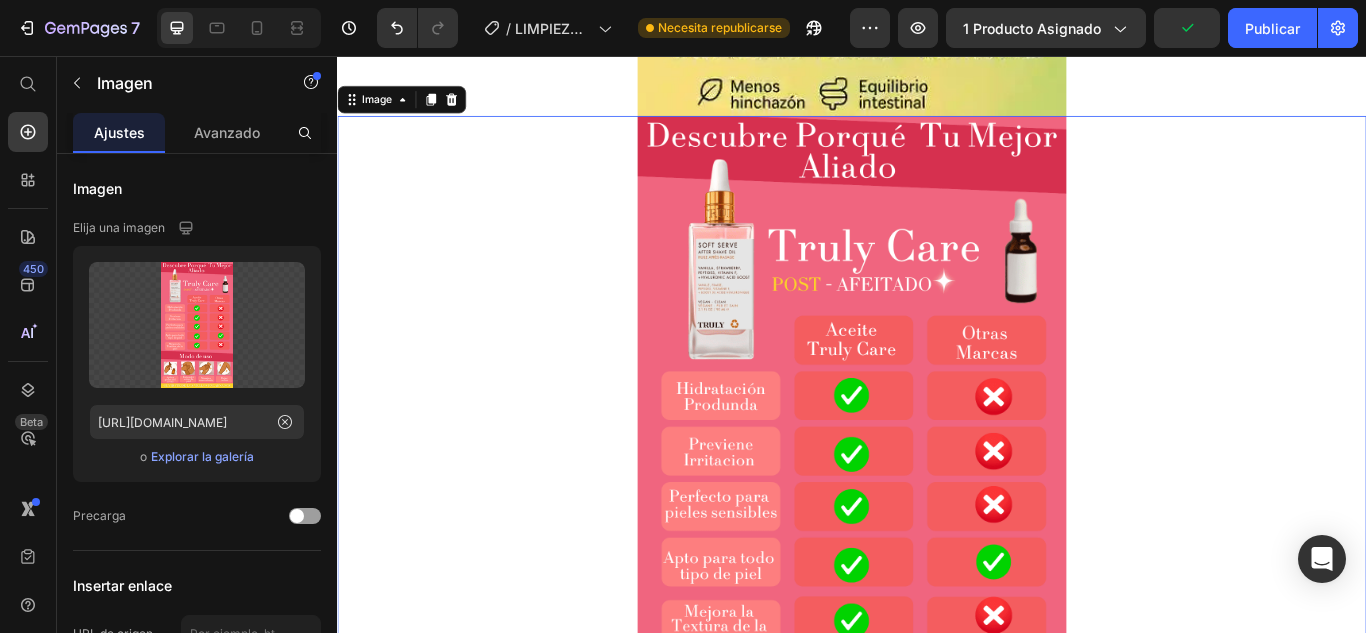drag, startPoint x: 1105, startPoint y: 486, endPoint x: 647, endPoint y: 480, distance: 458.0393 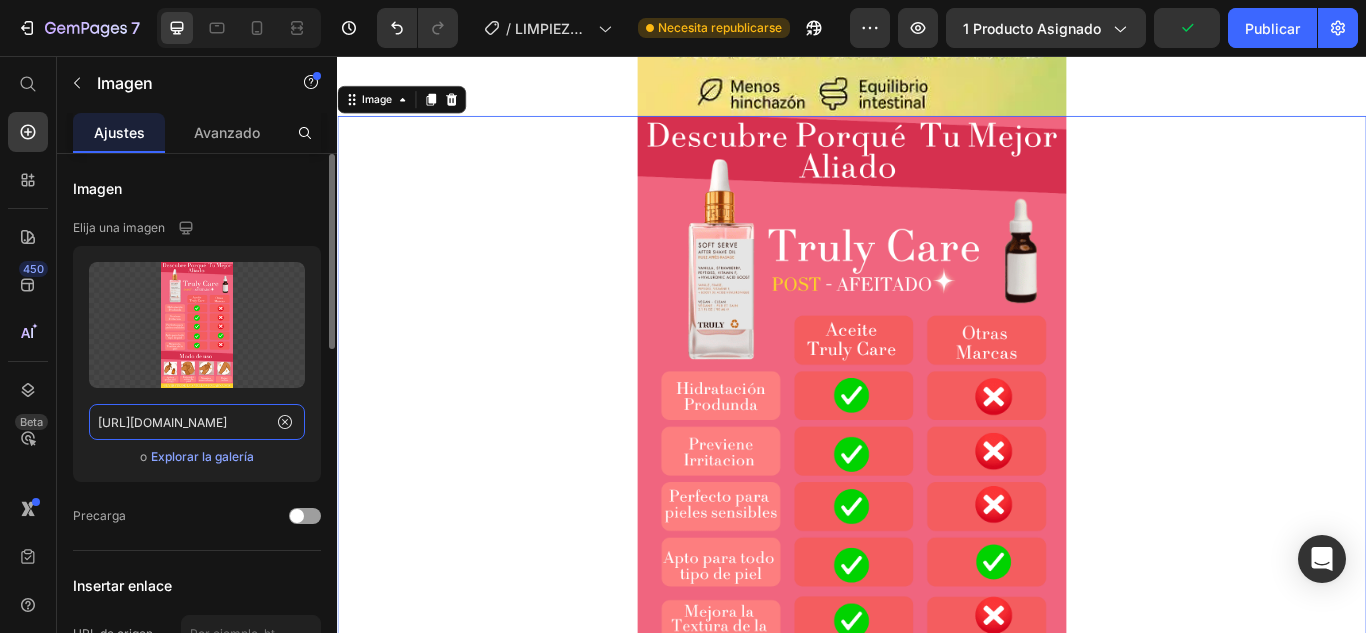 click on "https://cdn.shopify.com/s/files/1/0617/5916/0401/files/gempages_551826084442669953-f562c66b-3250-4994-b829-d79931a7a179.png" 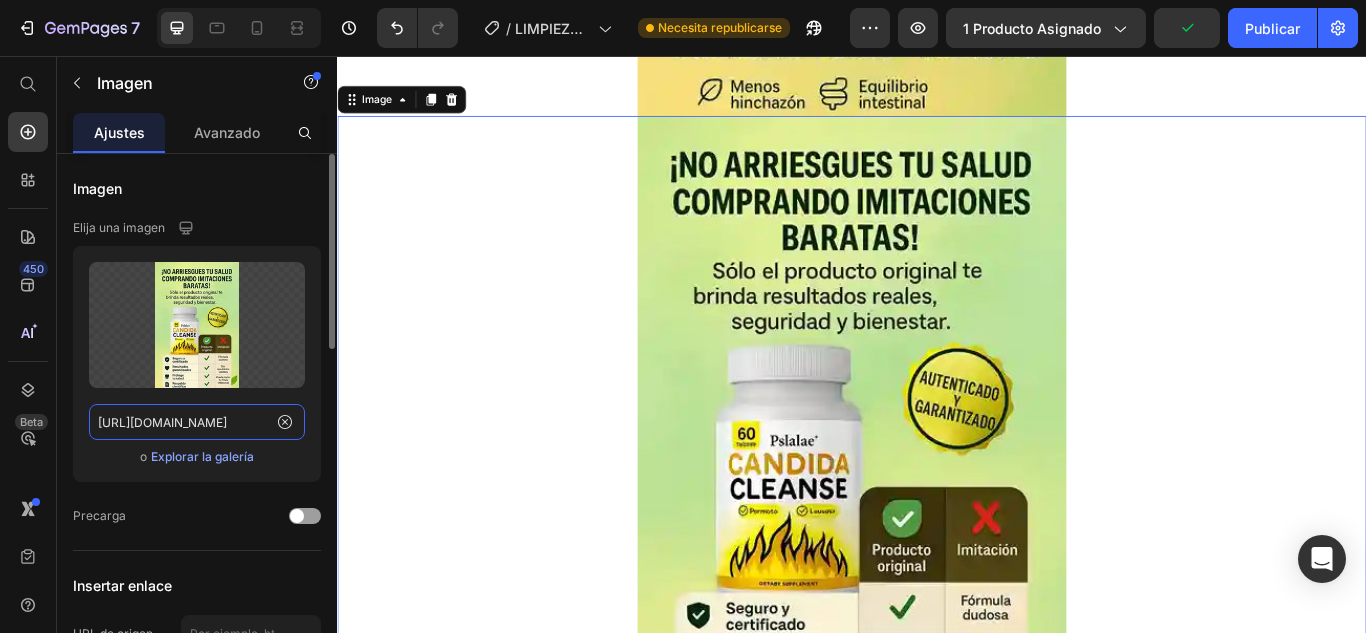 scroll, scrollTop: 0, scrollLeft: 610, axis: horizontal 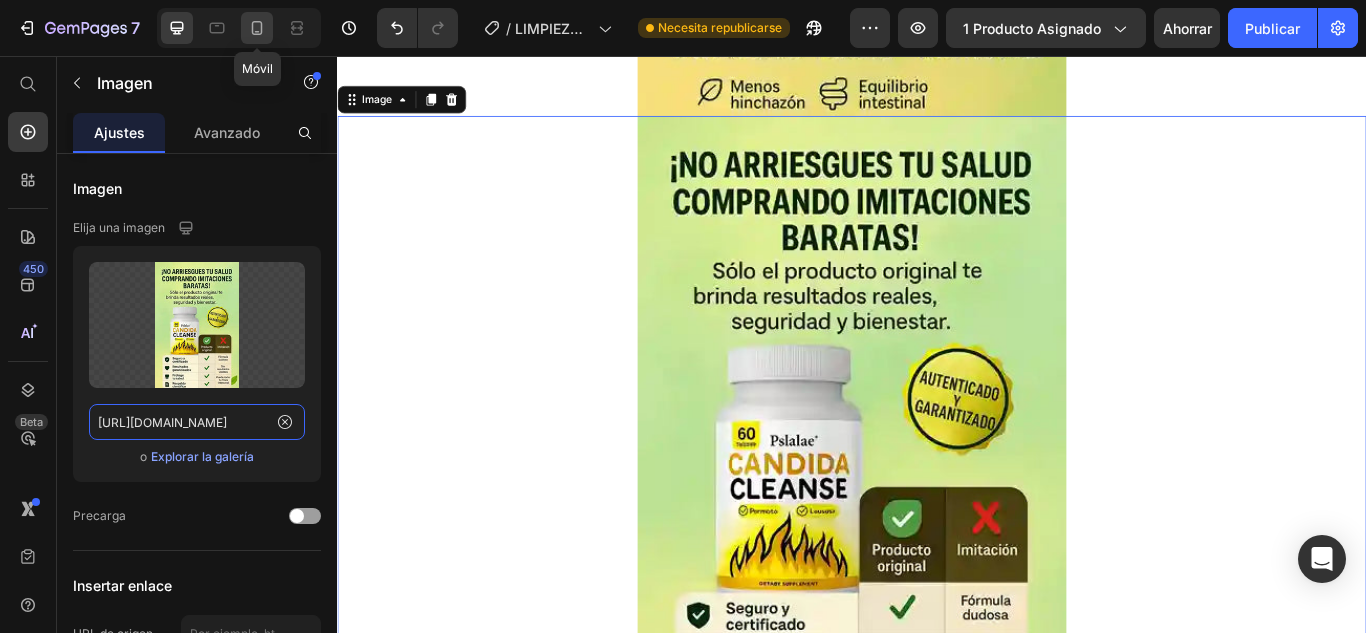 type on "https://cdn.shopify.com/s/files/1/0617/5916/0401/files/gempages_551826084442669953-cbafdd60-2069-4914-8b49-119cf9db4af1.webp" 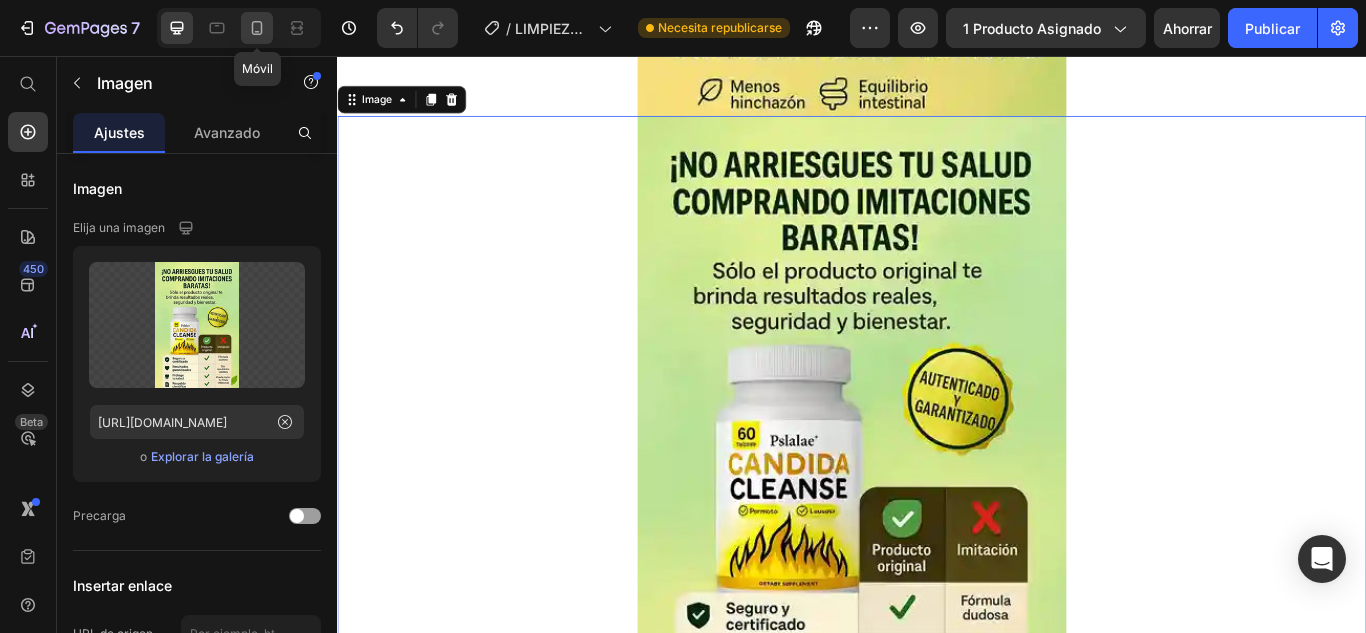 click 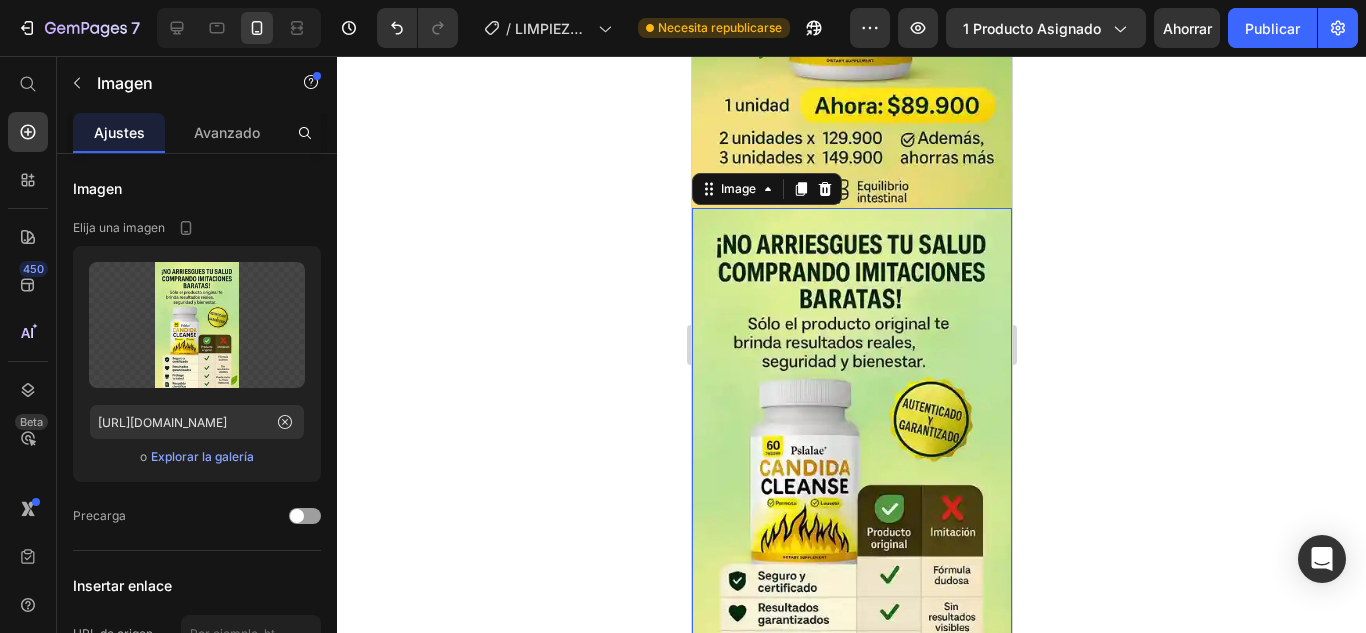 scroll, scrollTop: 4512, scrollLeft: 0, axis: vertical 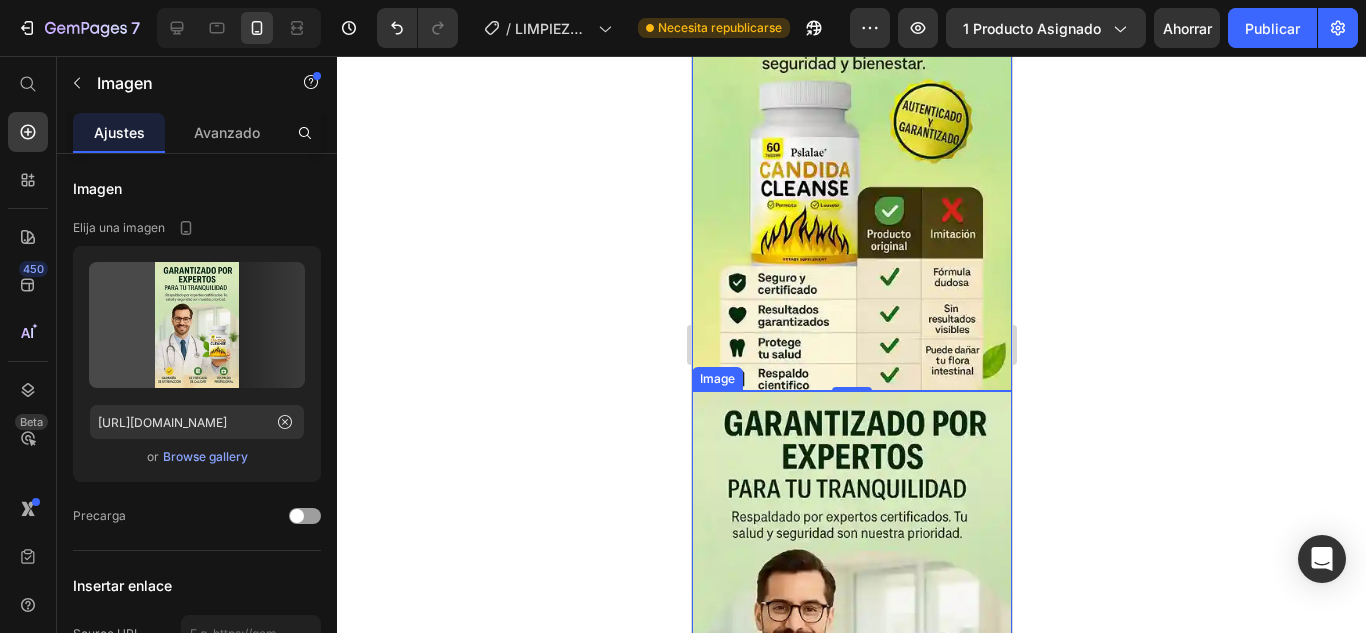 click at bounding box center (851, 631) 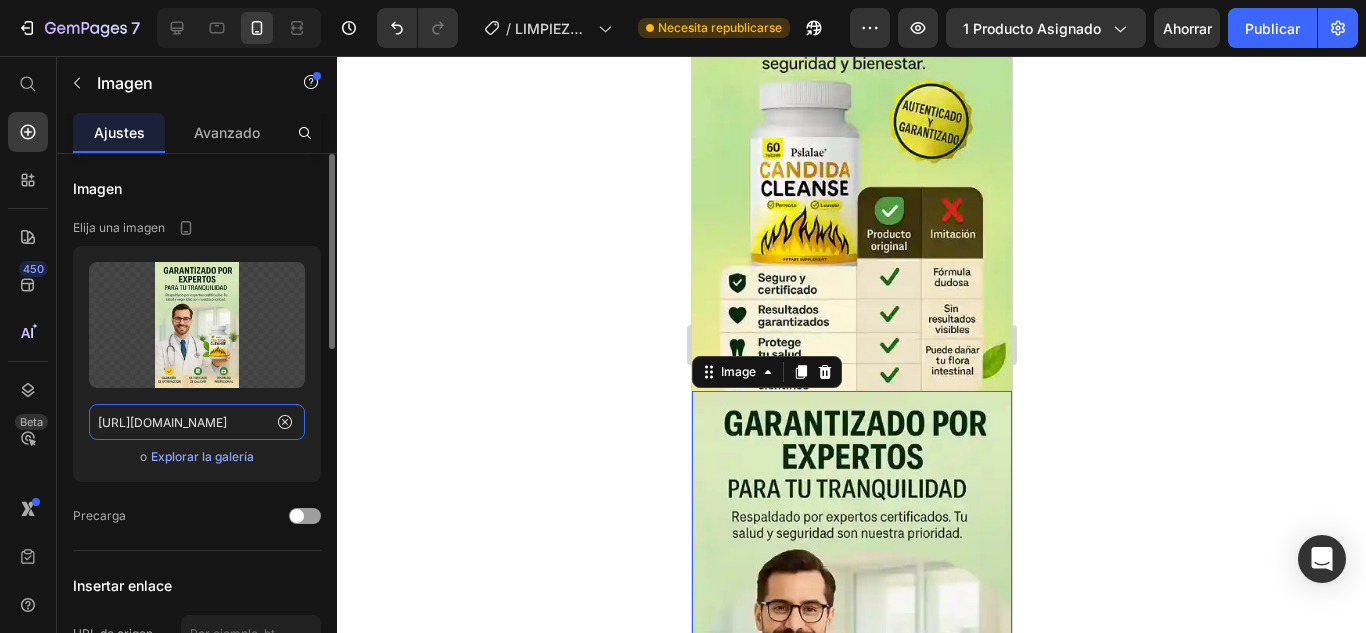 click on "https://cdn.shopify.com/s/files/1/0617/5916/0401/files/gempages_551826084442669953-8c91f15c-d37f-4b16-8dea-f5cea5fe1f04.webp" 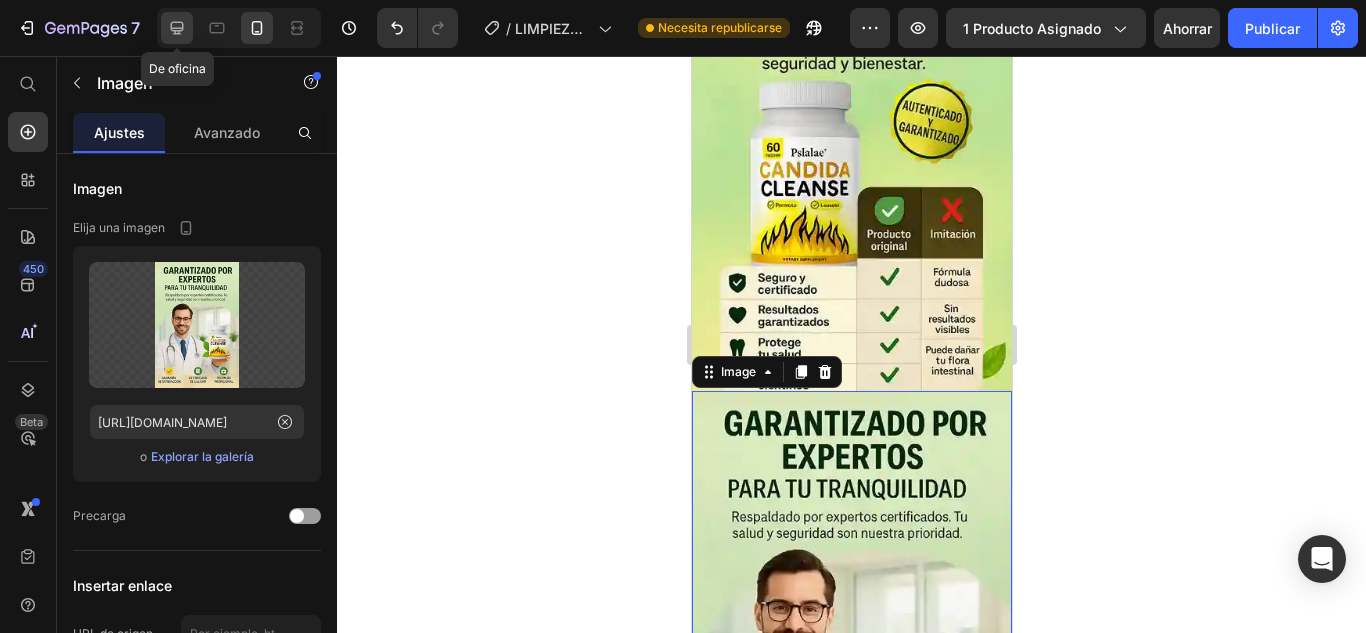 click 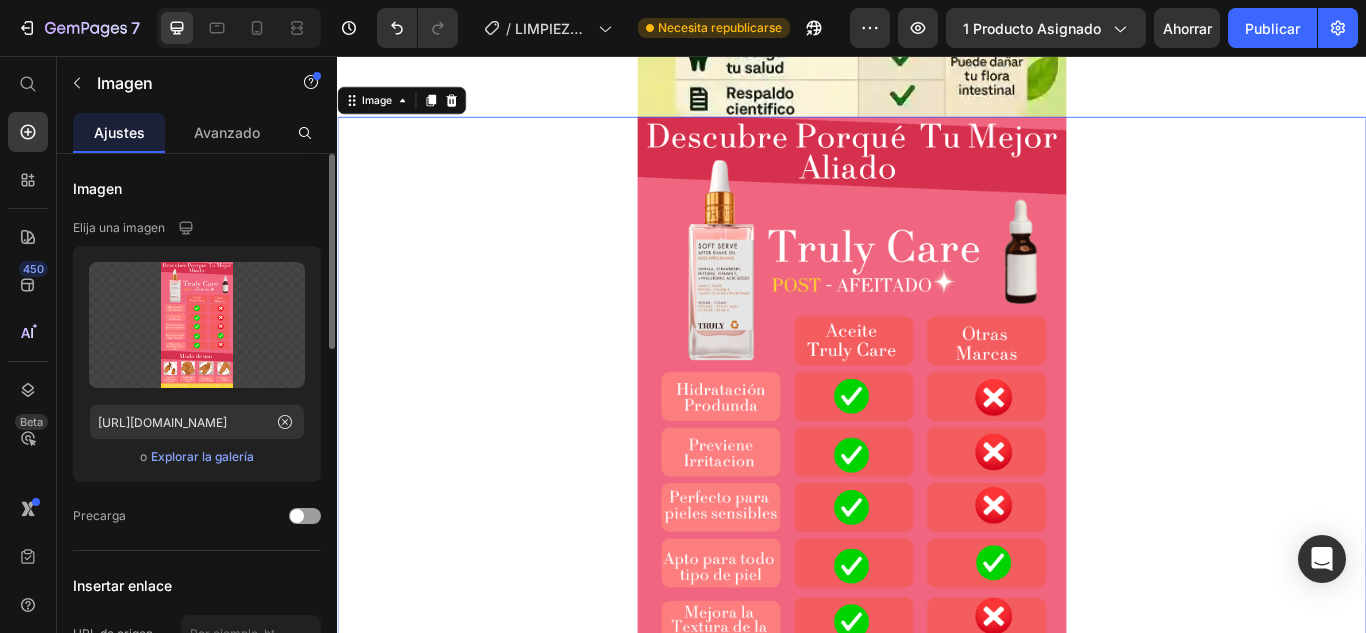 scroll, scrollTop: 7306, scrollLeft: 0, axis: vertical 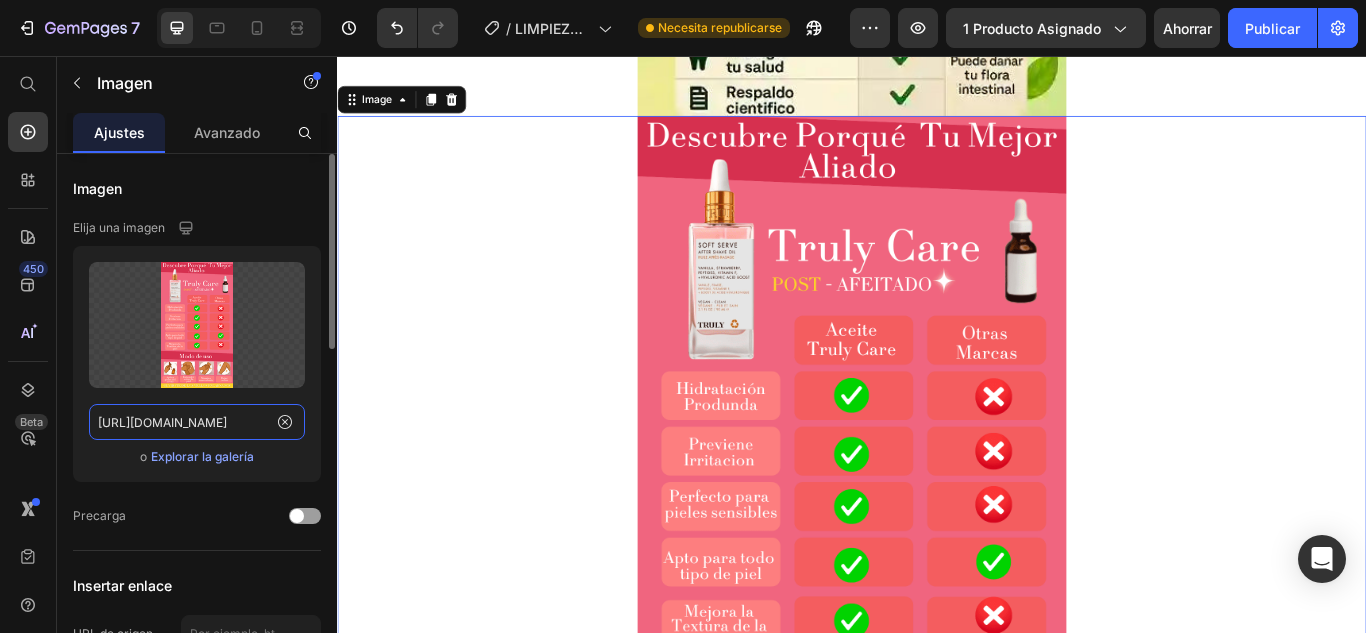 click on "https://cdn.shopify.com/s/files/1/0617/5916/0401/files/gempages_551826084442669953-f562c66b-3250-4994-b829-d79931a7a179.png" 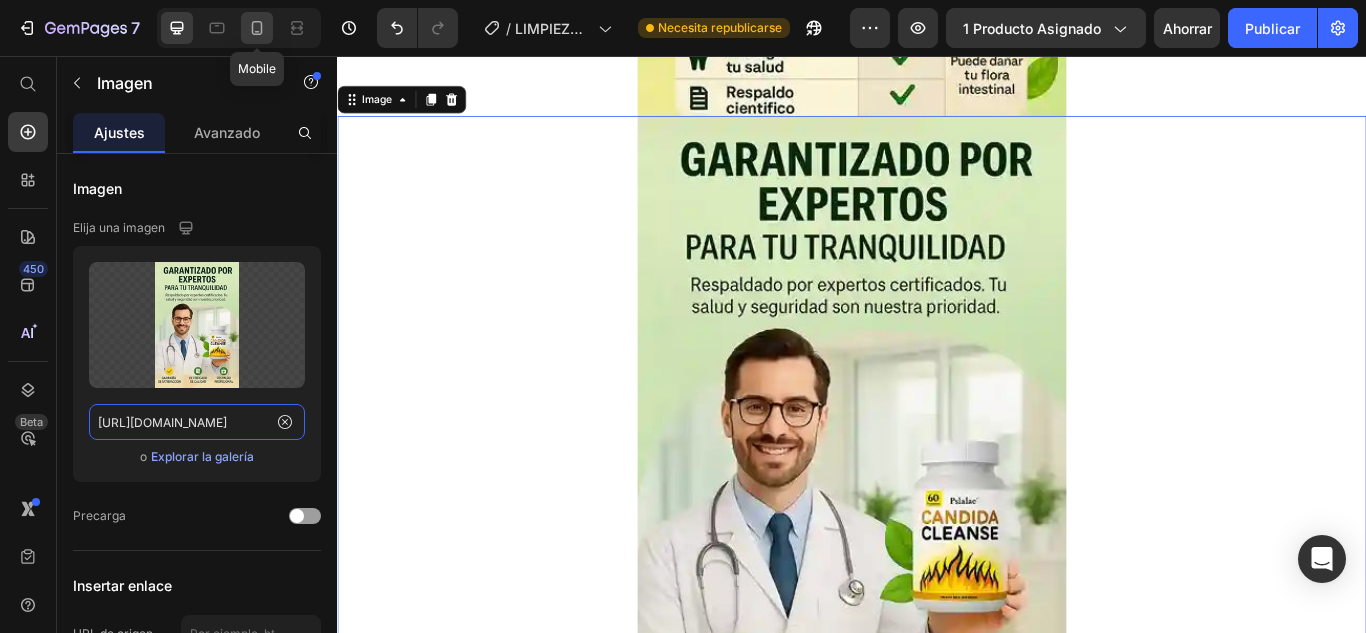 type on "https://cdn.shopify.com/s/files/1/0617/5916/0401/files/gempages_551826084442669953-8c91f15c-d37f-4b16-8dea-f5cea5fe1f04.webp" 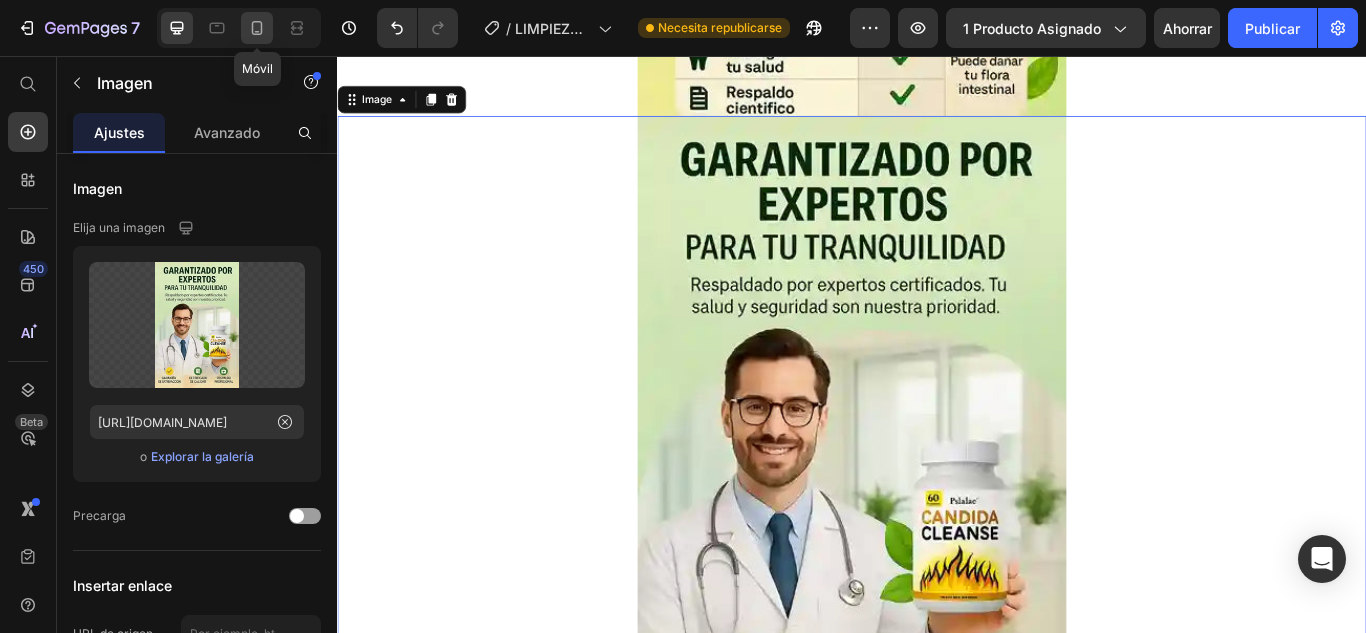 click 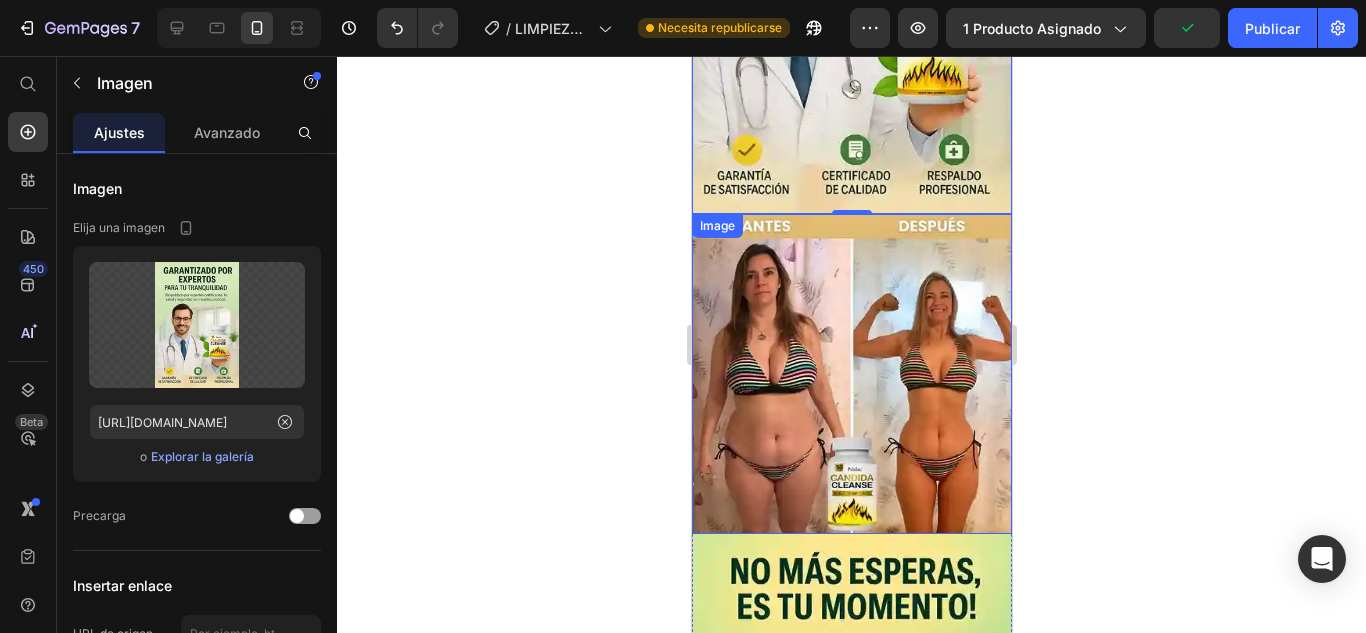 scroll, scrollTop: 5170, scrollLeft: 0, axis: vertical 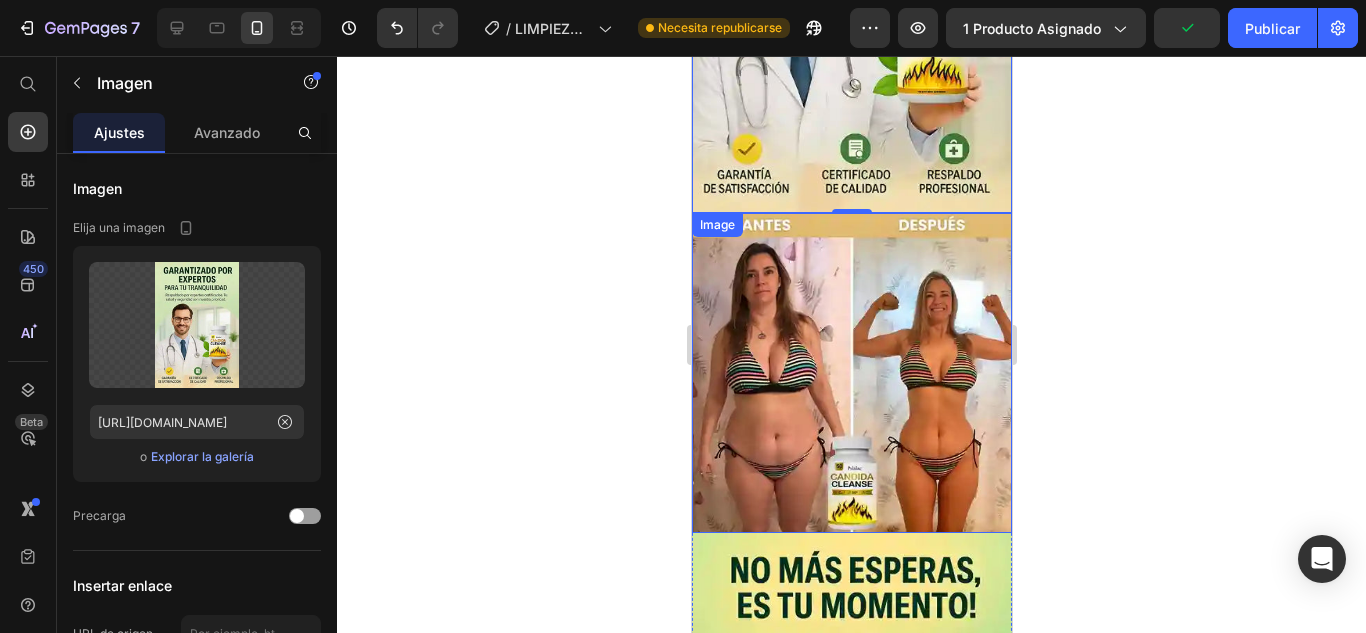 click at bounding box center (851, 373) 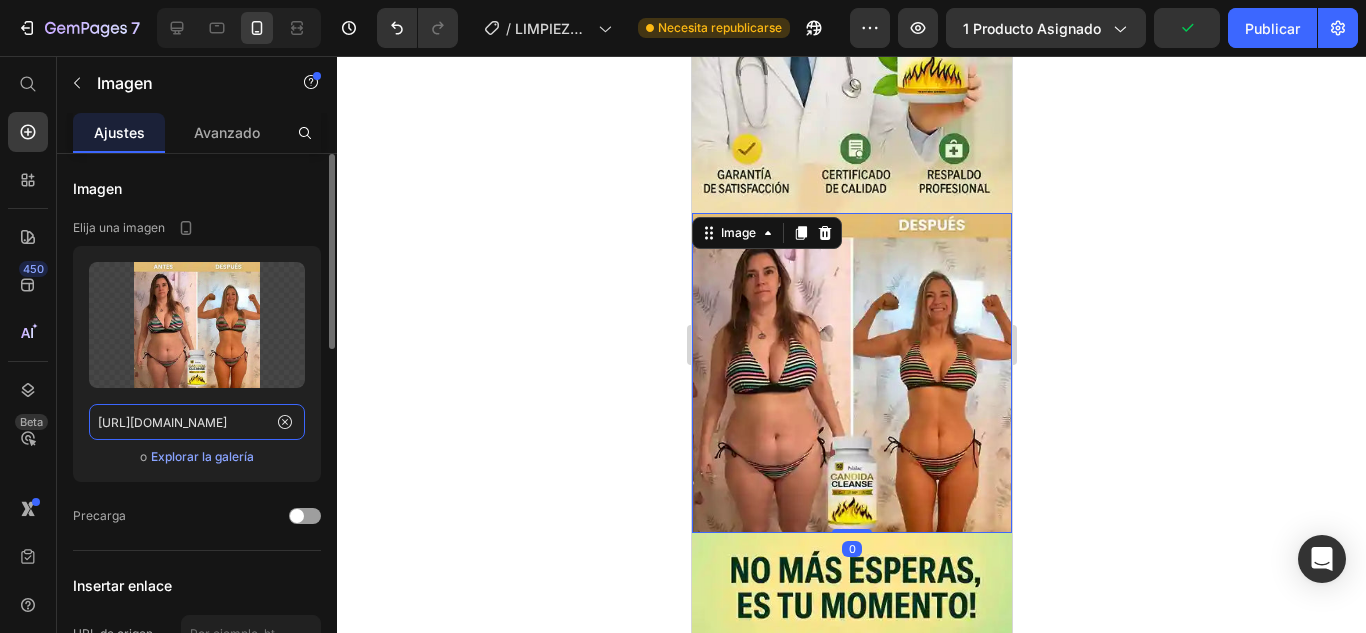 click on "https://cdn.shopify.com/s/files/1/0617/5916/0401/files/gempages_551826084442669953-8494373c-6f99-4b15-91bf-b076537be5dd.webp" 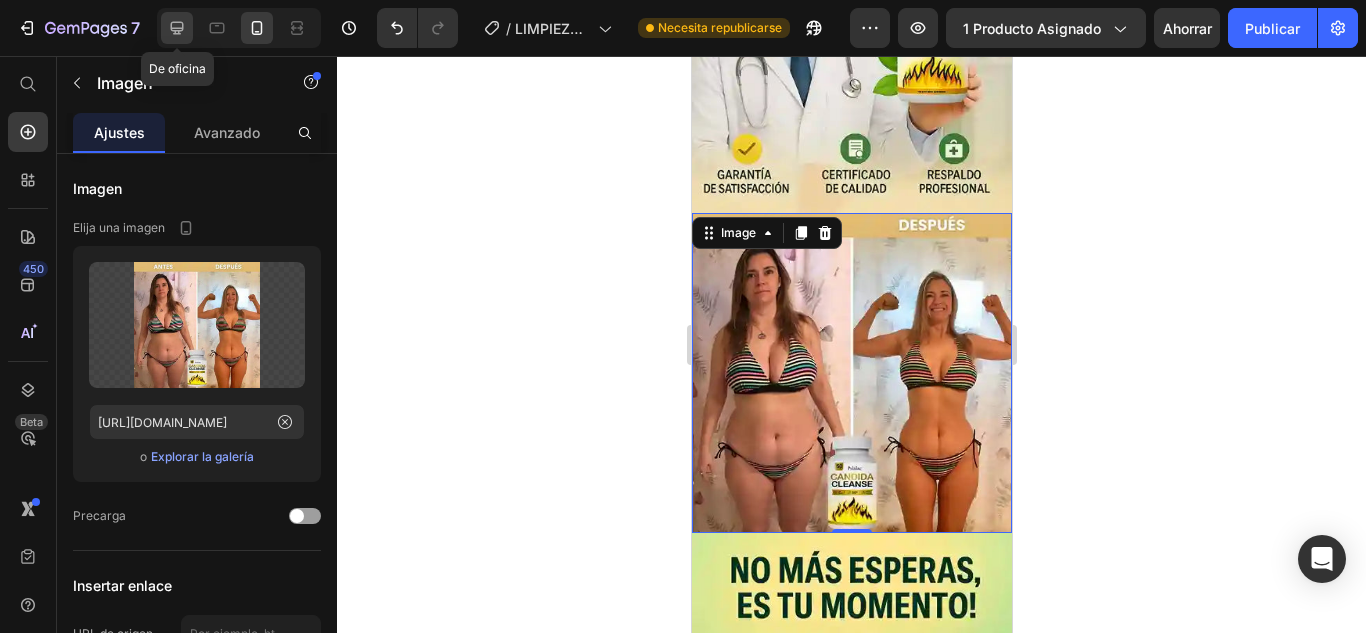 click 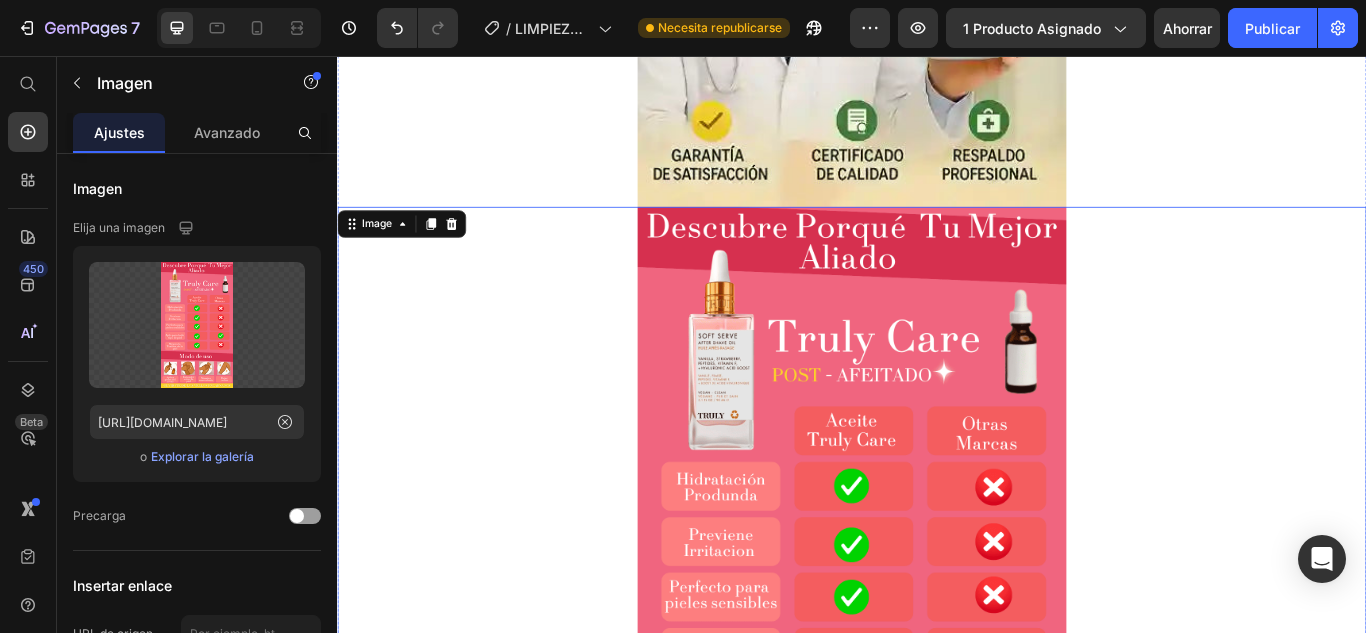 scroll, scrollTop: 8057, scrollLeft: 0, axis: vertical 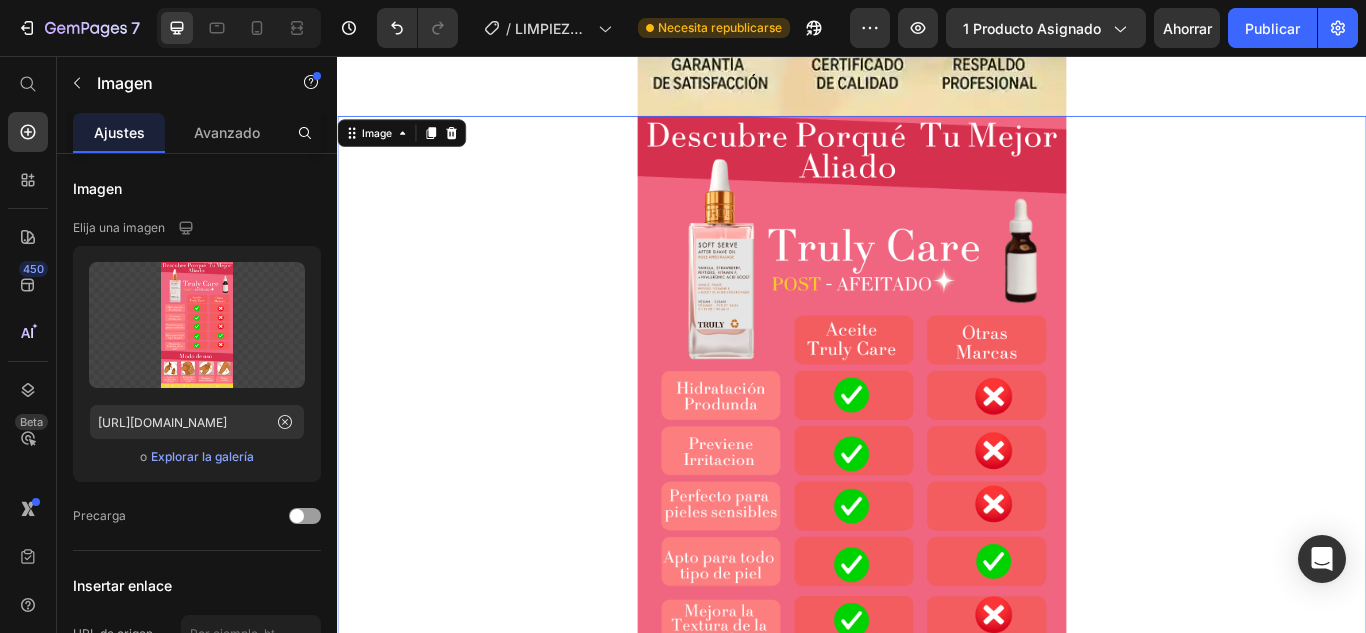 click at bounding box center [937, 570] 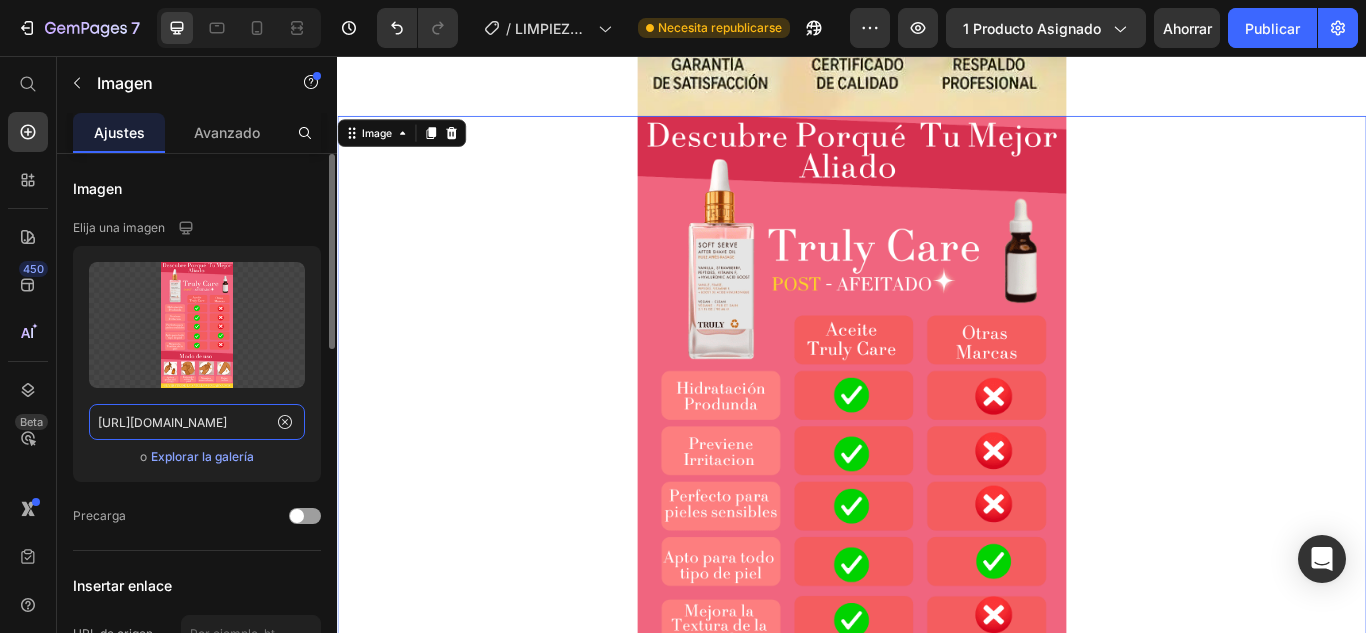 click on "https://cdn.shopify.com/s/files/1/0617/5916/0401/files/gempages_551826084442669953-f562c66b-3250-4994-b829-d79931a7a179.png" 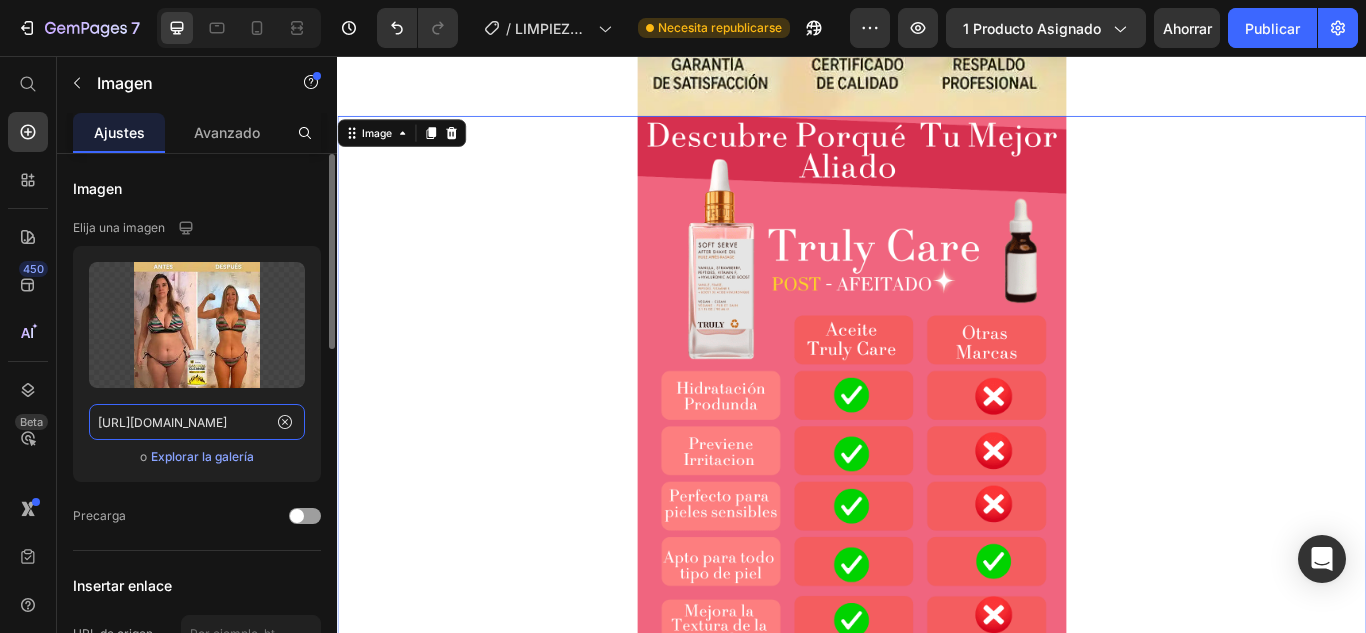 scroll, scrollTop: 0, scrollLeft: 615, axis: horizontal 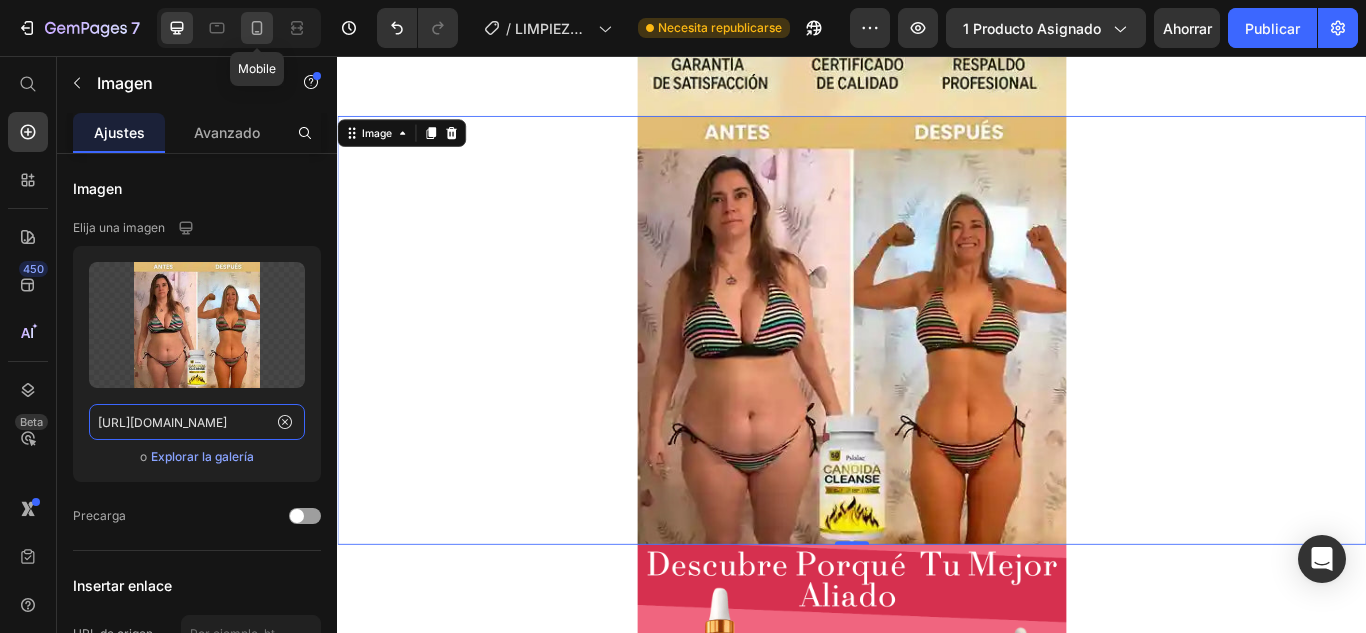 type on "https://cdn.shopify.com/s/files/1/0617/5916/0401/files/gempages_551826084442669953-8494373c-6f99-4b15-91bf-b076537be5dd.webp" 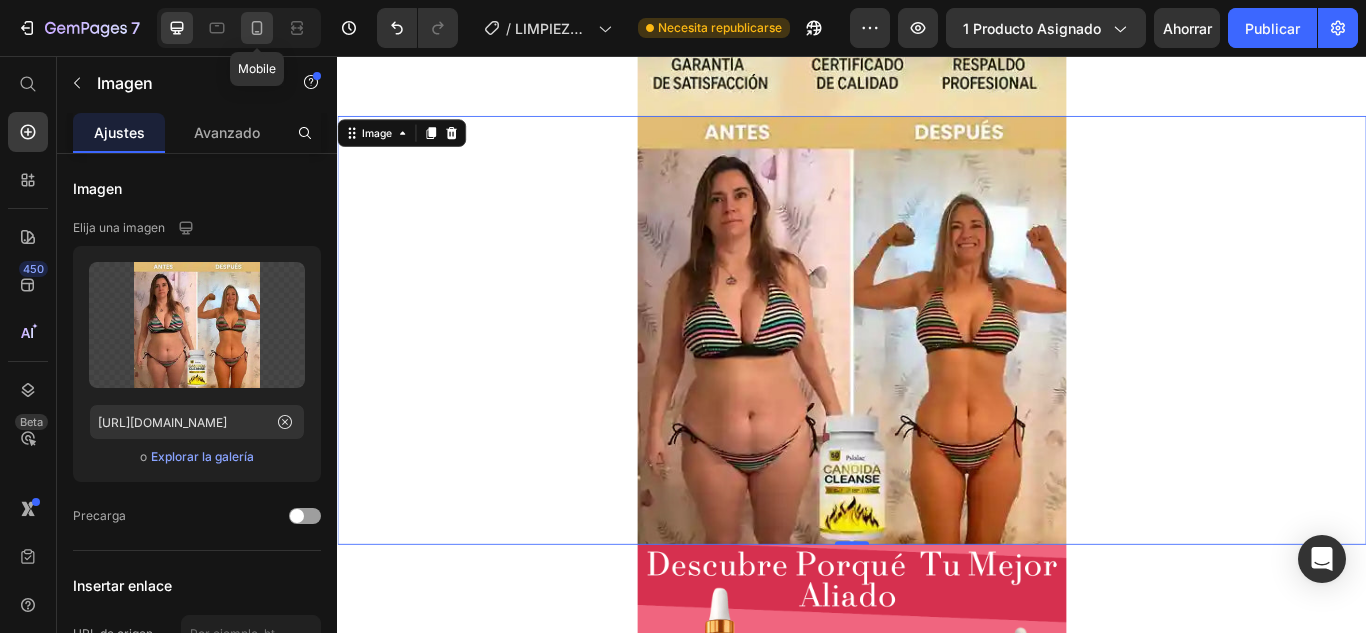 click 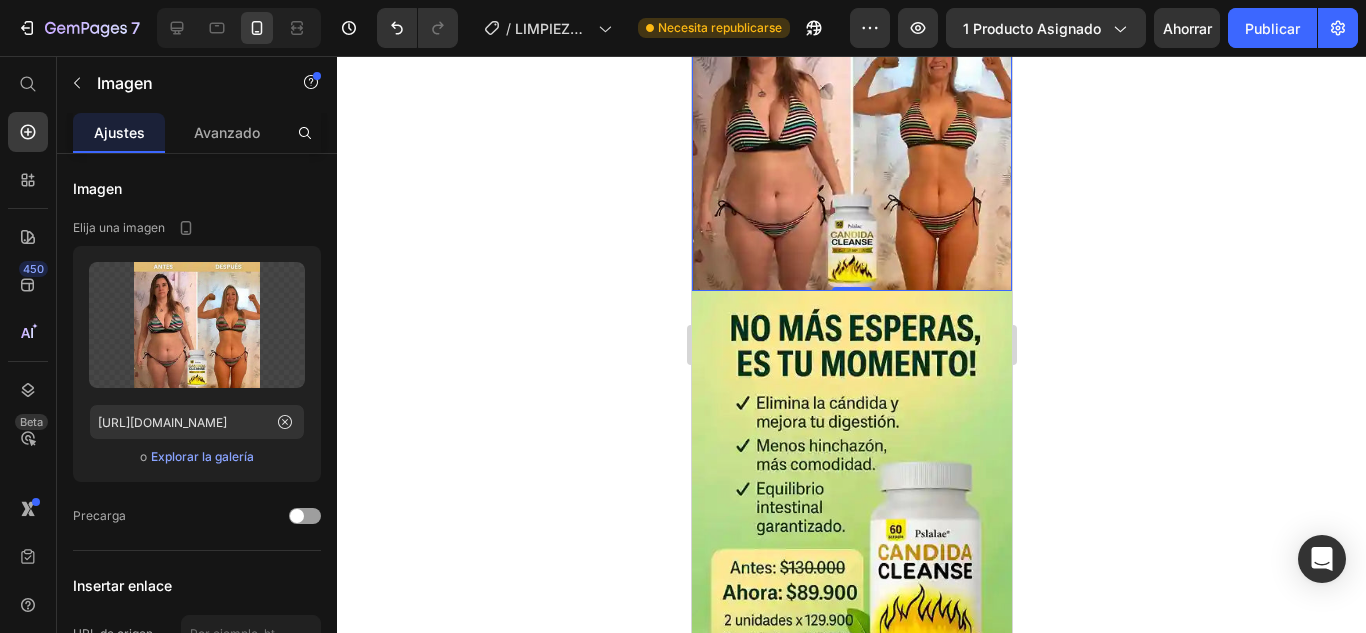 scroll, scrollTop: 5428, scrollLeft: 0, axis: vertical 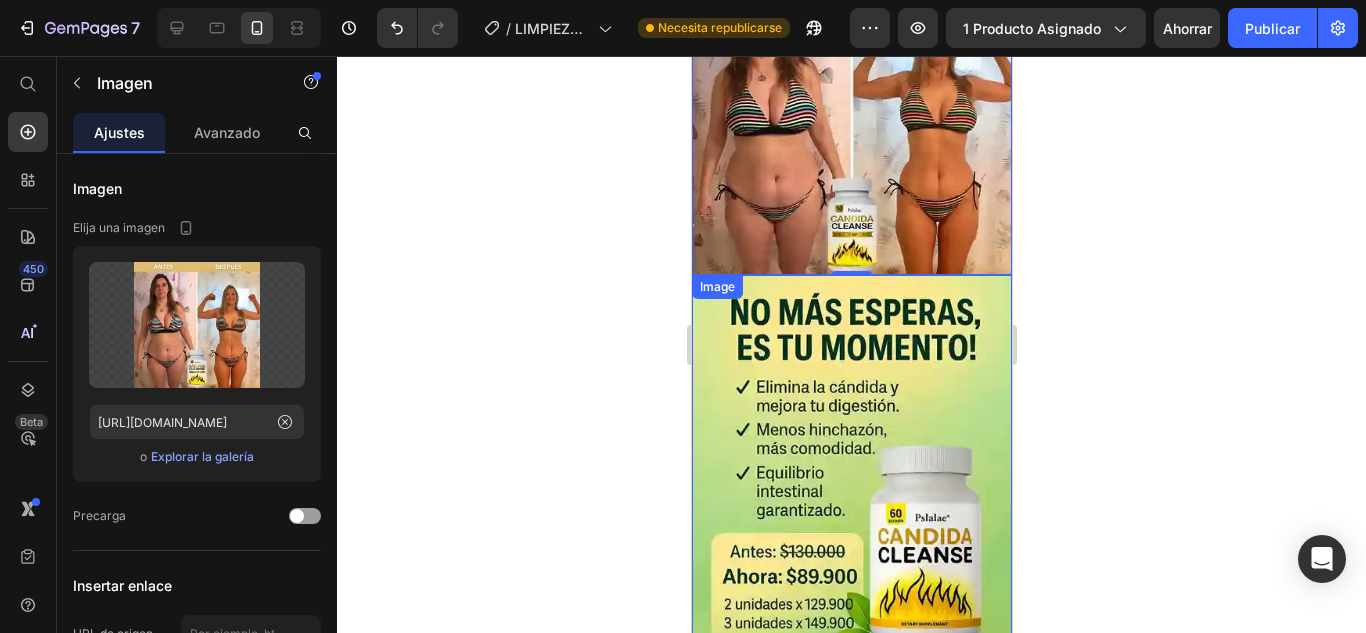 click at bounding box center (851, 515) 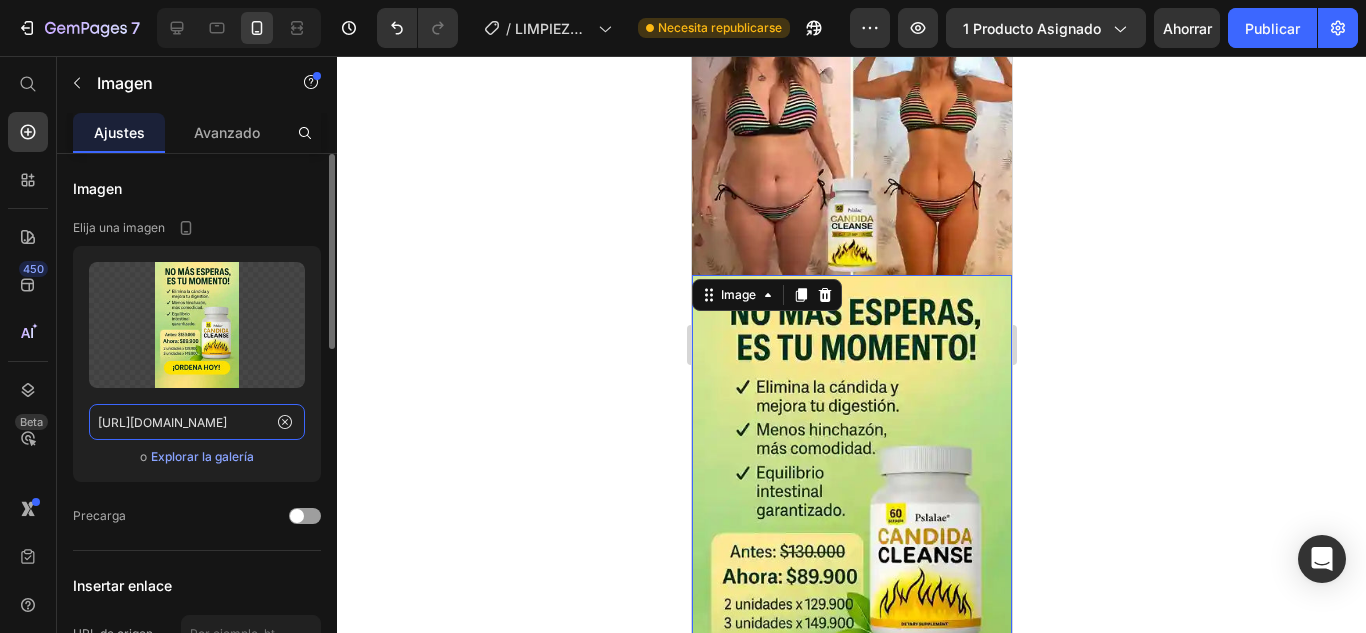 click on "https://cdn.shopify.com/s/files/1/0617/5916/0401/files/gempages_551826084442669953-ffb08b4f-bd31-4a19-8246-04a970367436.webp" 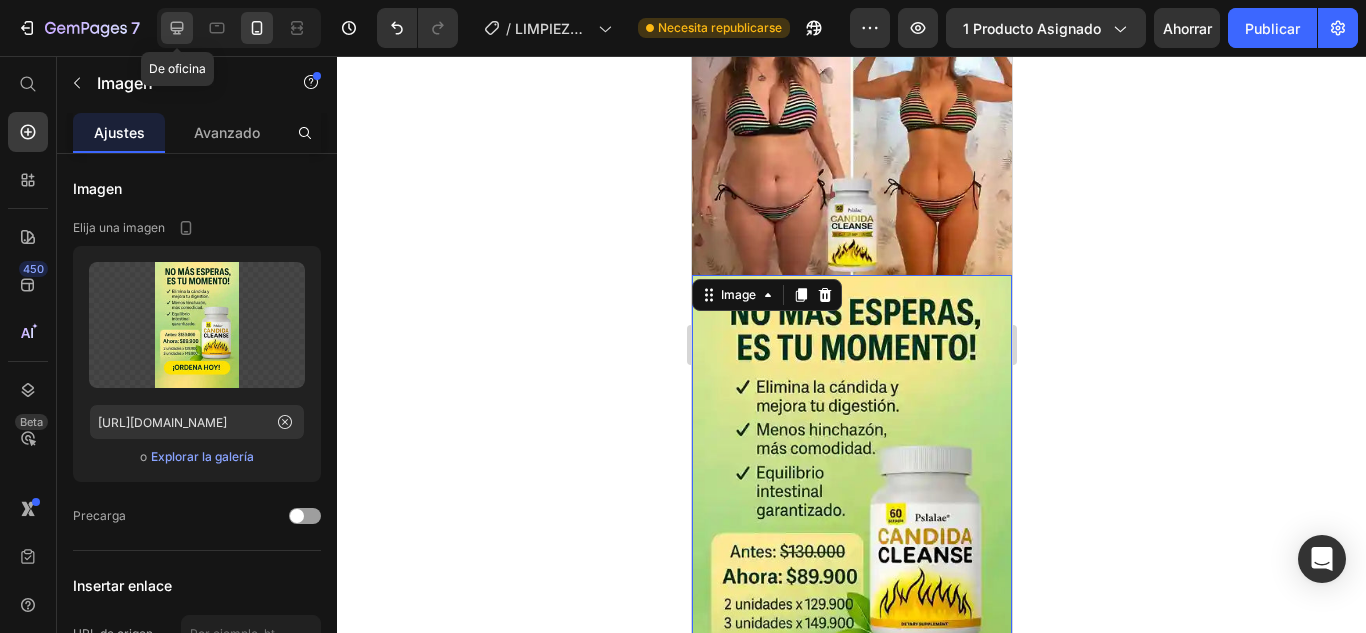 click 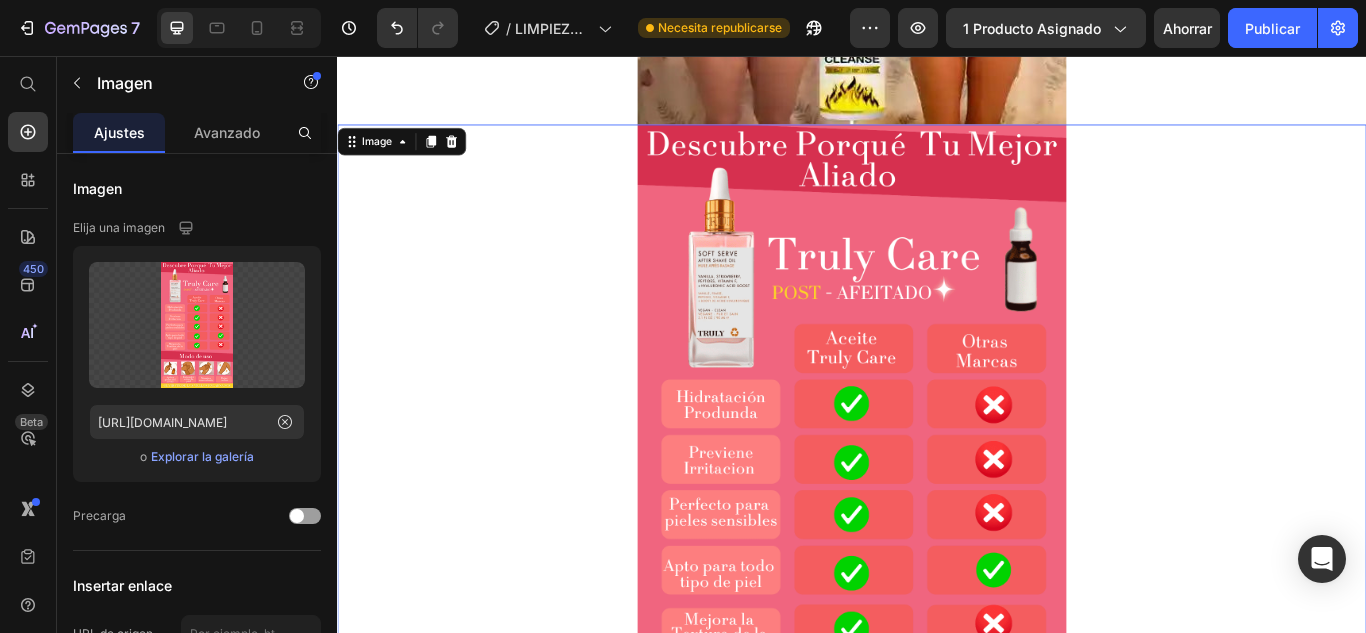 scroll, scrollTop: 8557, scrollLeft: 0, axis: vertical 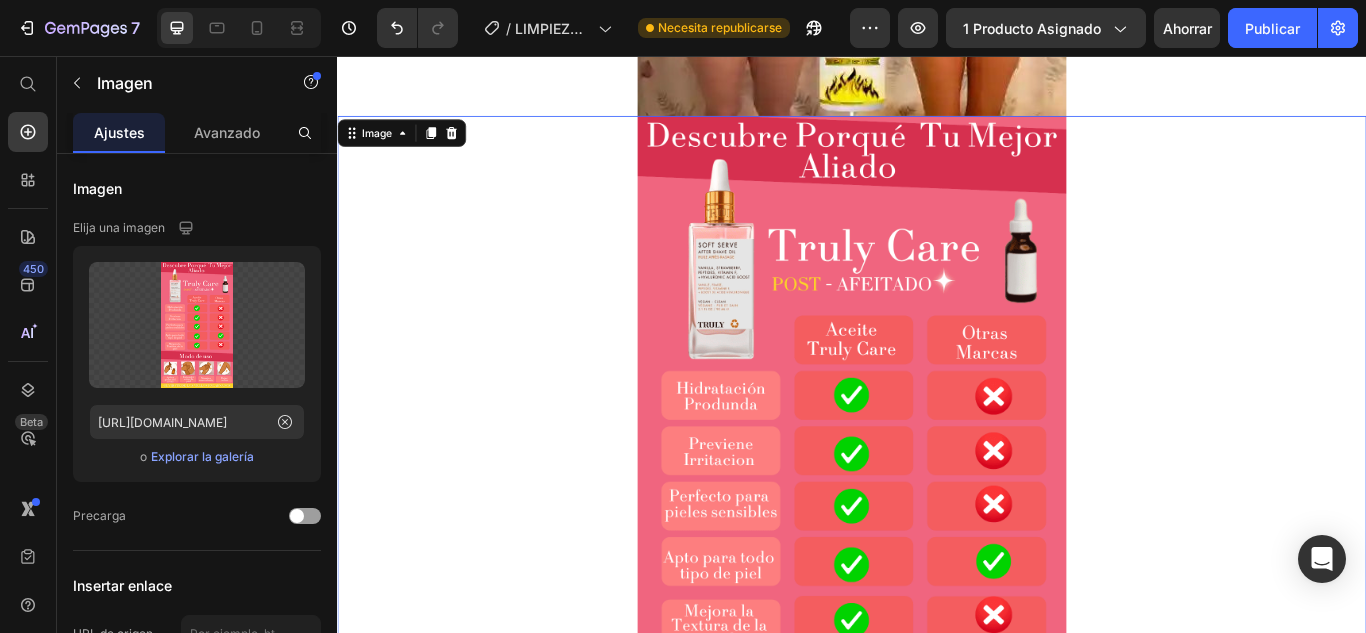 click at bounding box center [937, 570] 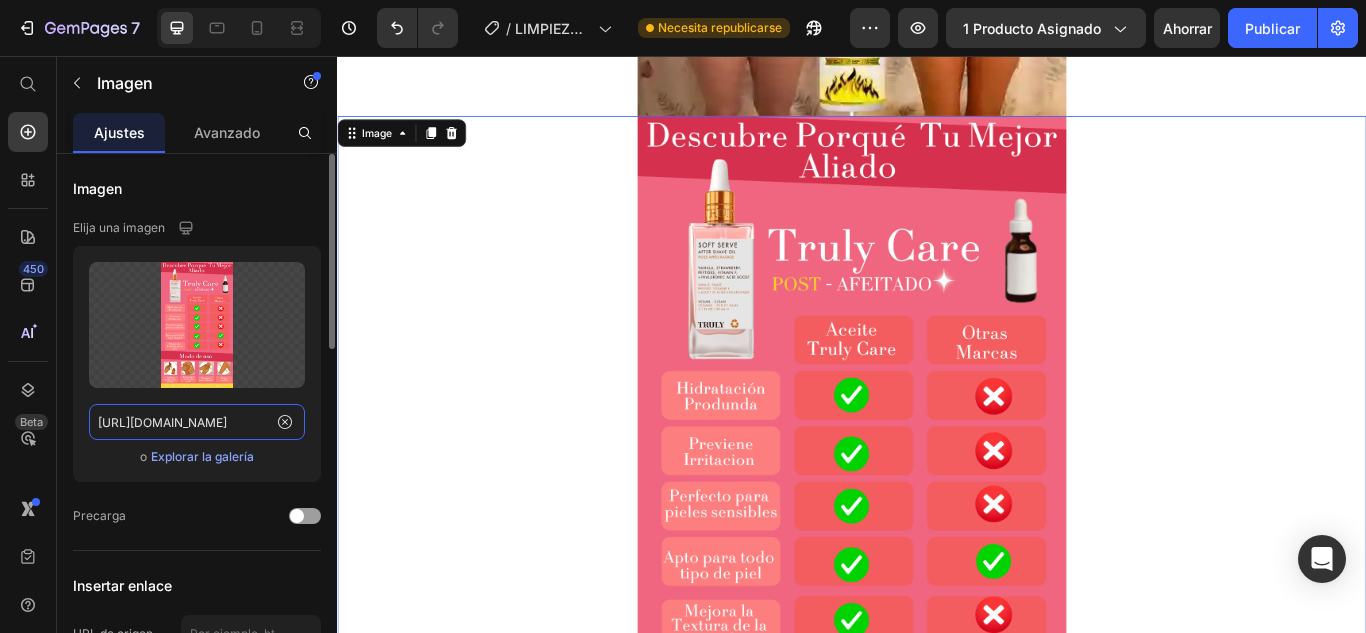 click on "https://cdn.shopify.com/s/files/1/0617/5916/0401/files/gempages_551826084442669953-f562c66b-3250-4994-b829-d79931a7a179.png" 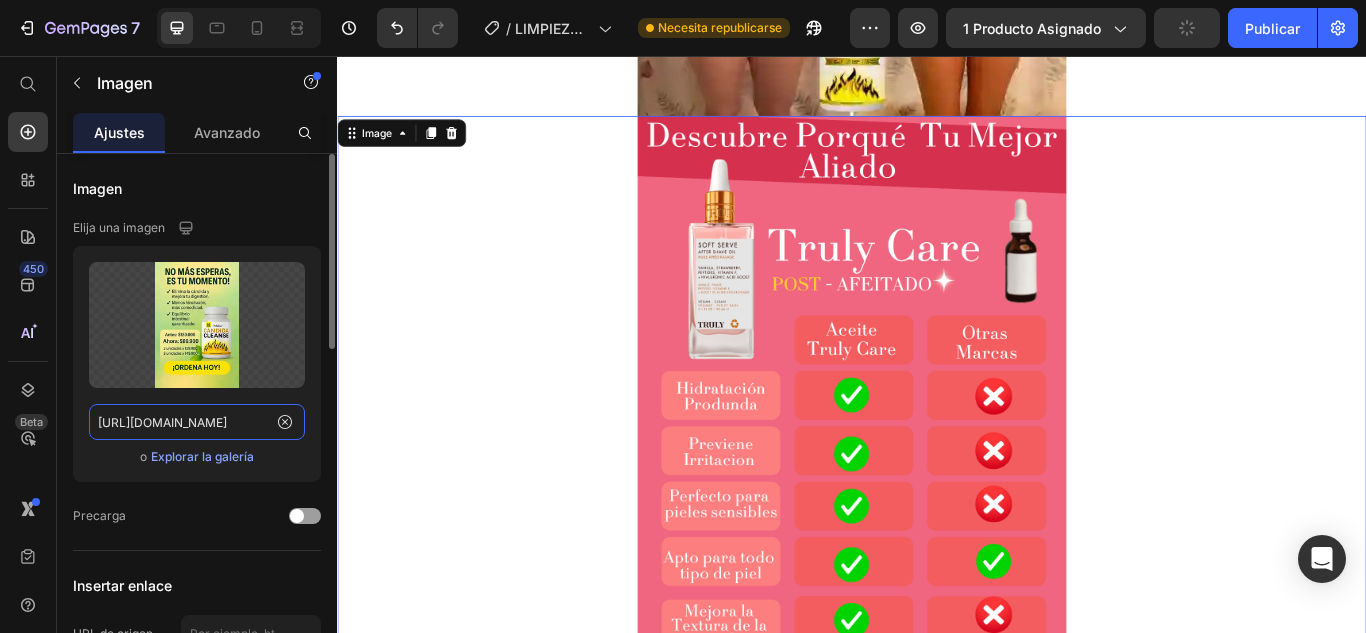 scroll, scrollTop: 0, scrollLeft: 613, axis: horizontal 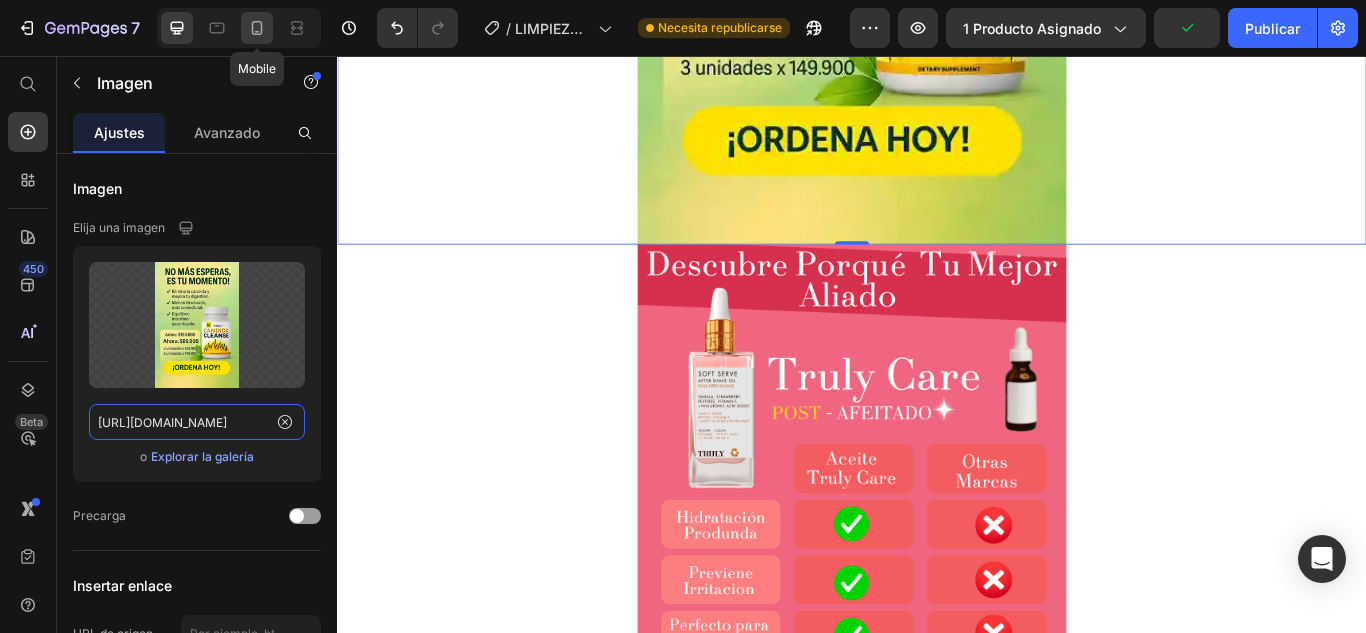 type on "https://cdn.shopify.com/s/files/1/0617/5916/0401/files/gempages_551826084442669953-ffb08b4f-bd31-4a19-8246-04a970367436.webp" 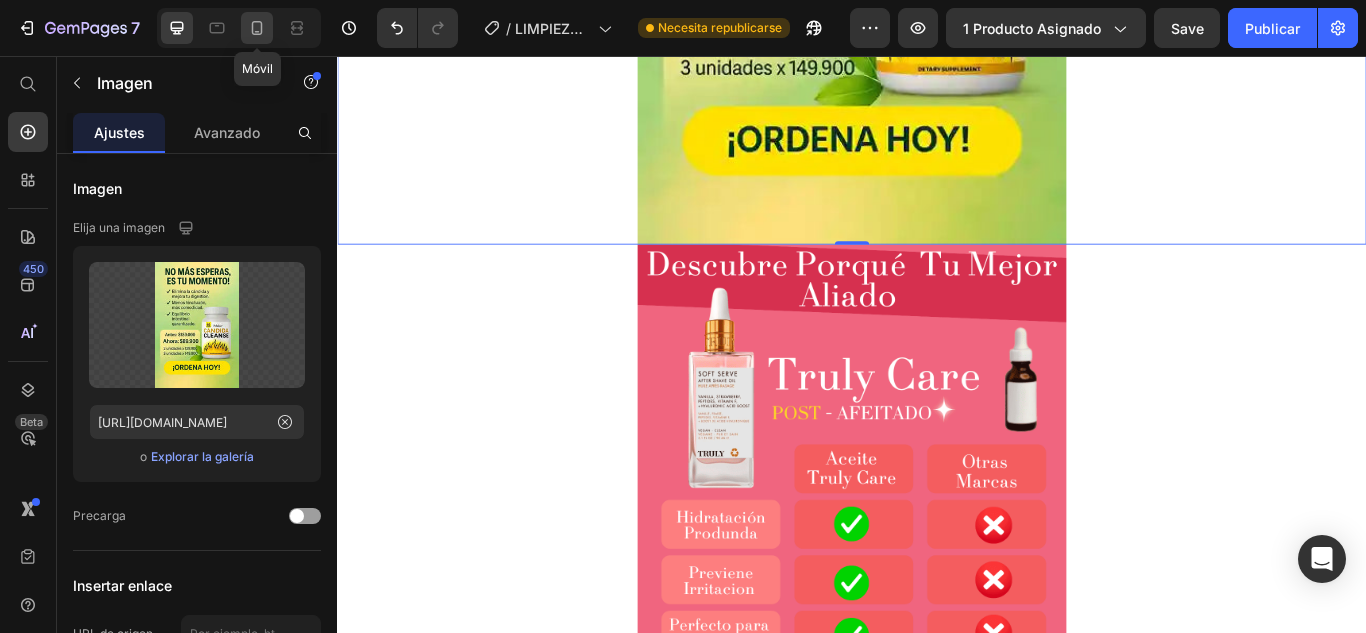 scroll, scrollTop: 0, scrollLeft: 0, axis: both 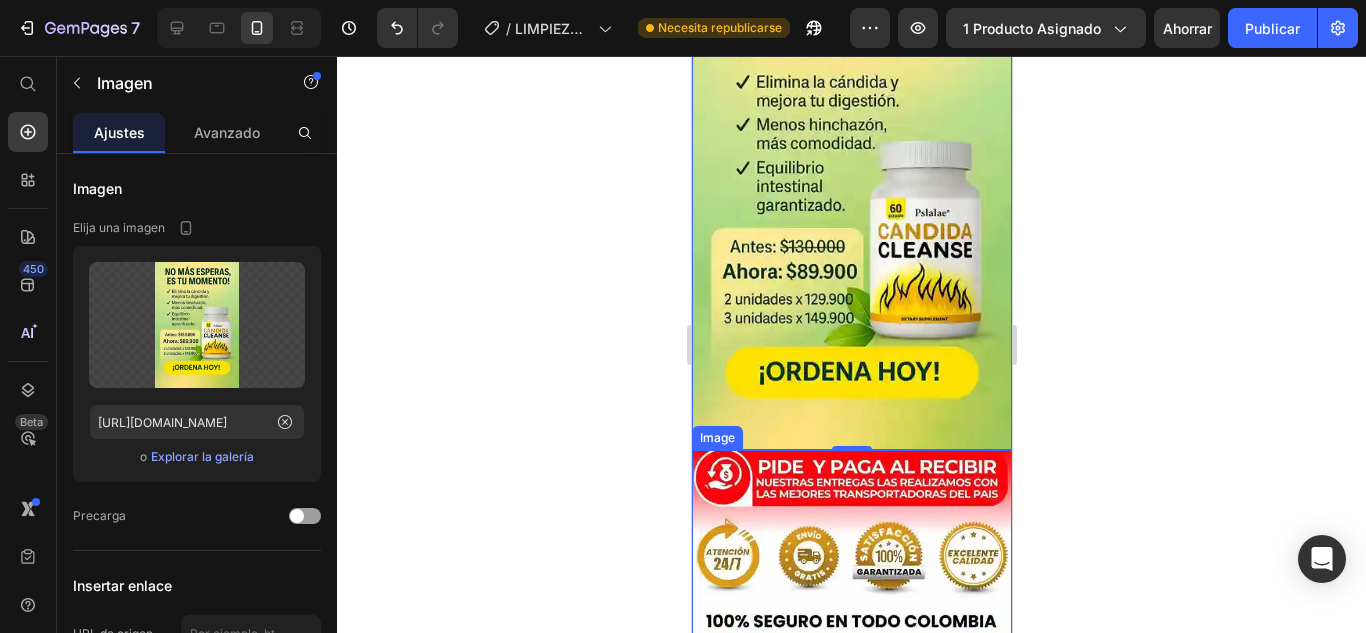 click at bounding box center (851, 599) 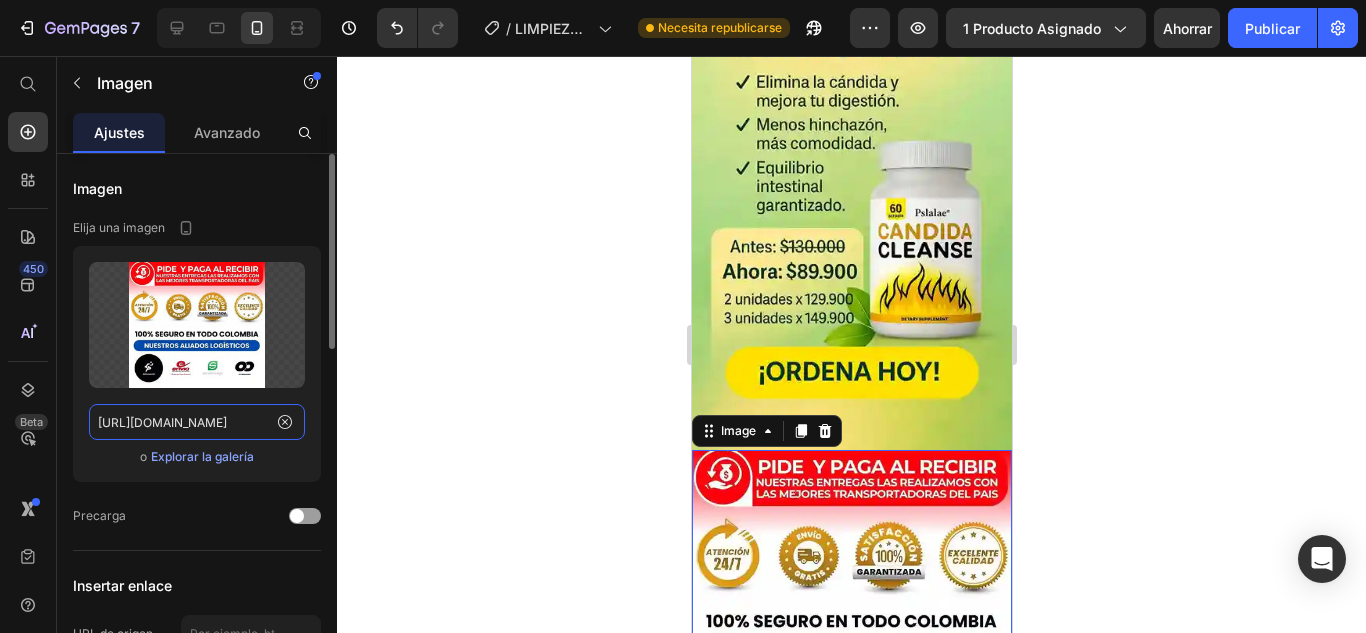 click on "https://cdn.shopify.com/s/files/1/0617/5916/0401/files/gempages_551826084442669953-0443001c-8661-457f-b85d-b328ee3d5bdd.webp" 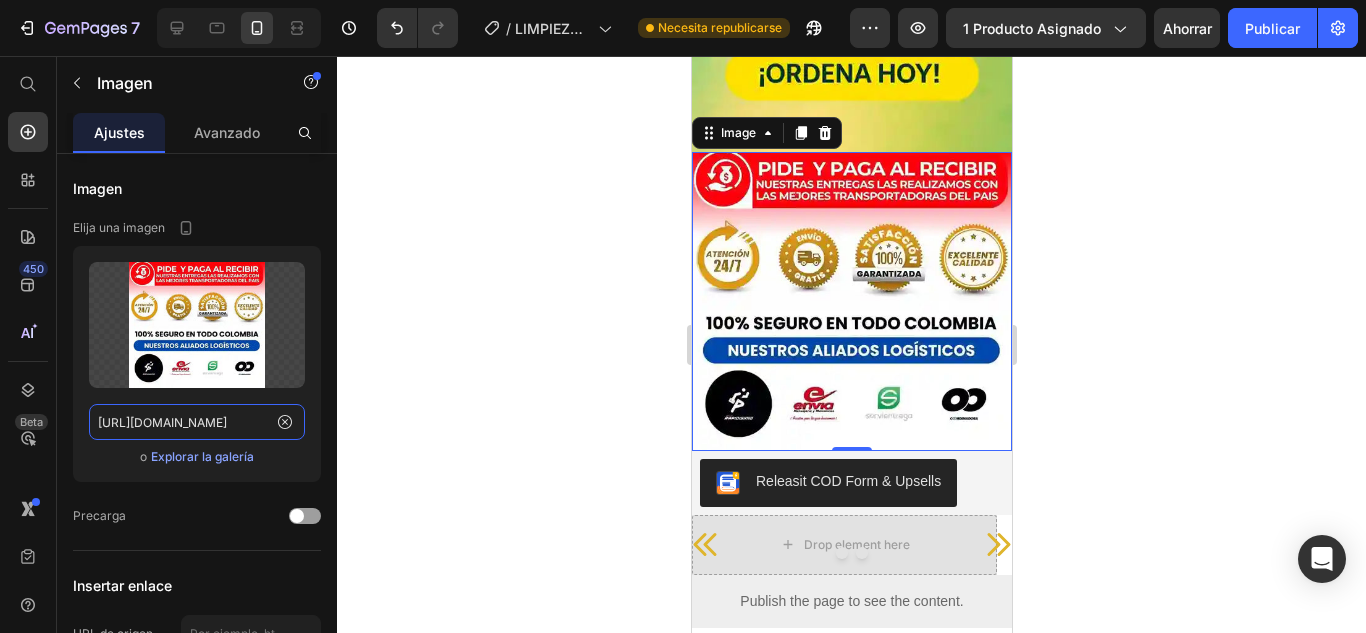 scroll, scrollTop: 6033, scrollLeft: 0, axis: vertical 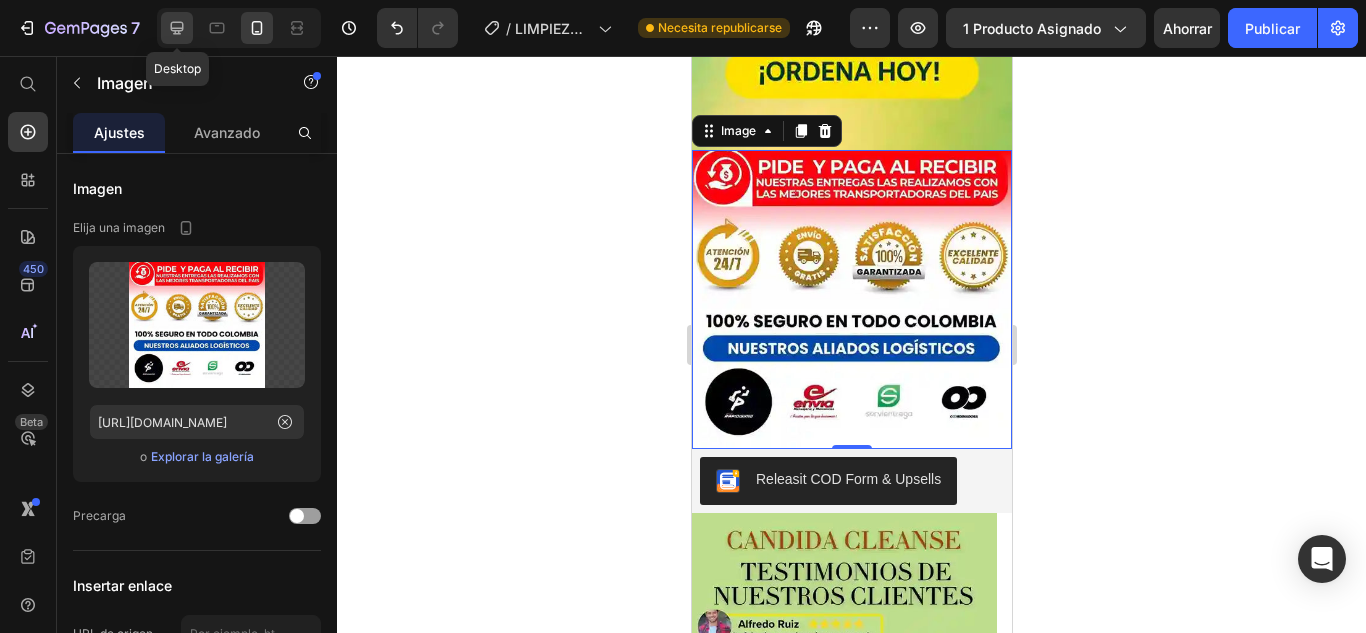 click 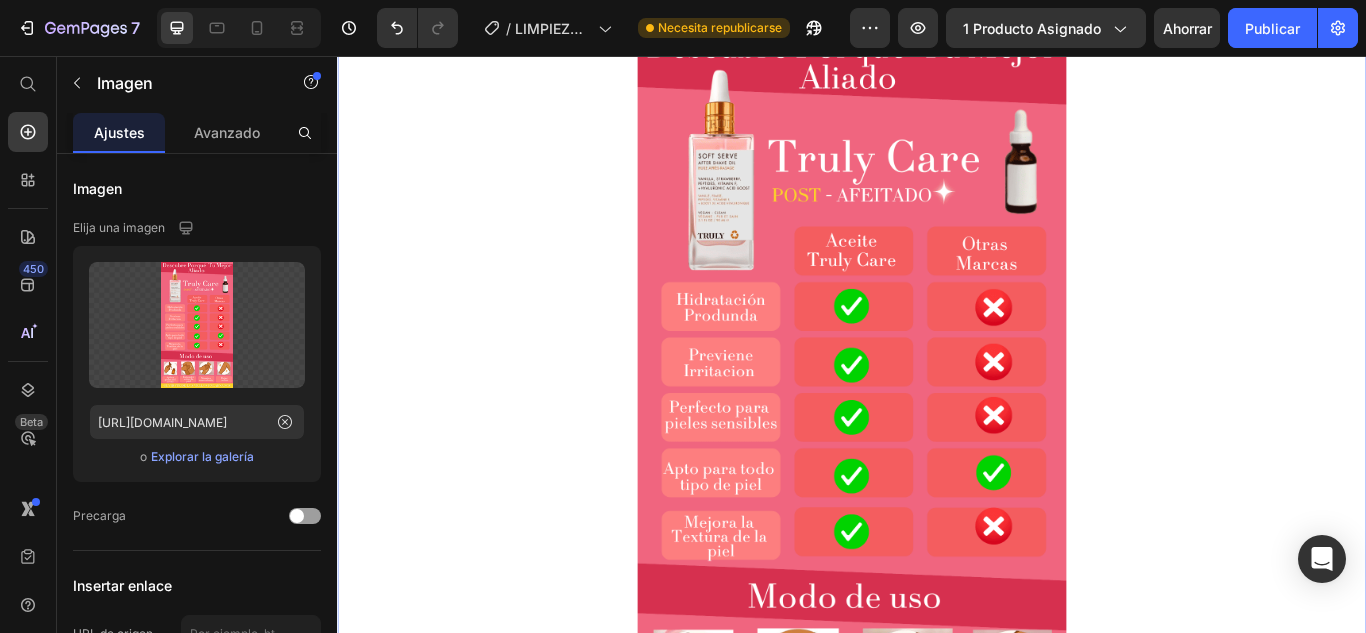 scroll, scrollTop: 9507, scrollLeft: 0, axis: vertical 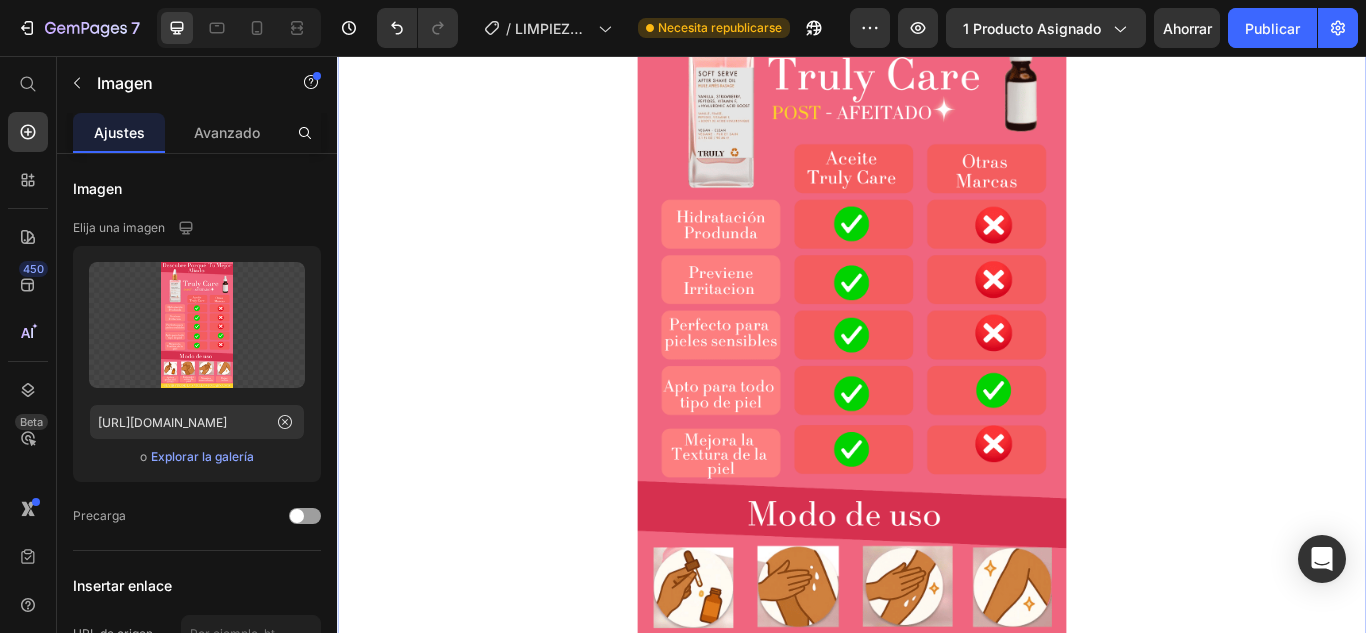 click at bounding box center (937, 370) 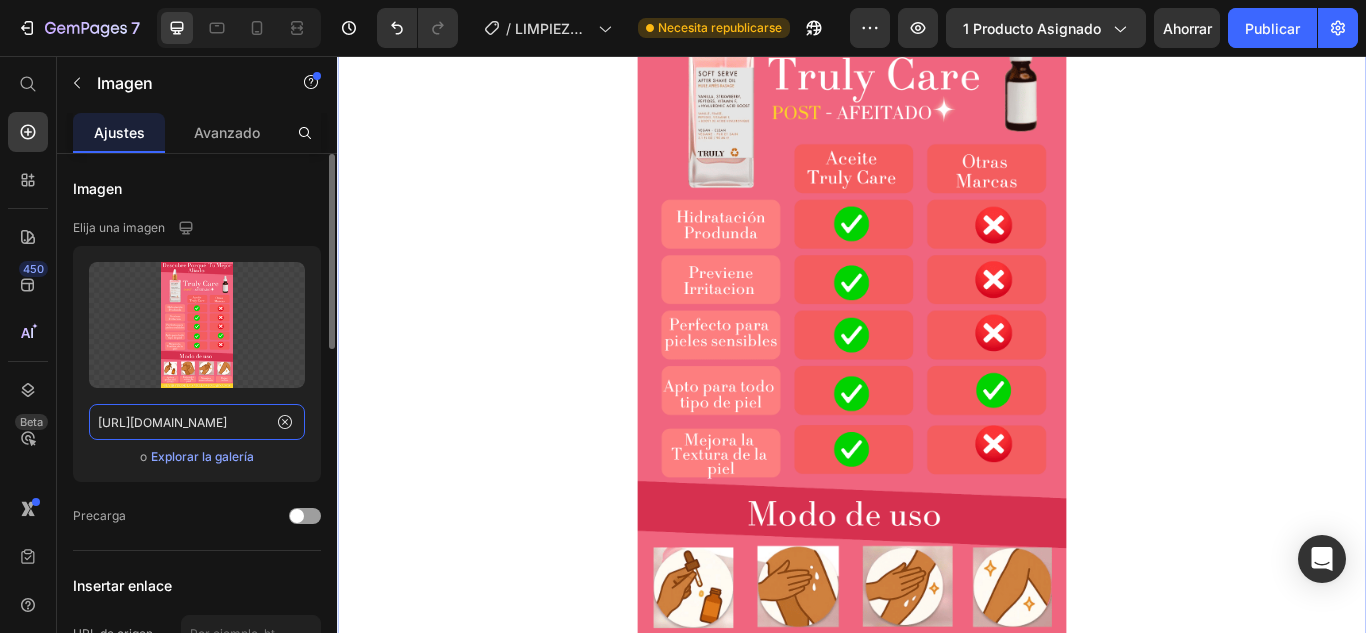 click on "https://cdn.shopify.com/s/files/1/0617/5916/0401/files/gempages_551826084442669953-f562c66b-3250-4994-b829-d79931a7a179.png" 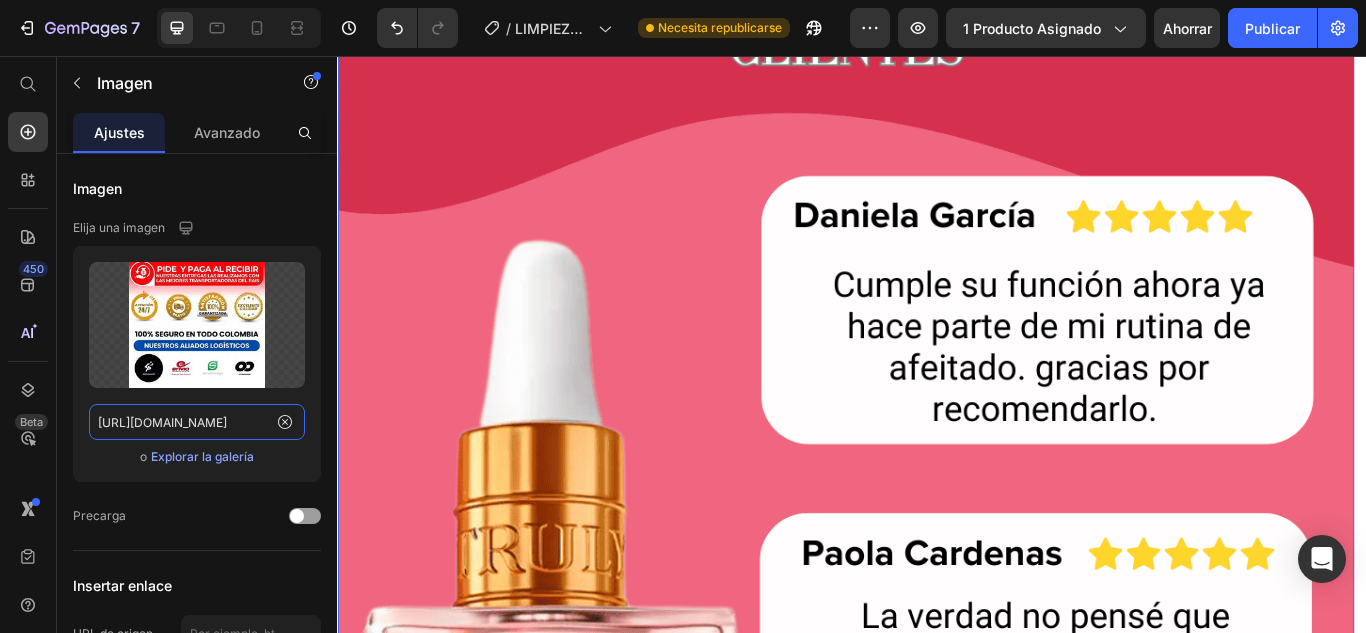 scroll, scrollTop: 10207, scrollLeft: 0, axis: vertical 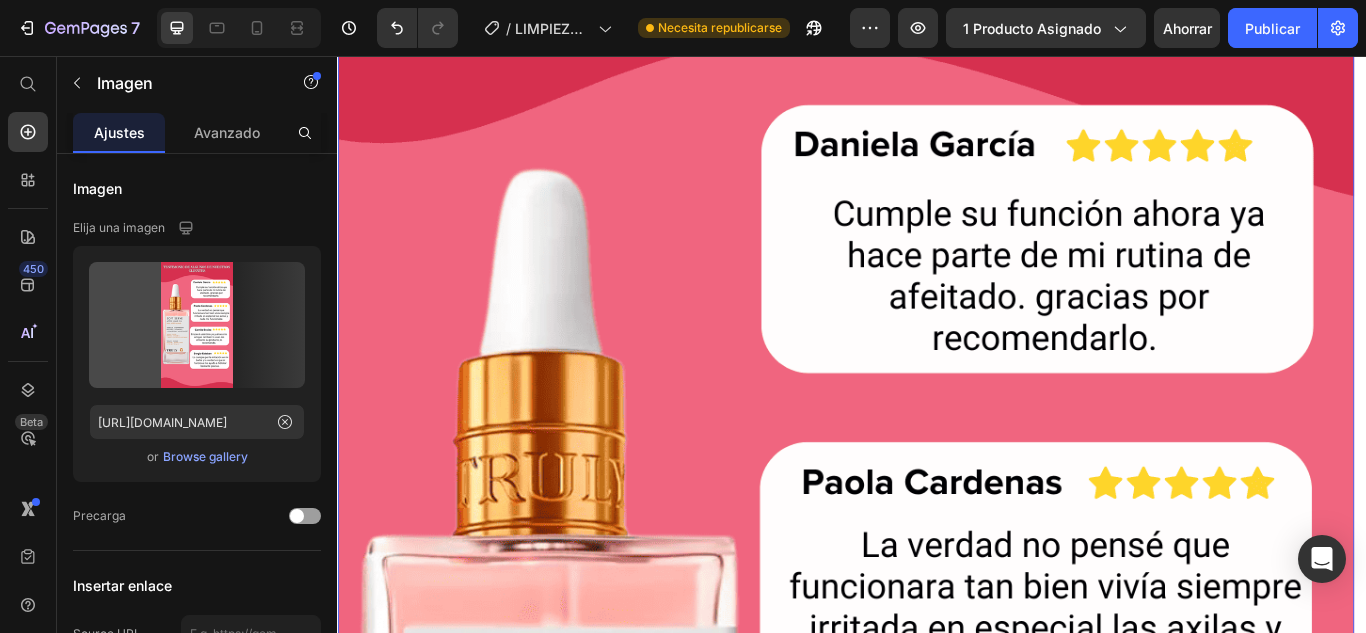 click at bounding box center [929, 873] 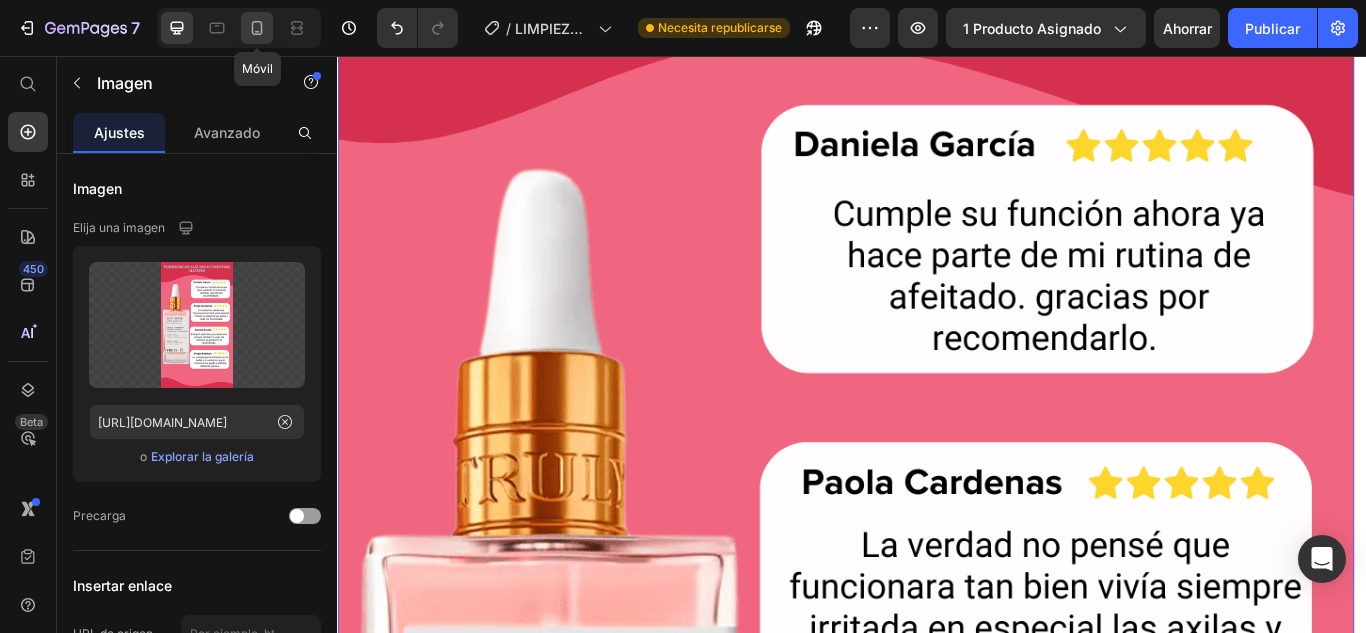 click 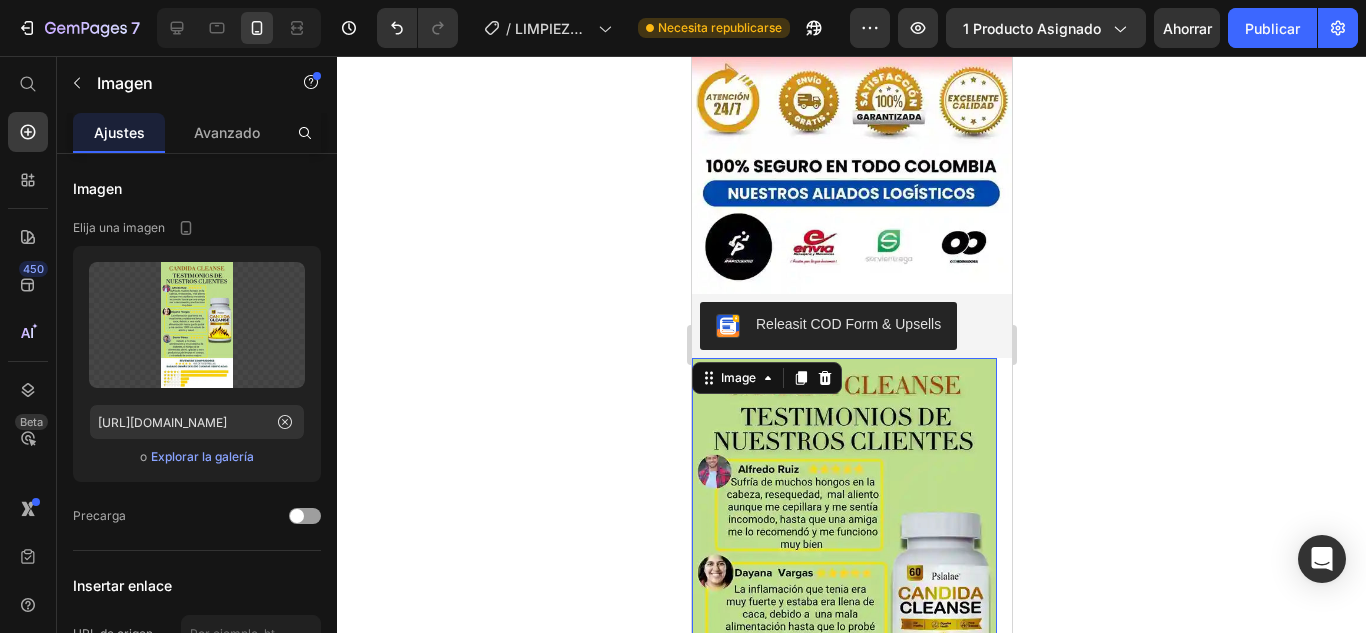 scroll, scrollTop: 6139, scrollLeft: 0, axis: vertical 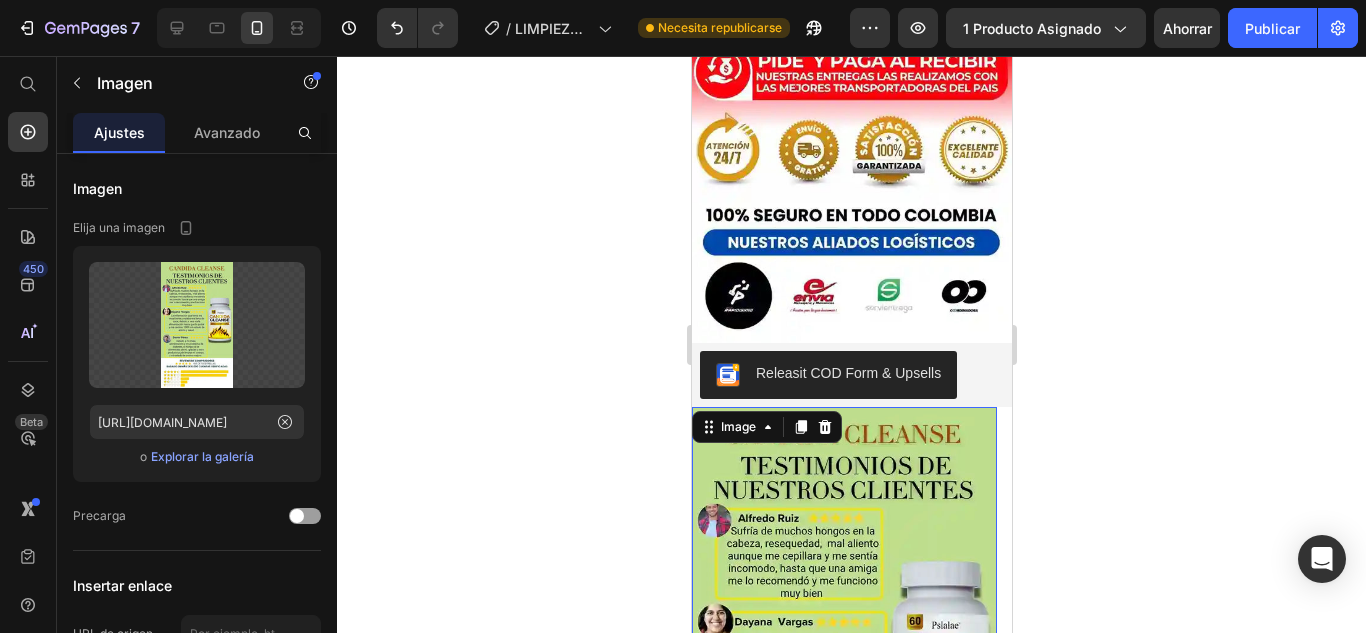 click at bounding box center [843, 678] 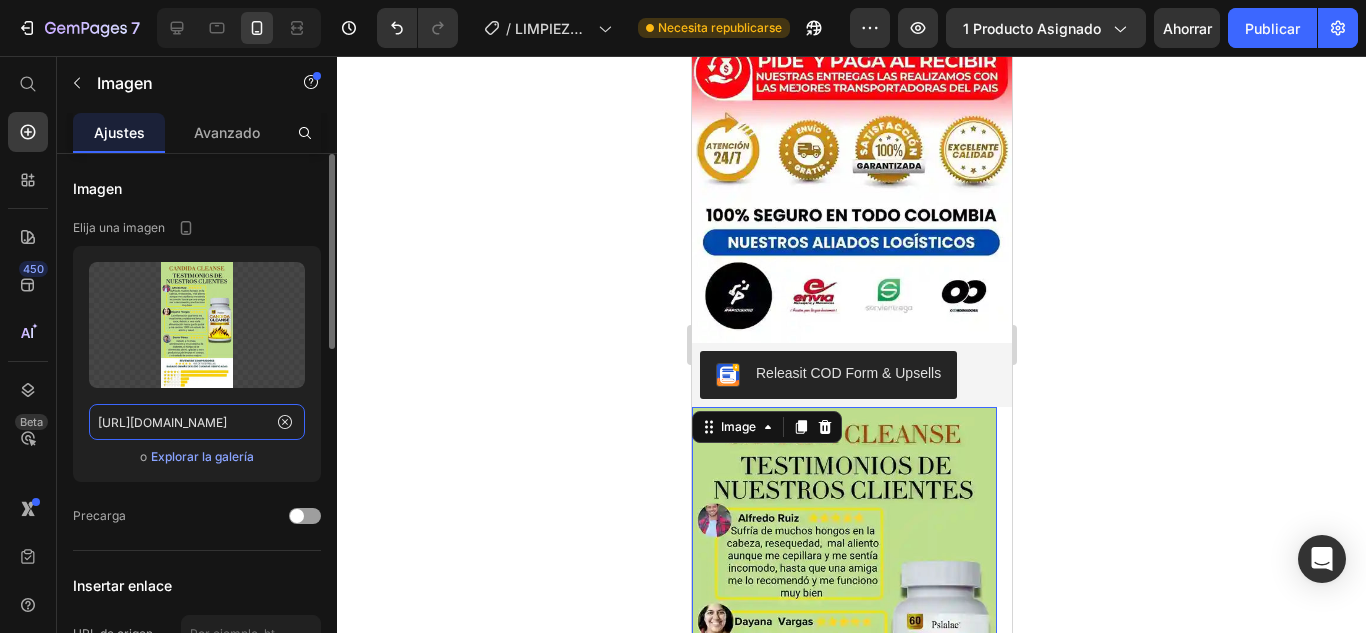 click on "https://cdn.shopify.com/s/files/1/0617/5916/0401/files/gempages_551826084442669953-5d63d2d4-acfc-46b5-b426-0d36cf85fe1d.webp" 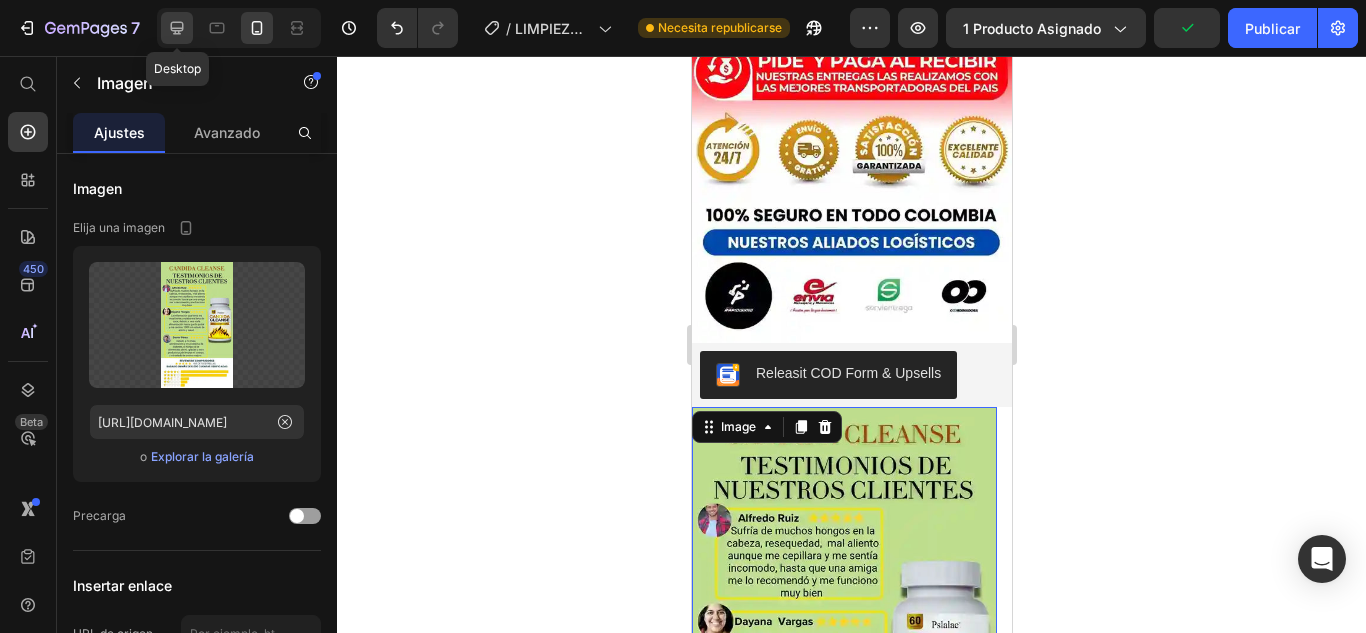 click 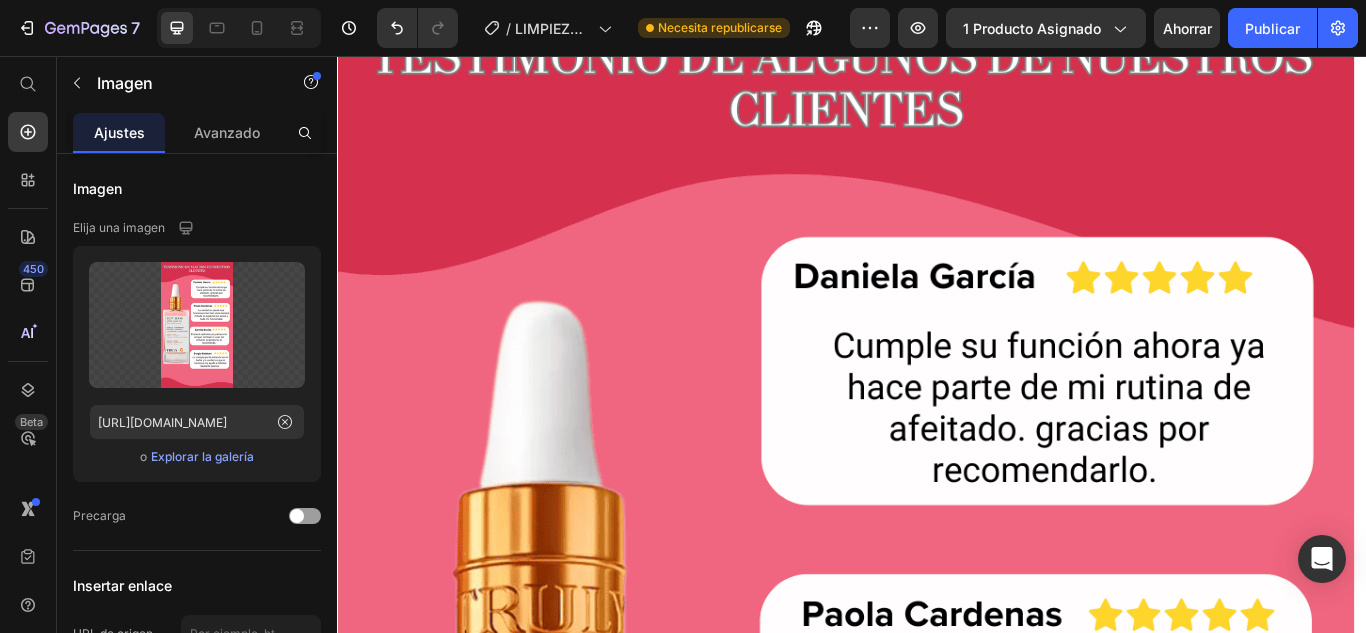 scroll, scrollTop: 10056, scrollLeft: 0, axis: vertical 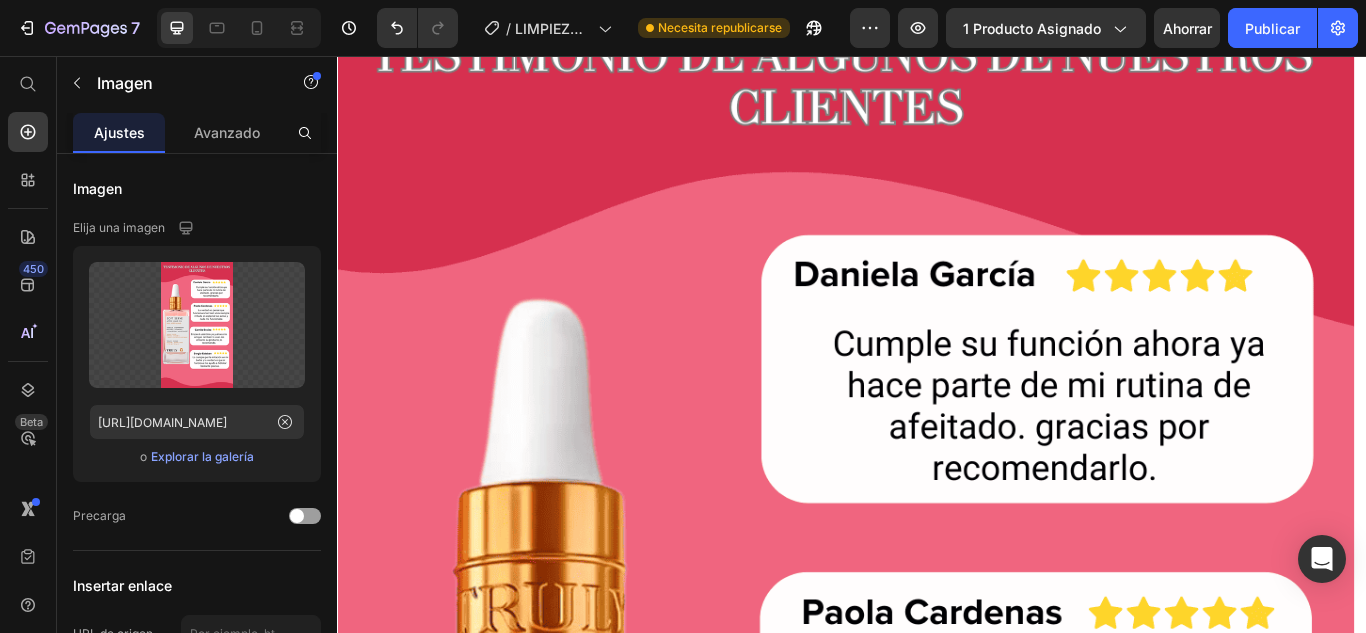 click at bounding box center [929, 1024] 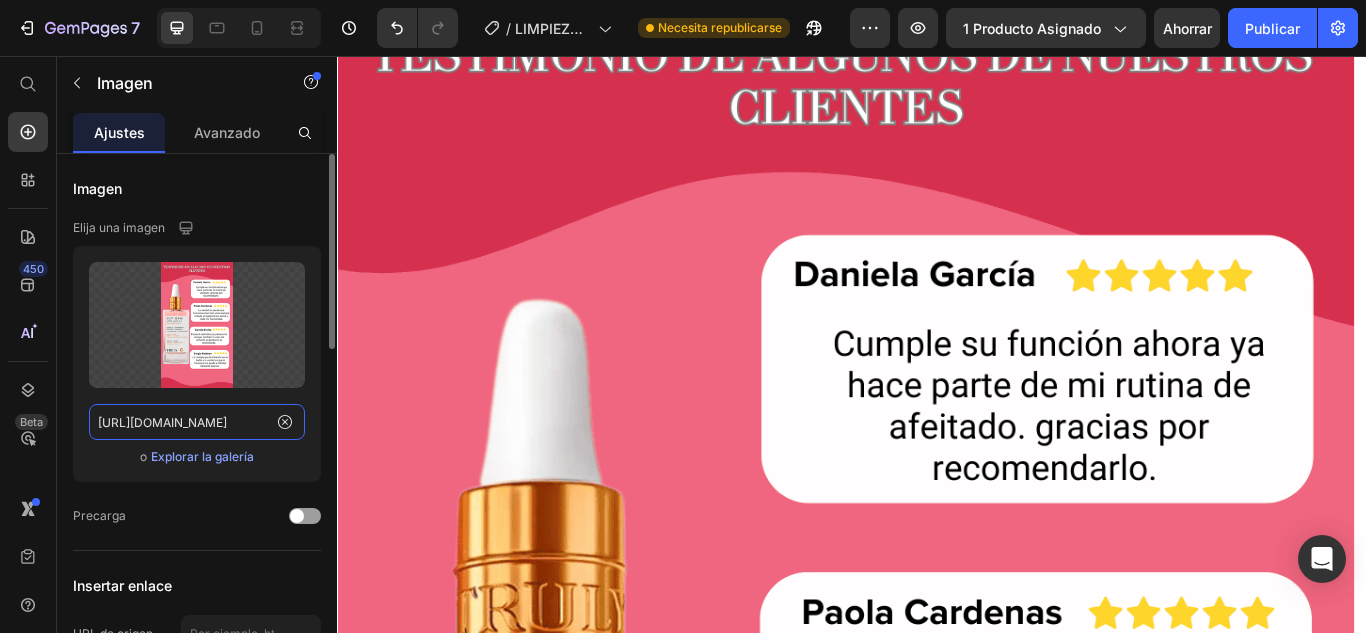 click on "https://cdn.shopify.com/s/files/1/0617/5916/0401/files/gempages_551826084442669953-5d0f12a0-ab88-4b26-95c2-25737d115eed.png" 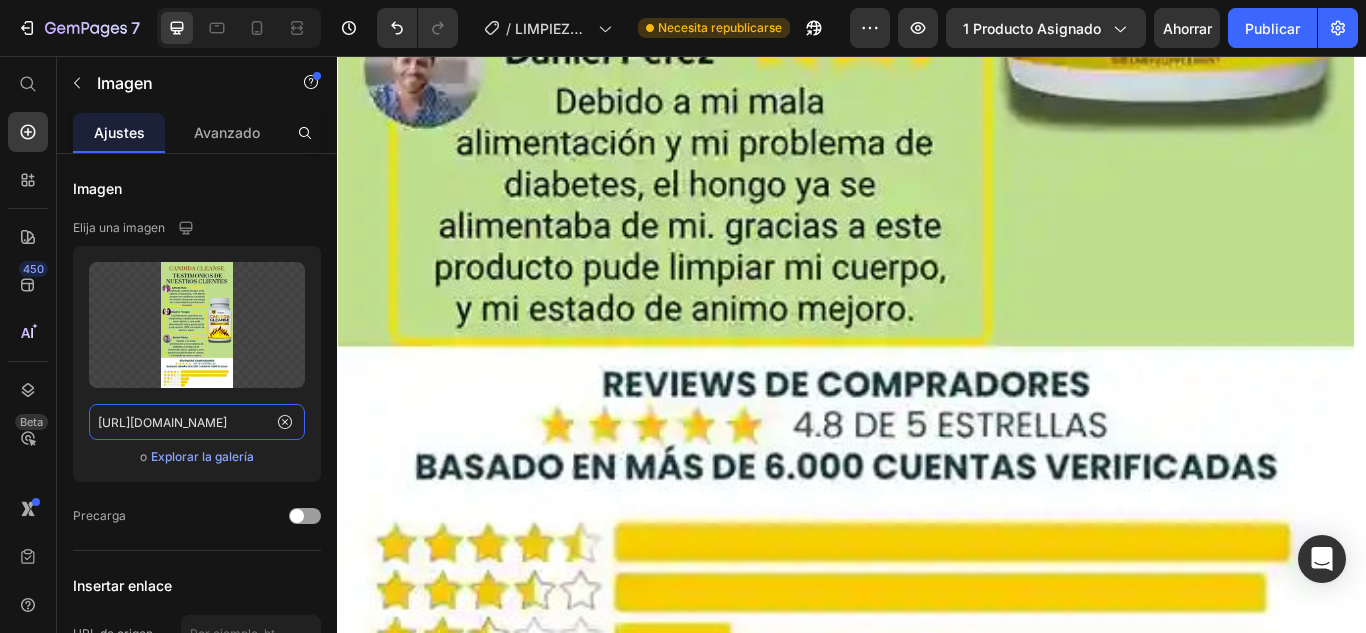 scroll, scrollTop: 10638, scrollLeft: 0, axis: vertical 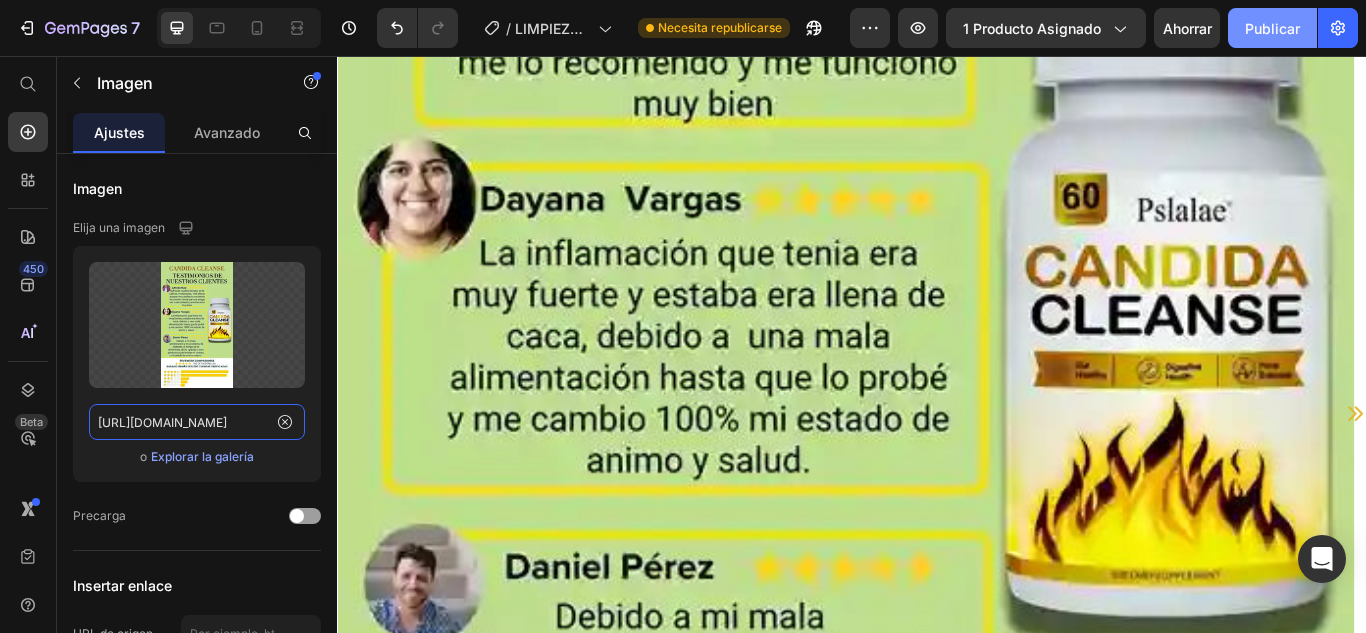 type on "https://cdn.shopify.com/s/files/1/0617/5916/0401/files/gempages_551826084442669953-5d63d2d4-acfc-46b5-b426-0d36cf85fe1d.webp" 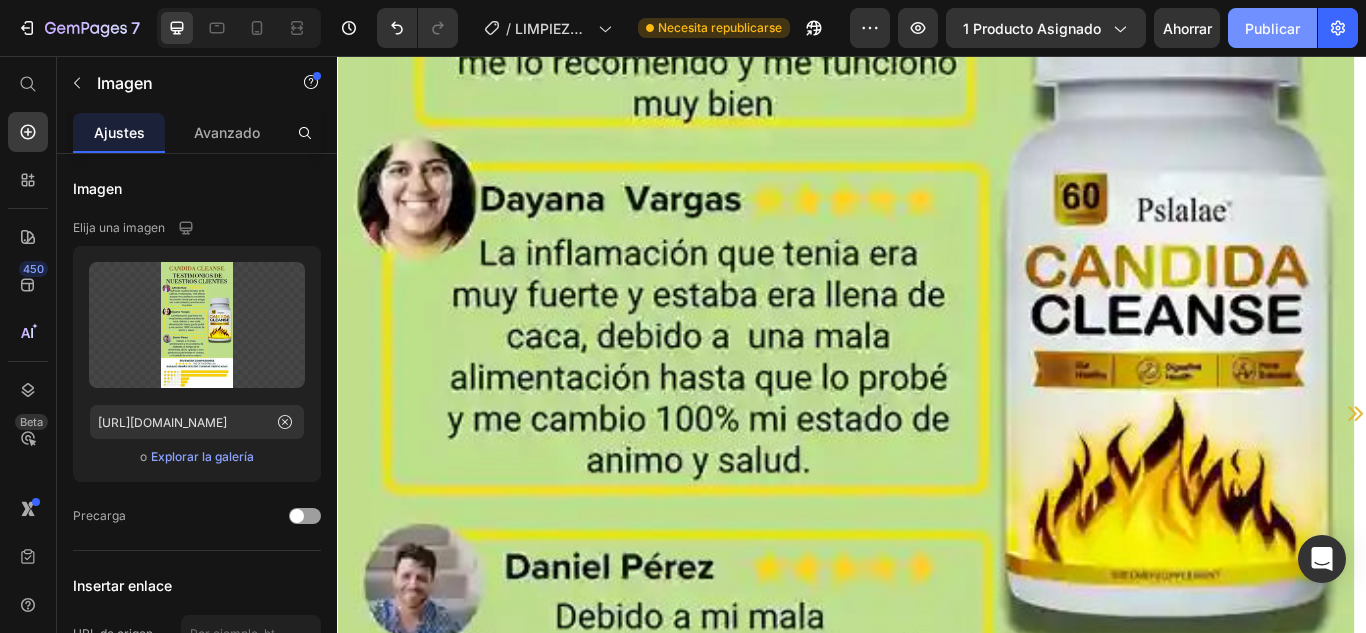 click on "Publicar" 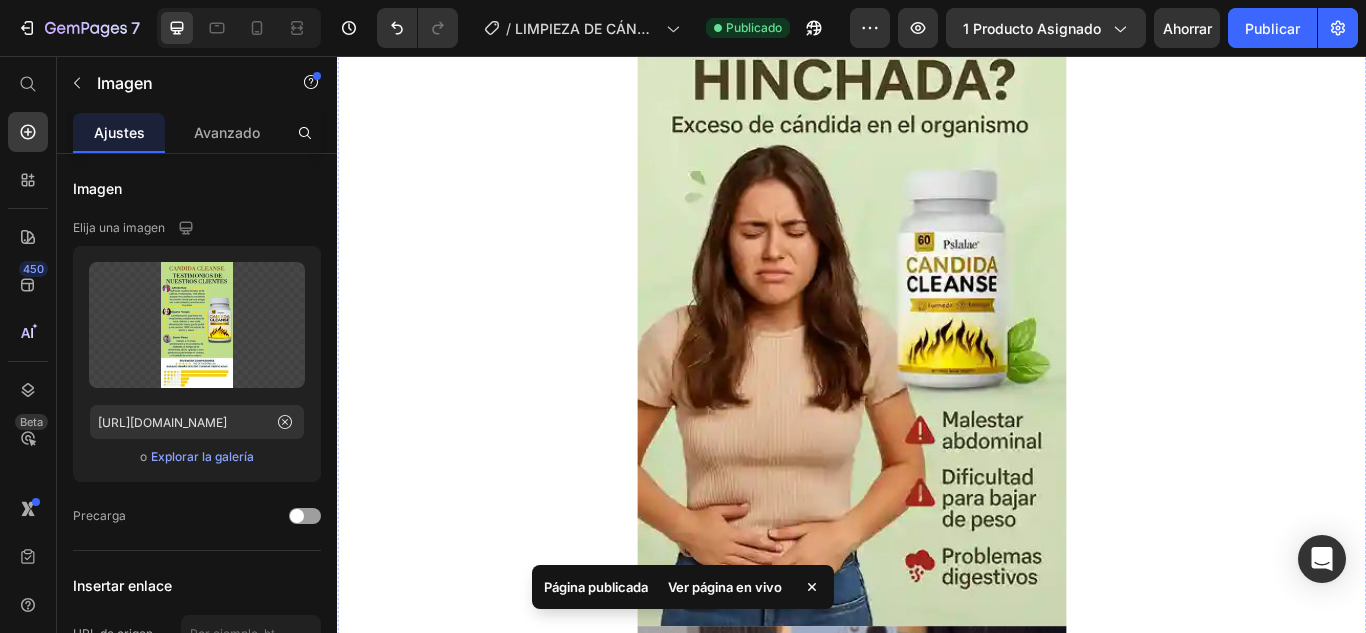 scroll, scrollTop: 0, scrollLeft: 0, axis: both 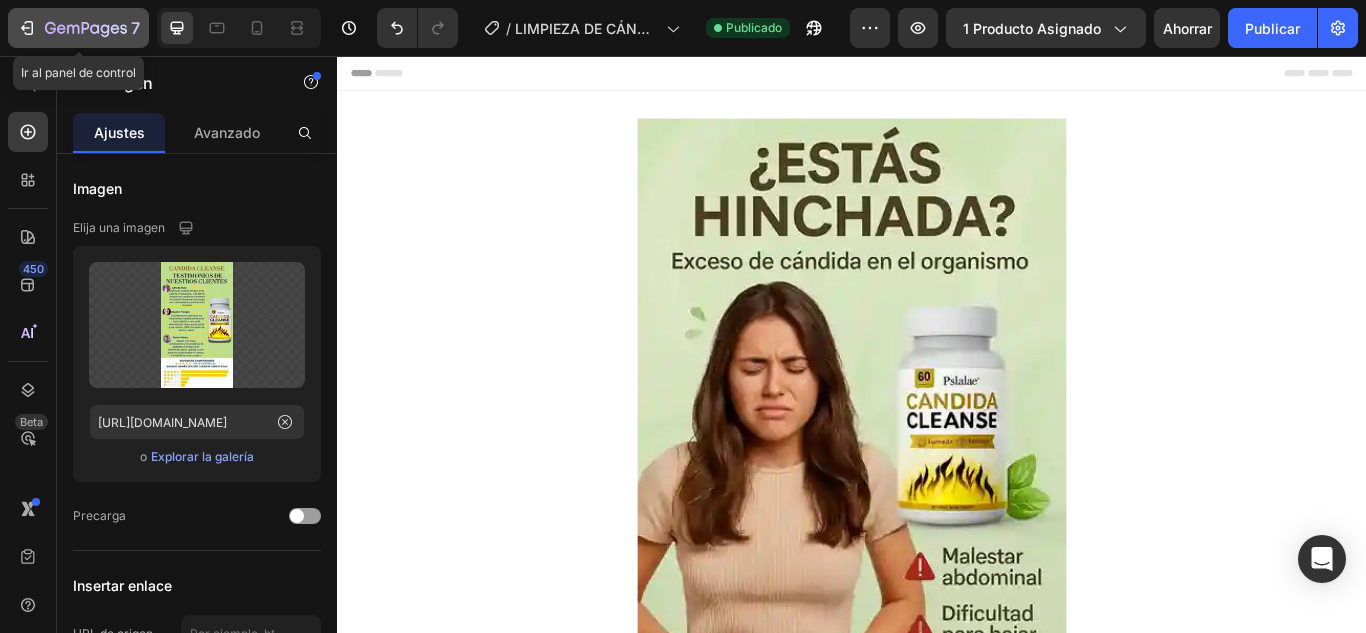 click on "7" at bounding box center [78, 28] 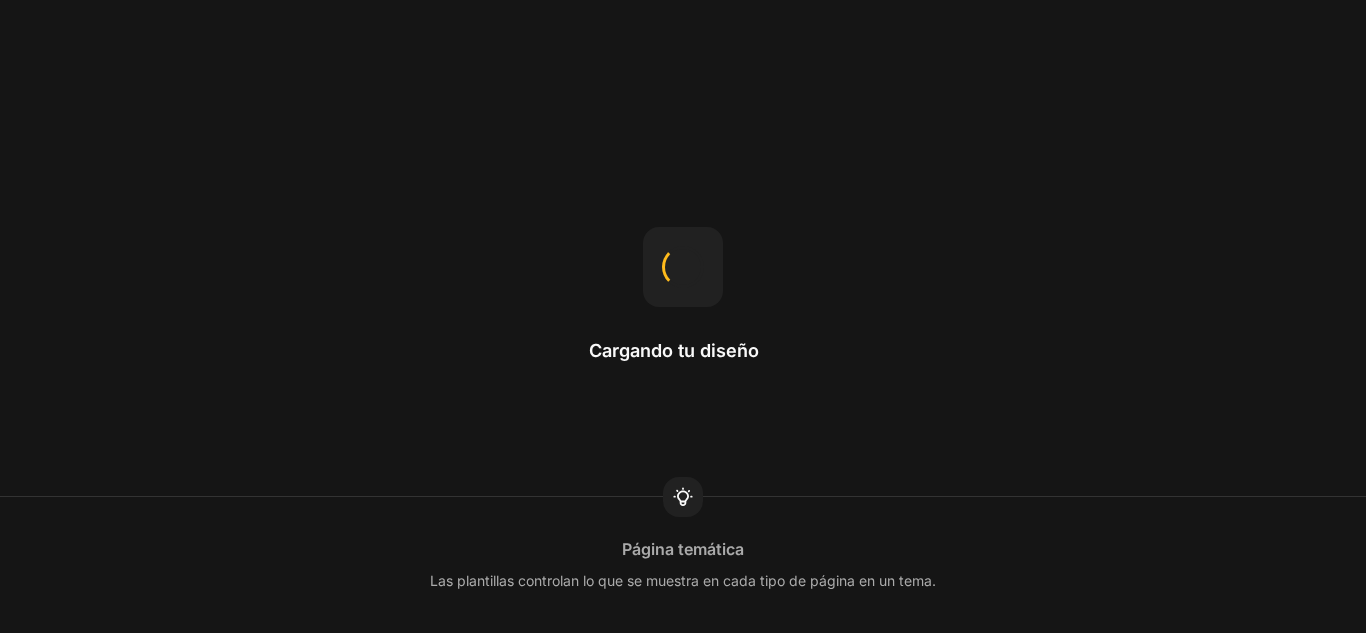 scroll, scrollTop: 0, scrollLeft: 0, axis: both 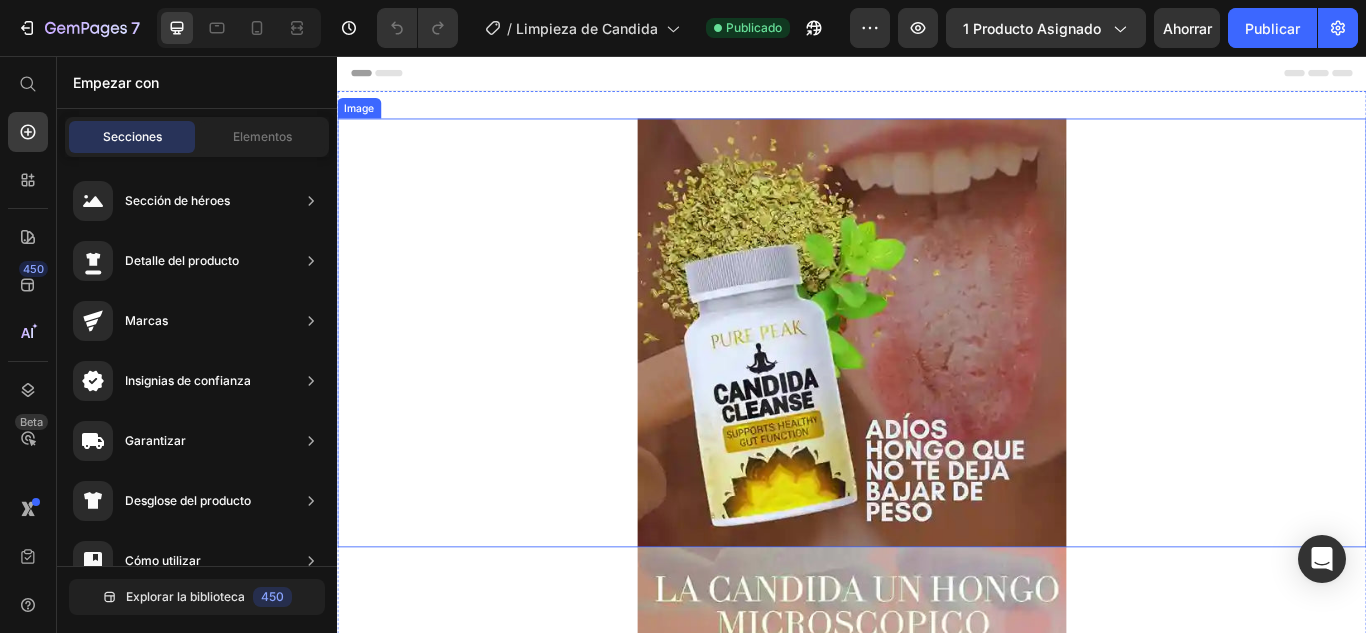 click at bounding box center [937, 379] 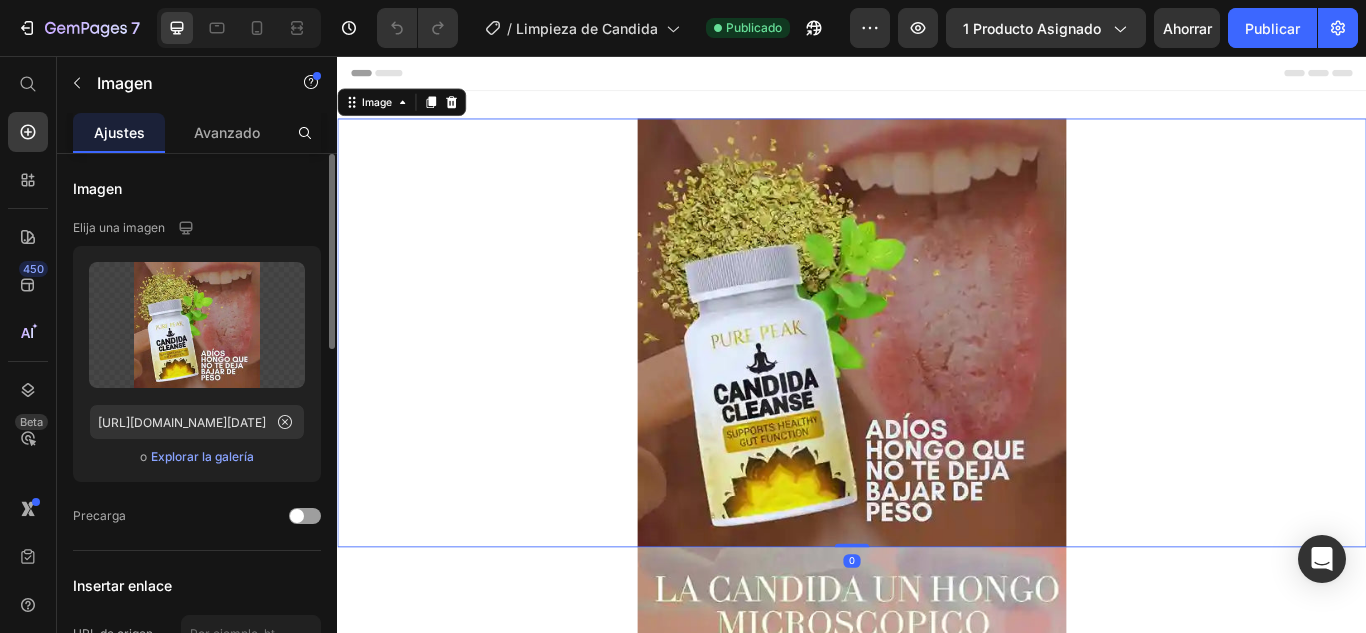 click on "Explorar la galería" at bounding box center (202, 456) 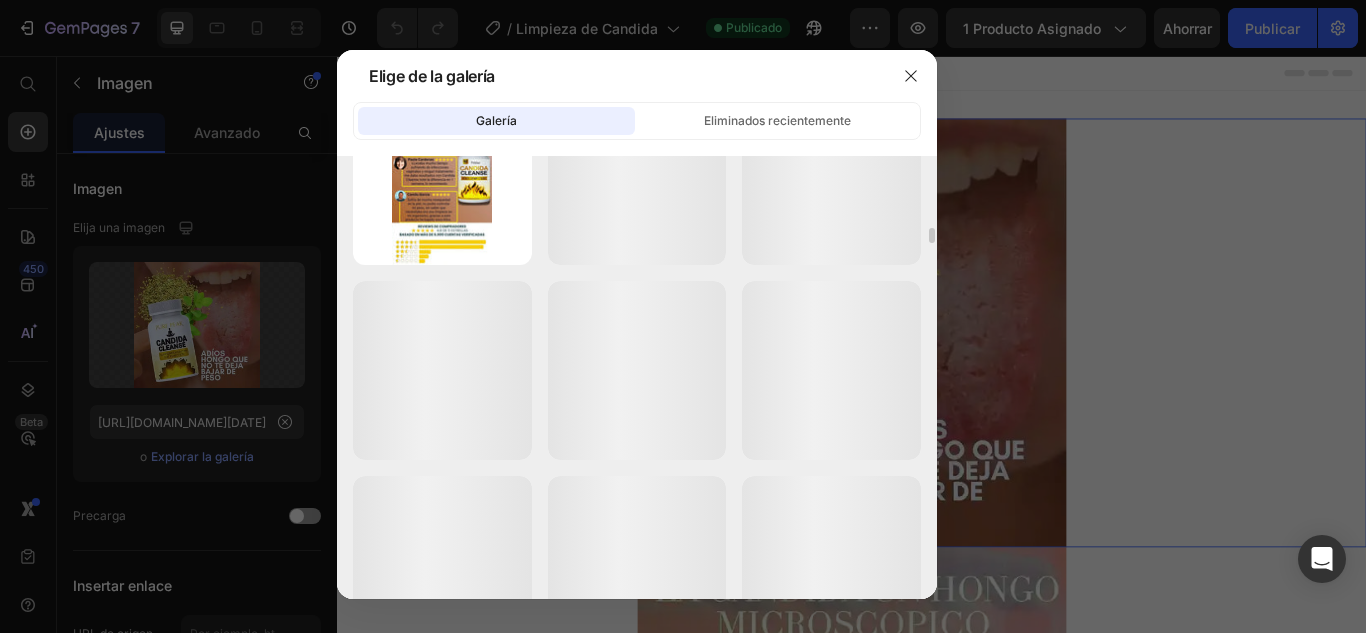 scroll, scrollTop: 1932, scrollLeft: 0, axis: vertical 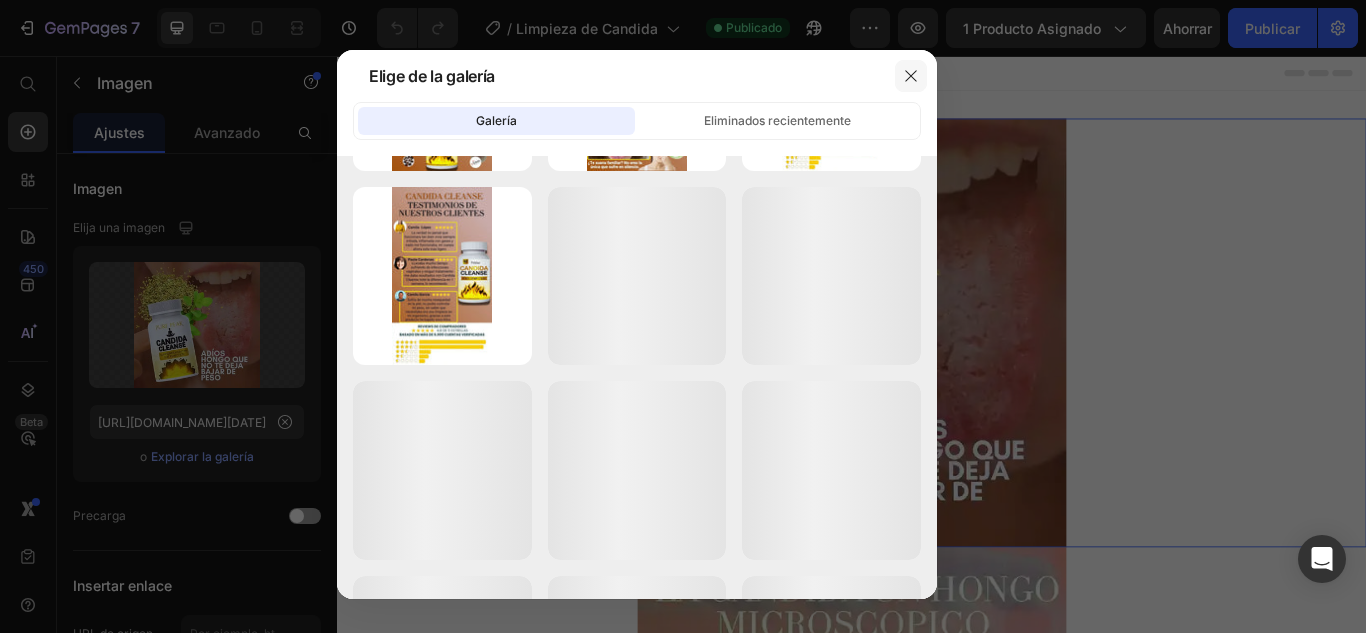click 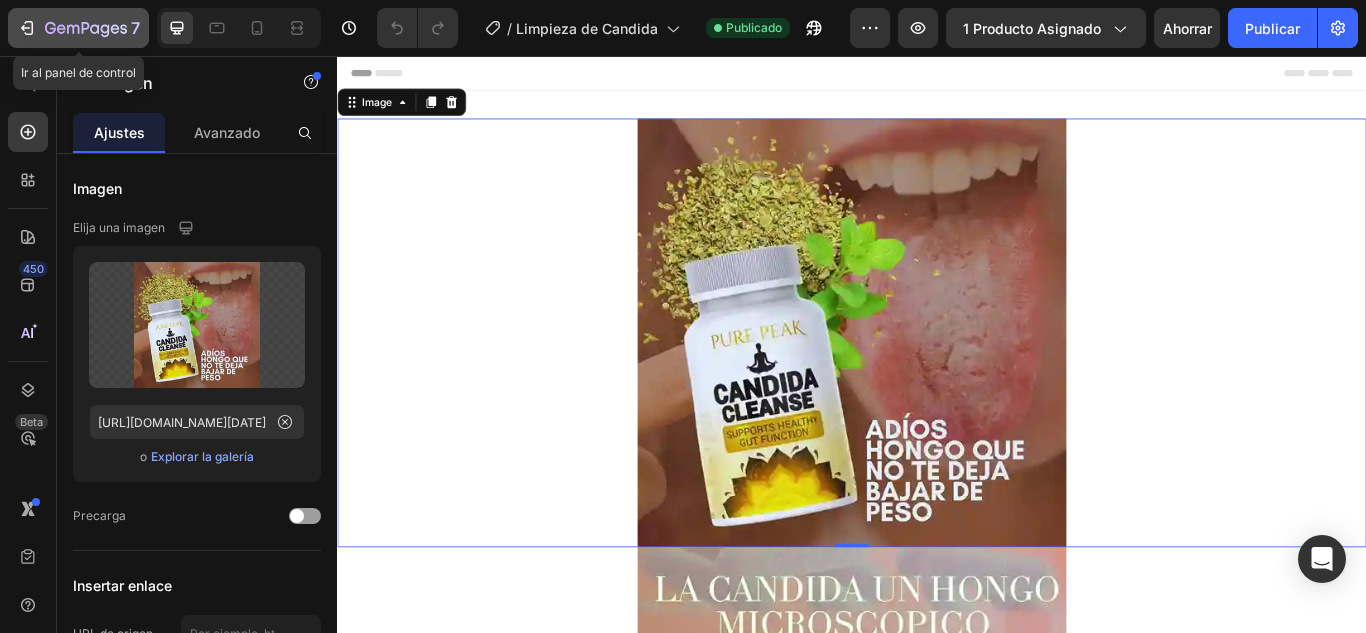click on "7" 